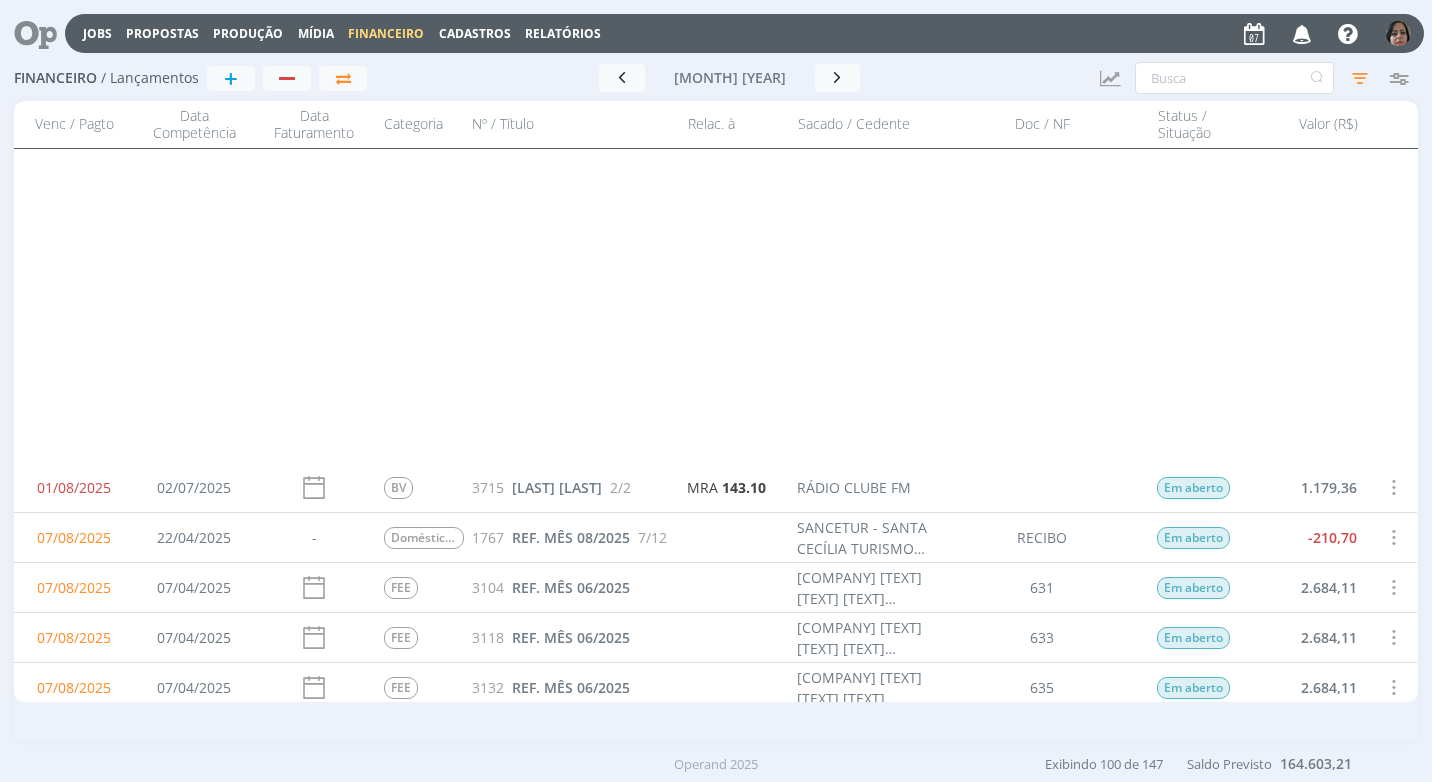 scroll, scrollTop: 0, scrollLeft: 0, axis: both 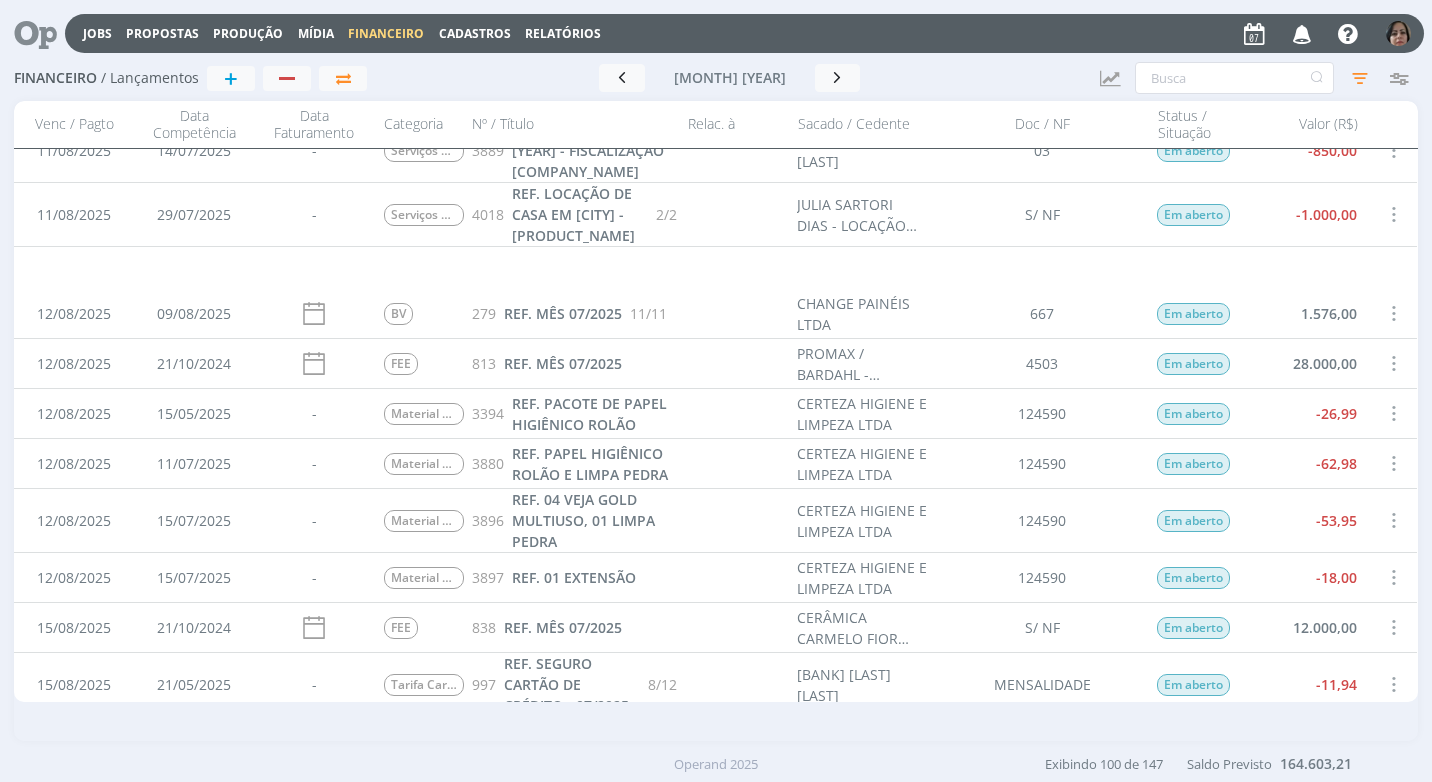 click on "Cadastros" at bounding box center (475, 33) 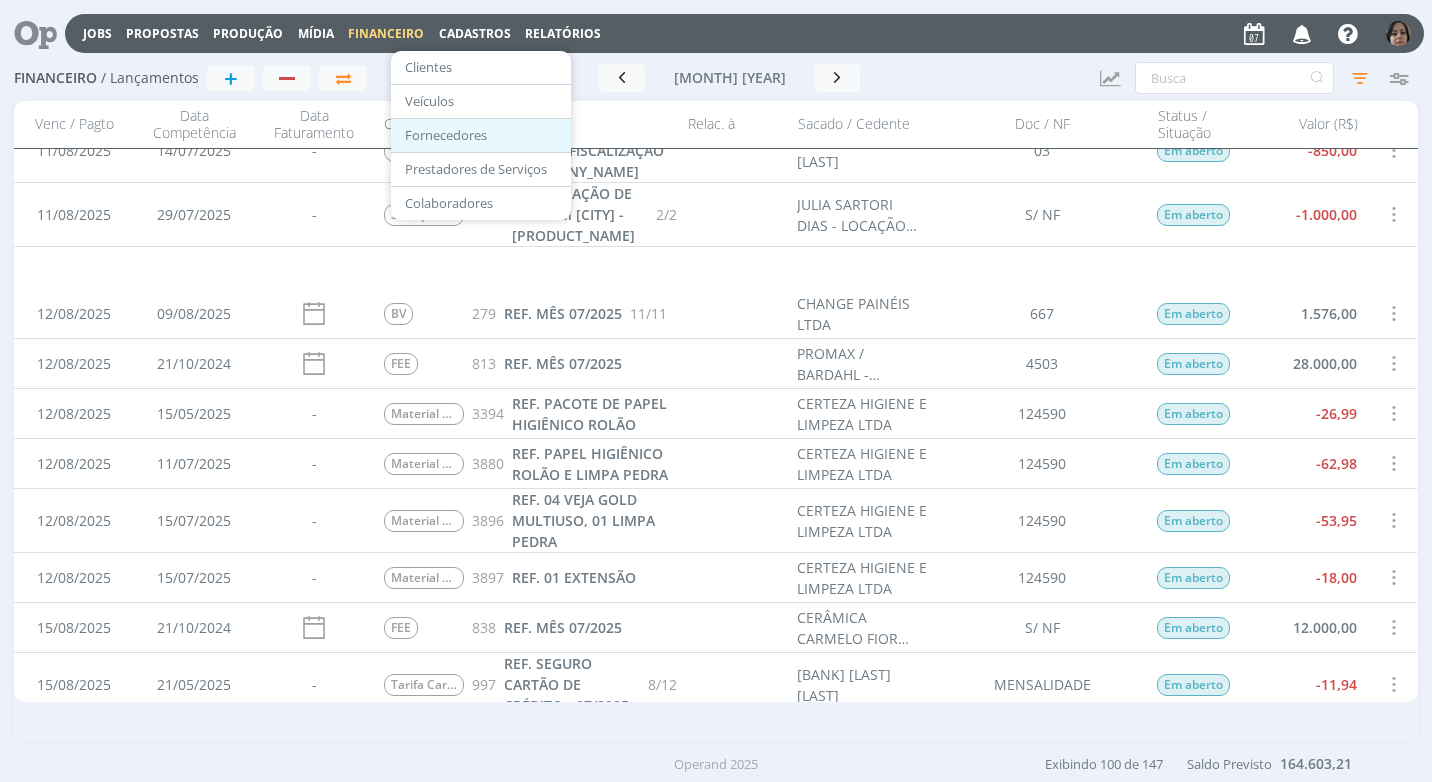 click on "Fornecedores" at bounding box center (481, 135) 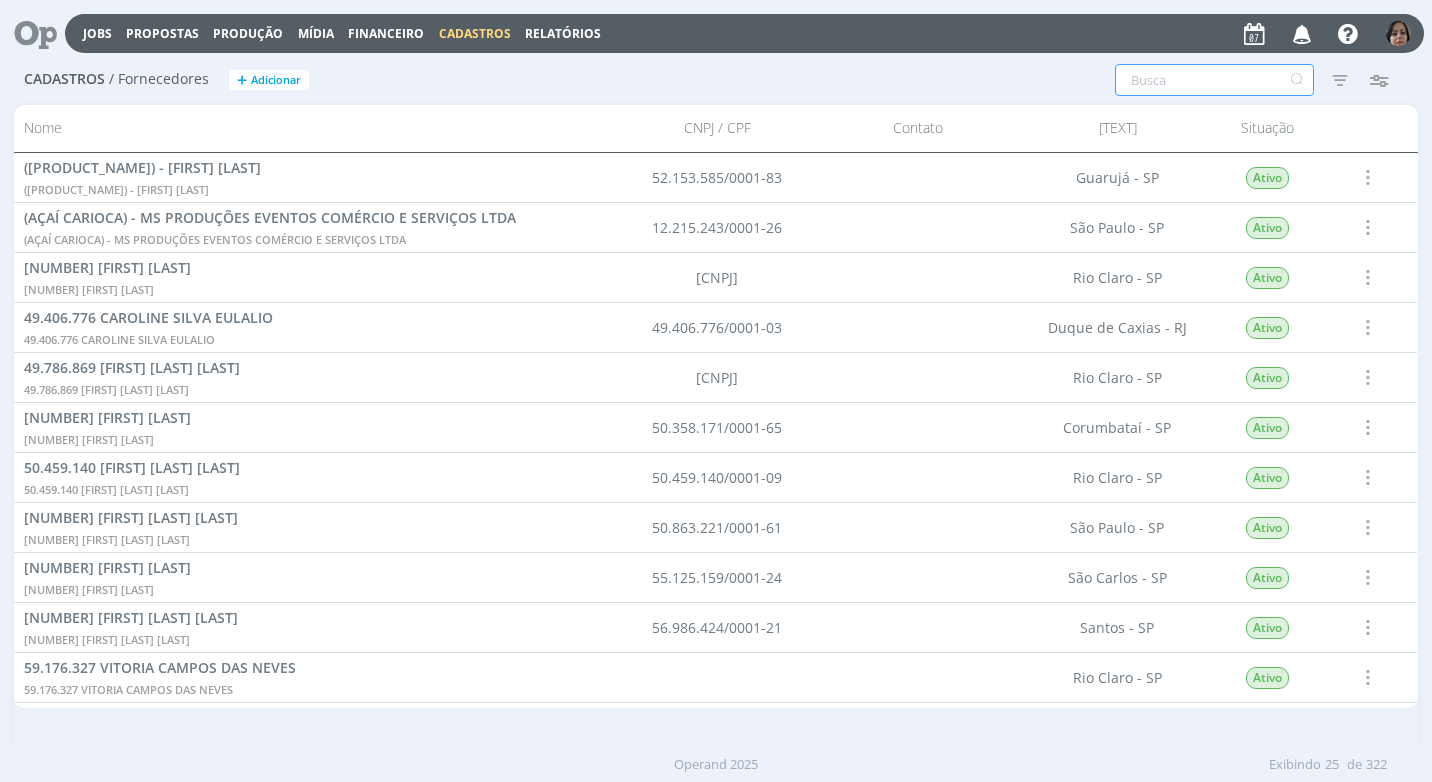 click at bounding box center (1214, 80) 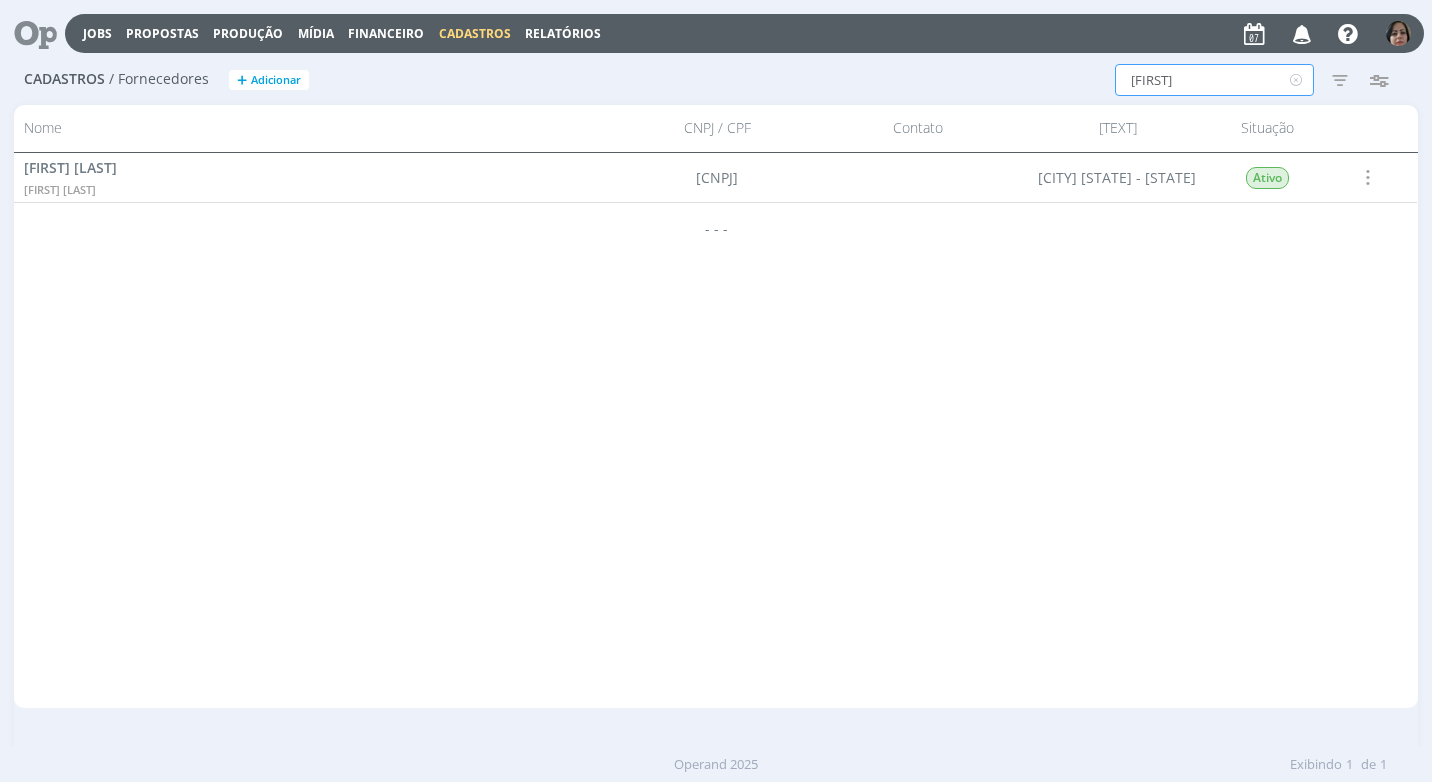type on "[FIRST]" 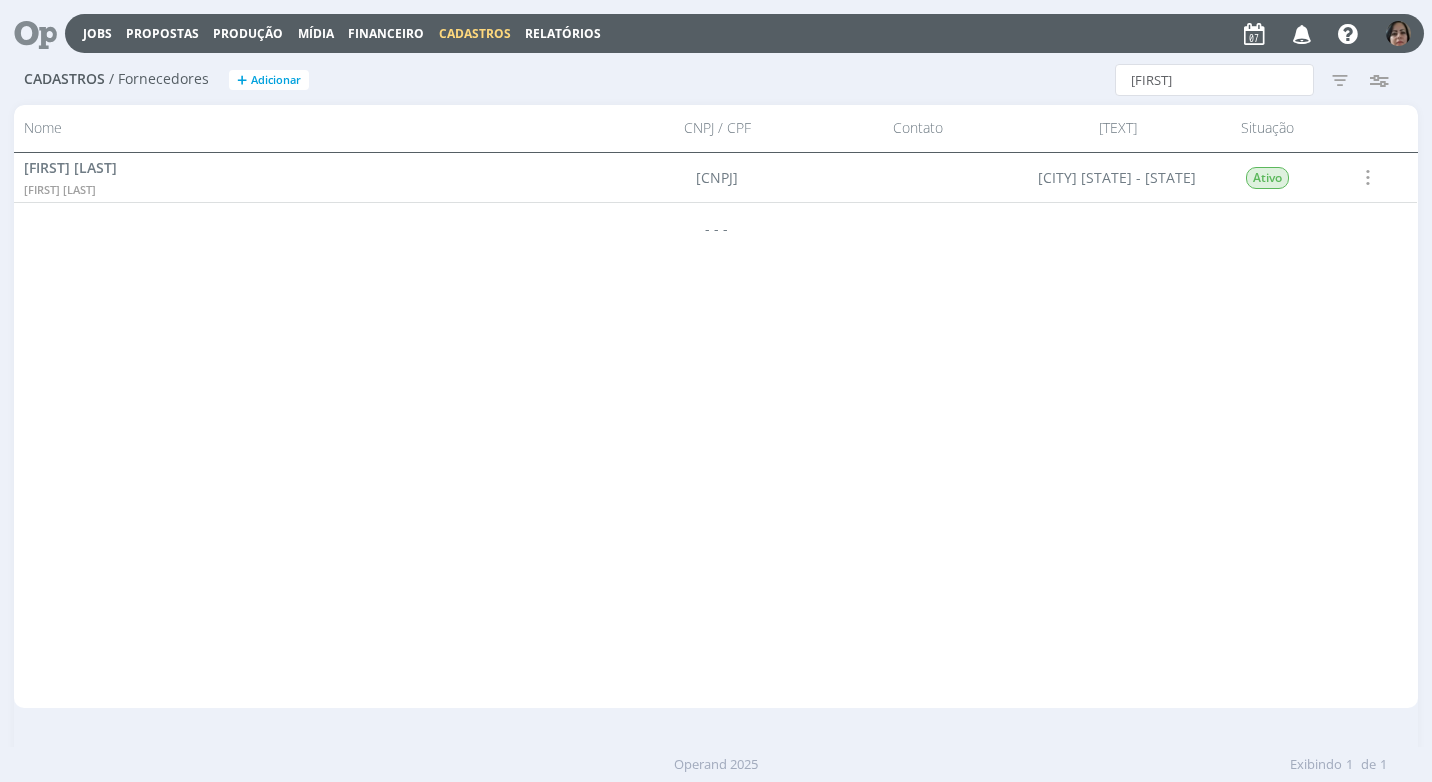 click on "Financeiro" at bounding box center [386, 33] 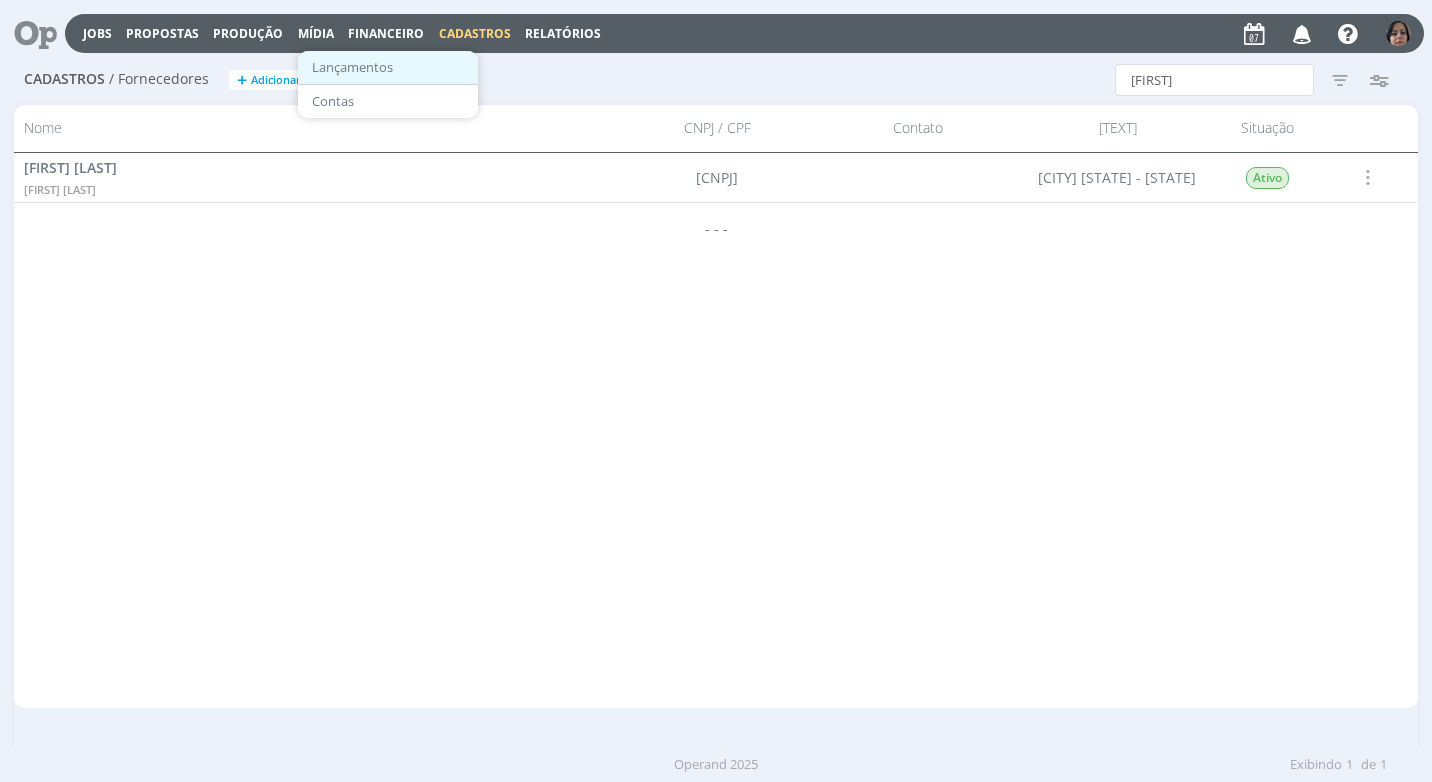 click on "Lançamentos" at bounding box center (388, 67) 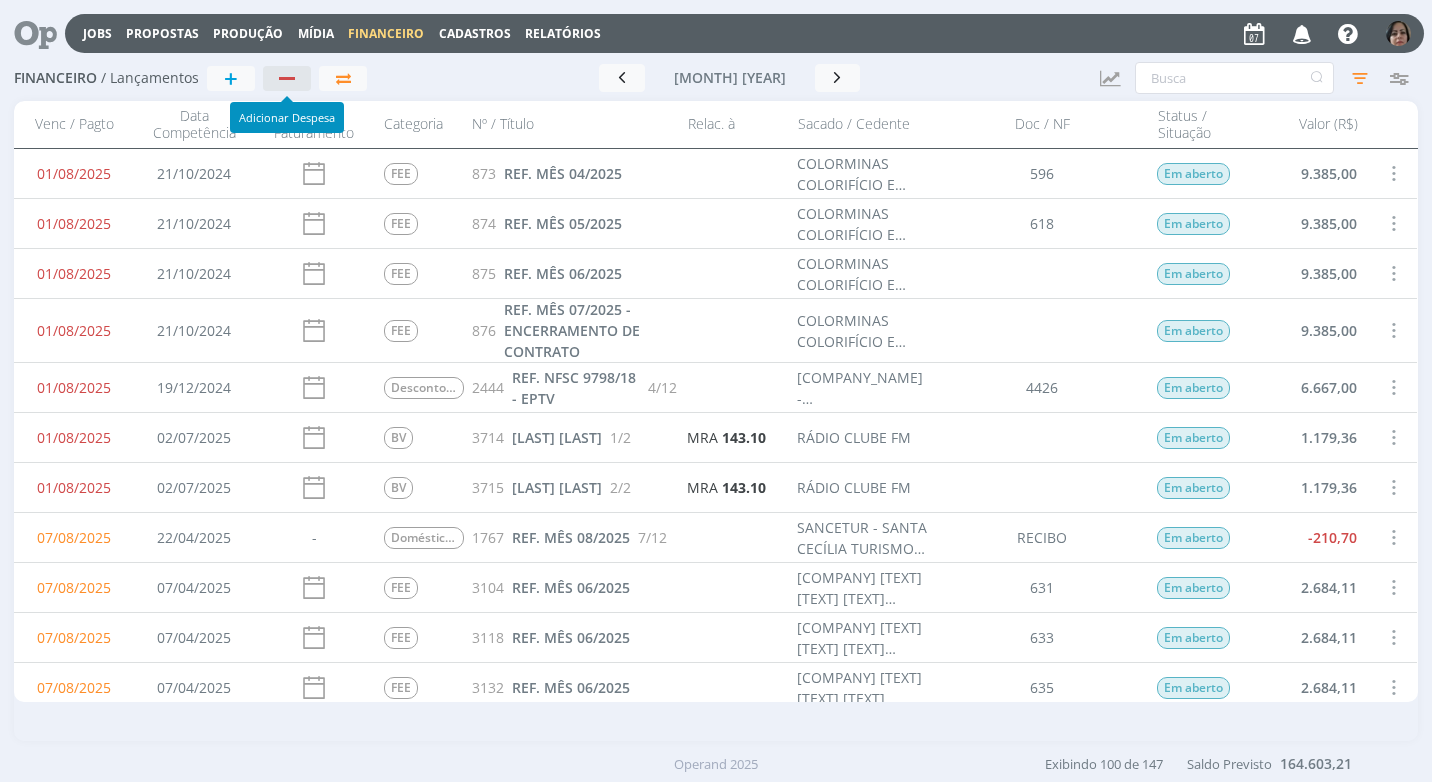 click at bounding box center (288, 78) 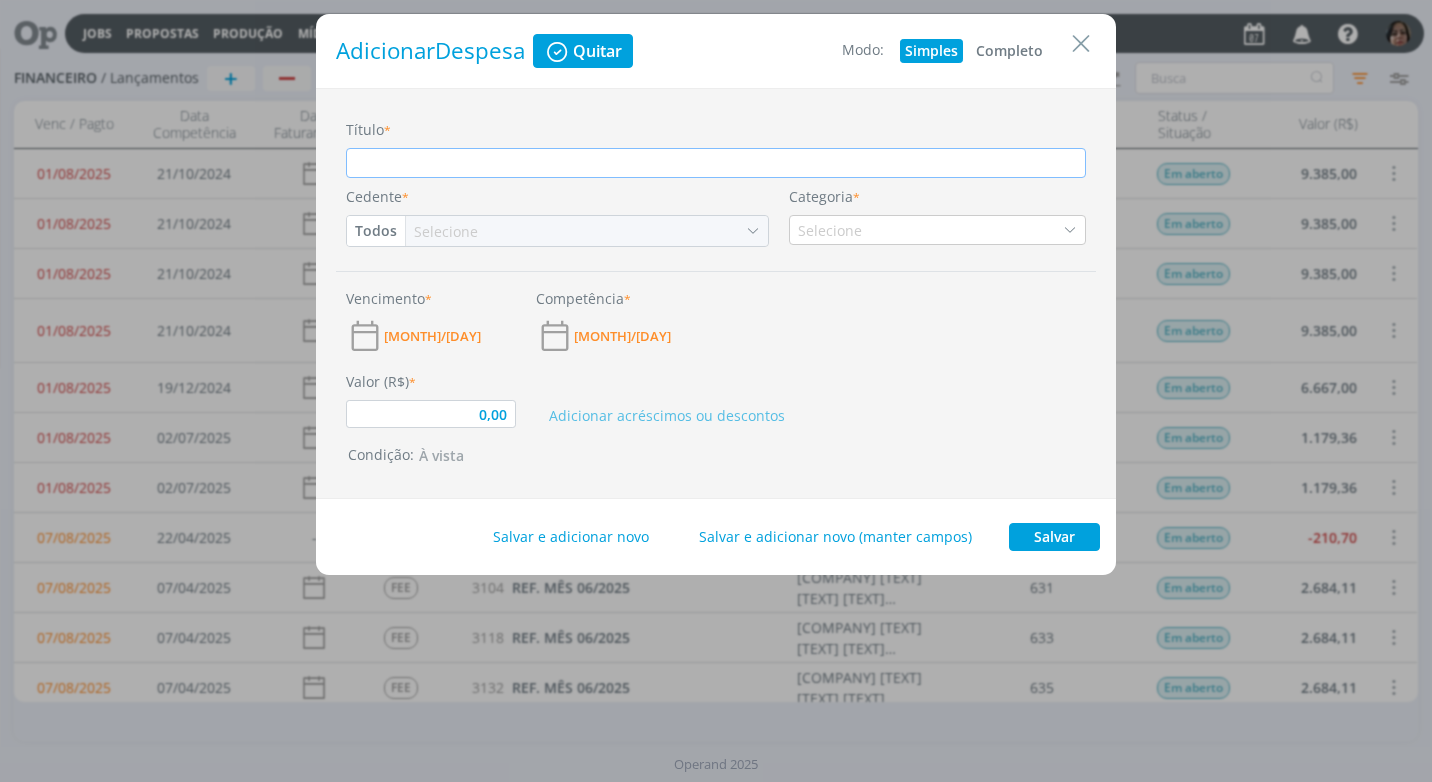 click on "Completo" at bounding box center [1009, 51] 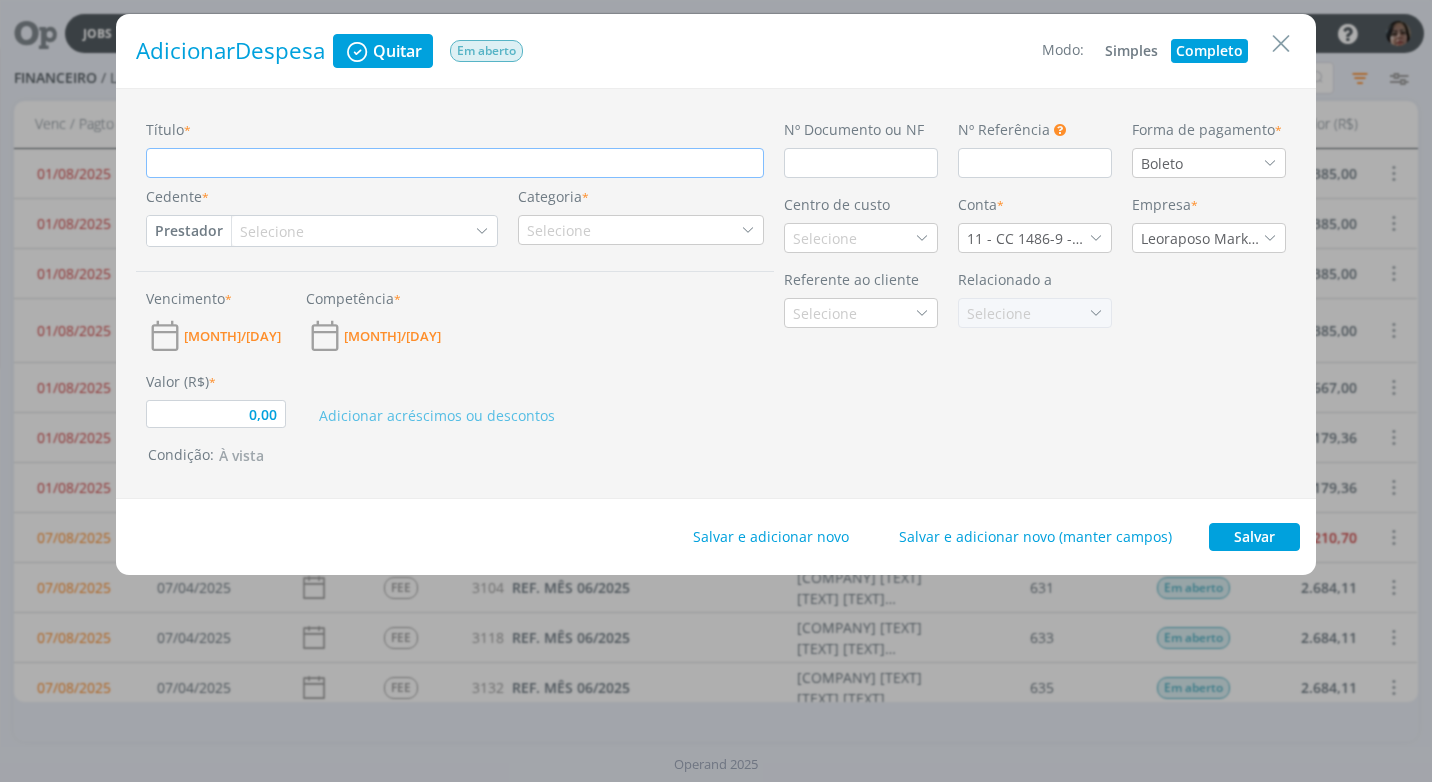 click on "Título  *" at bounding box center (455, 163) 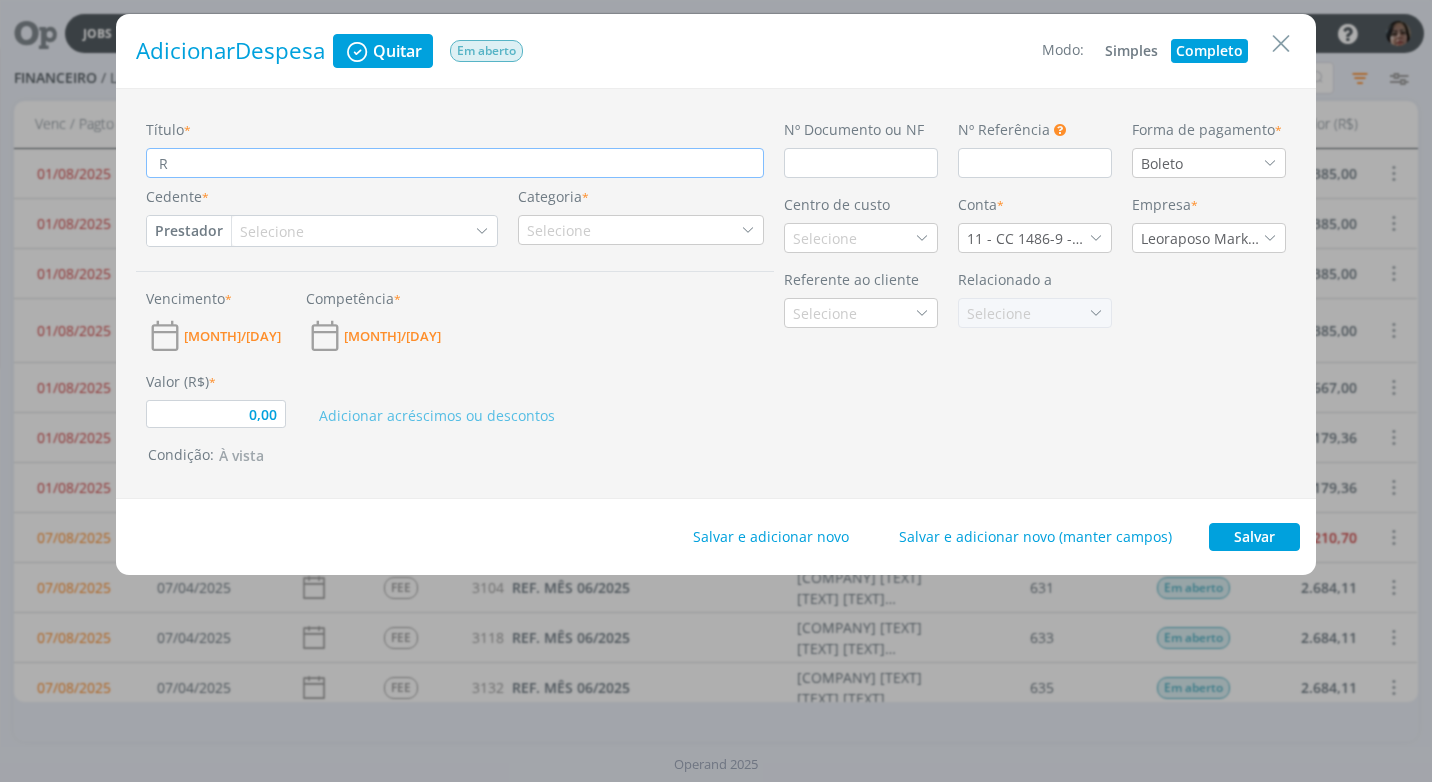 type on "0,00" 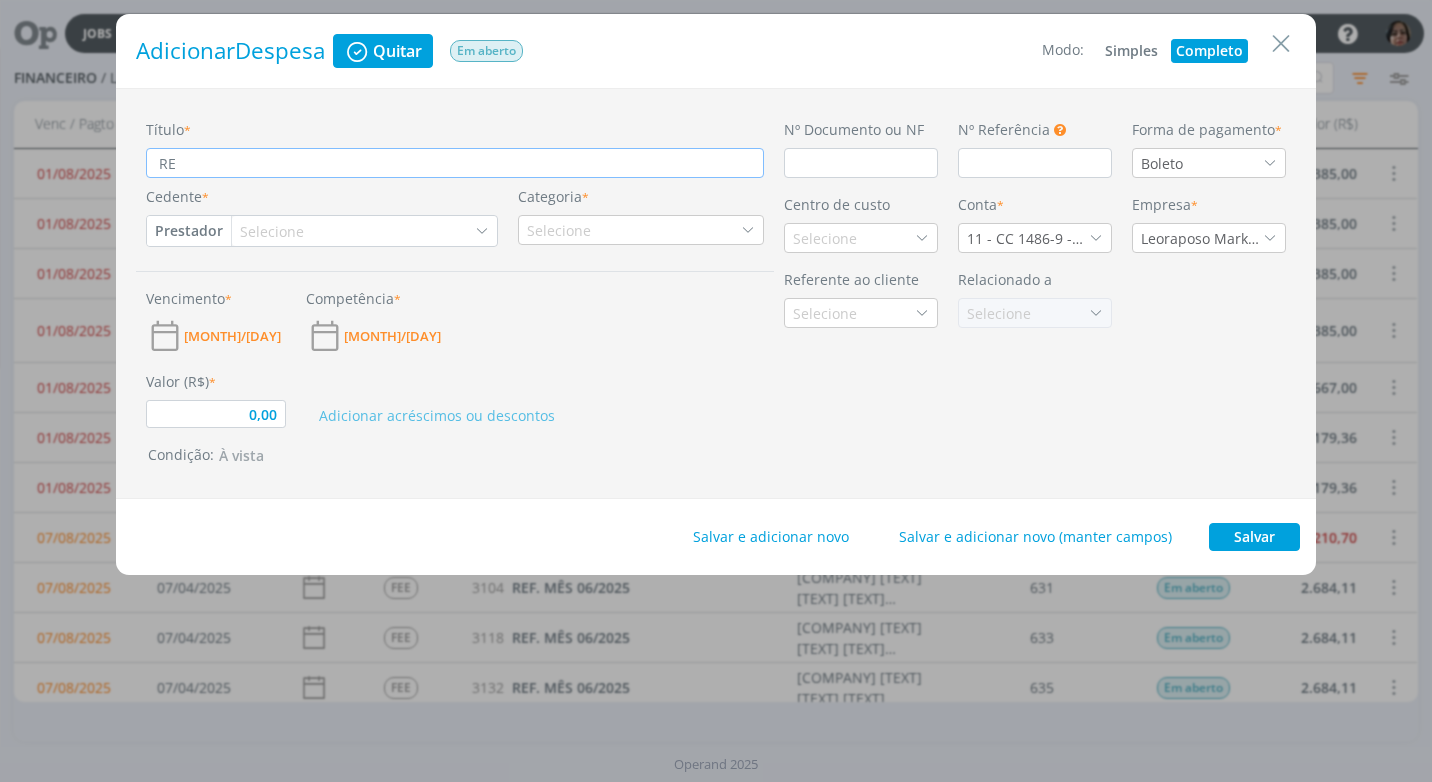 type on "REF" 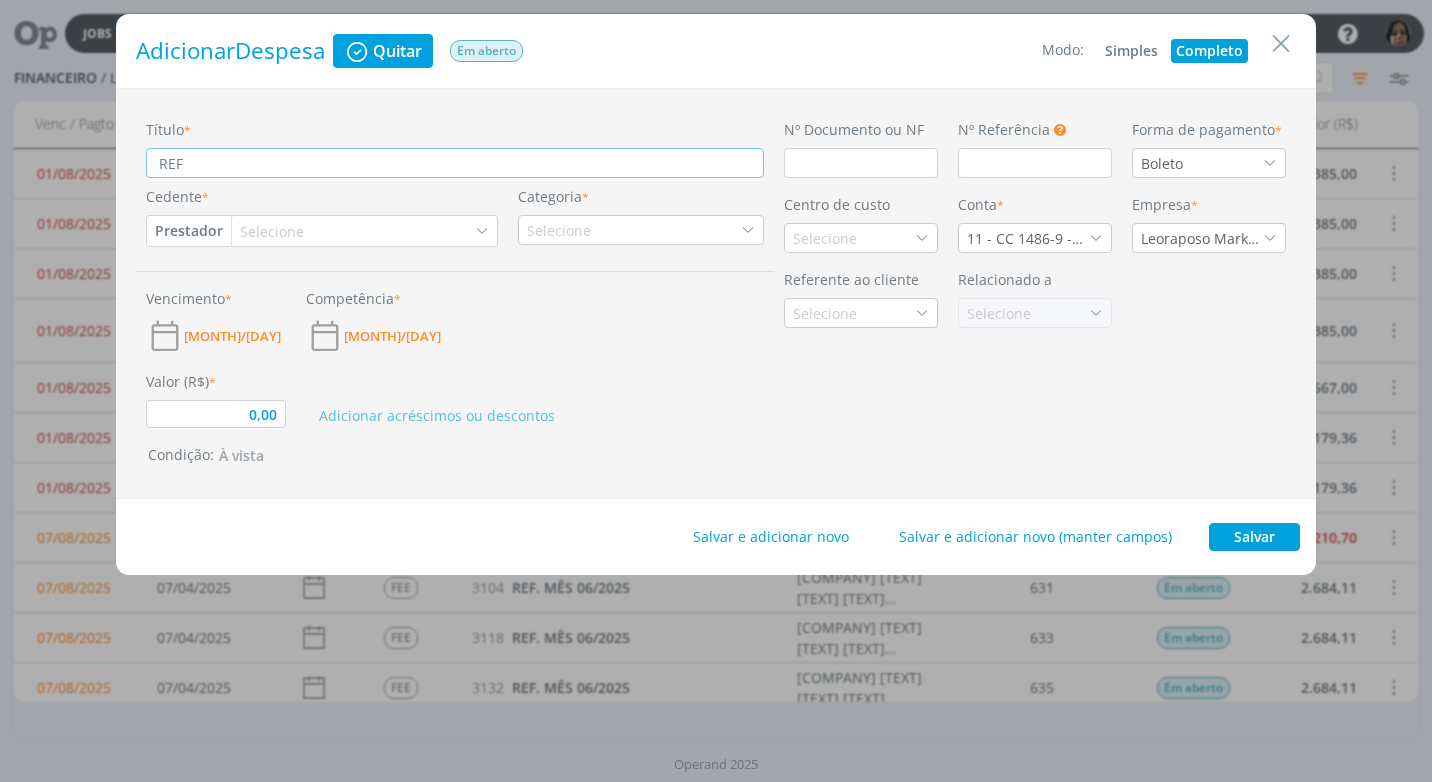 type on "REF." 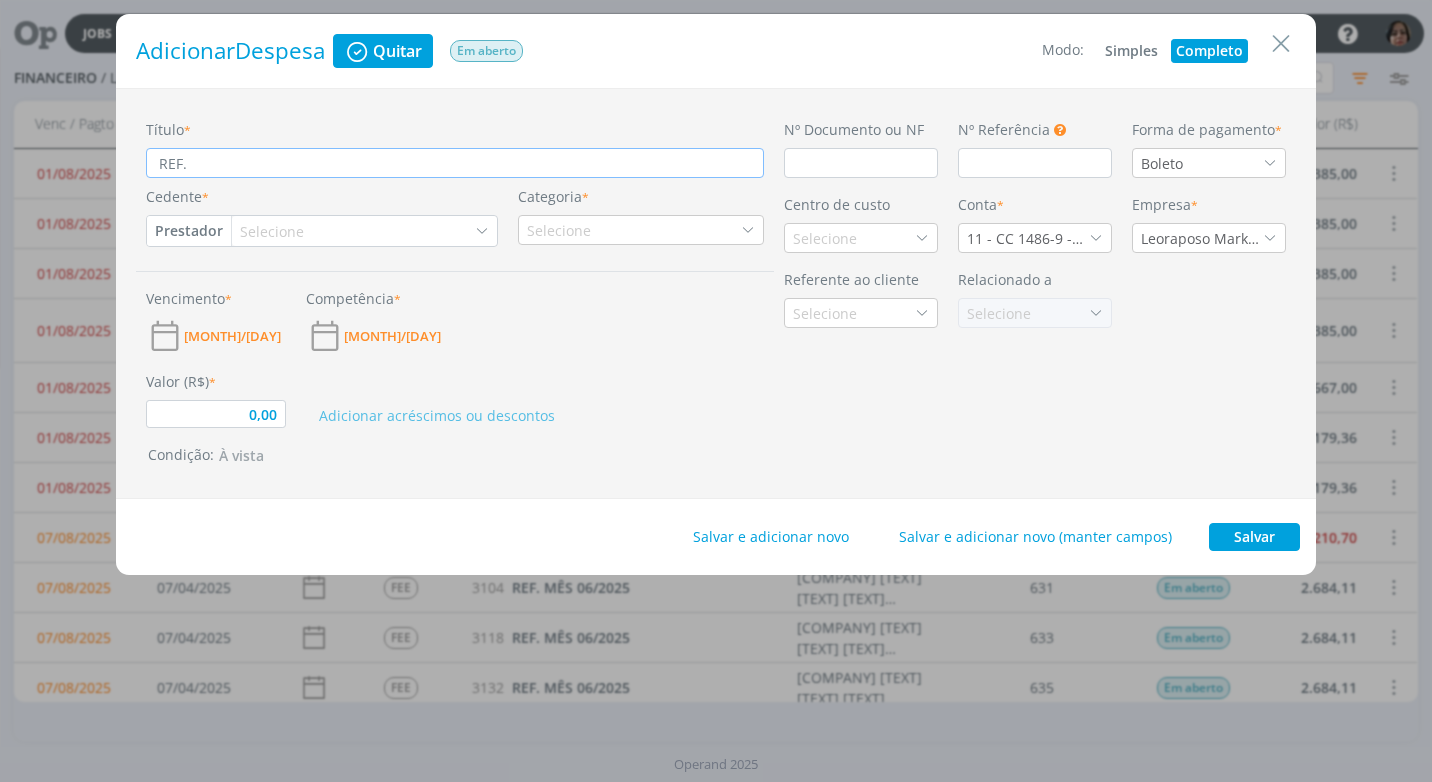 type on "REF." 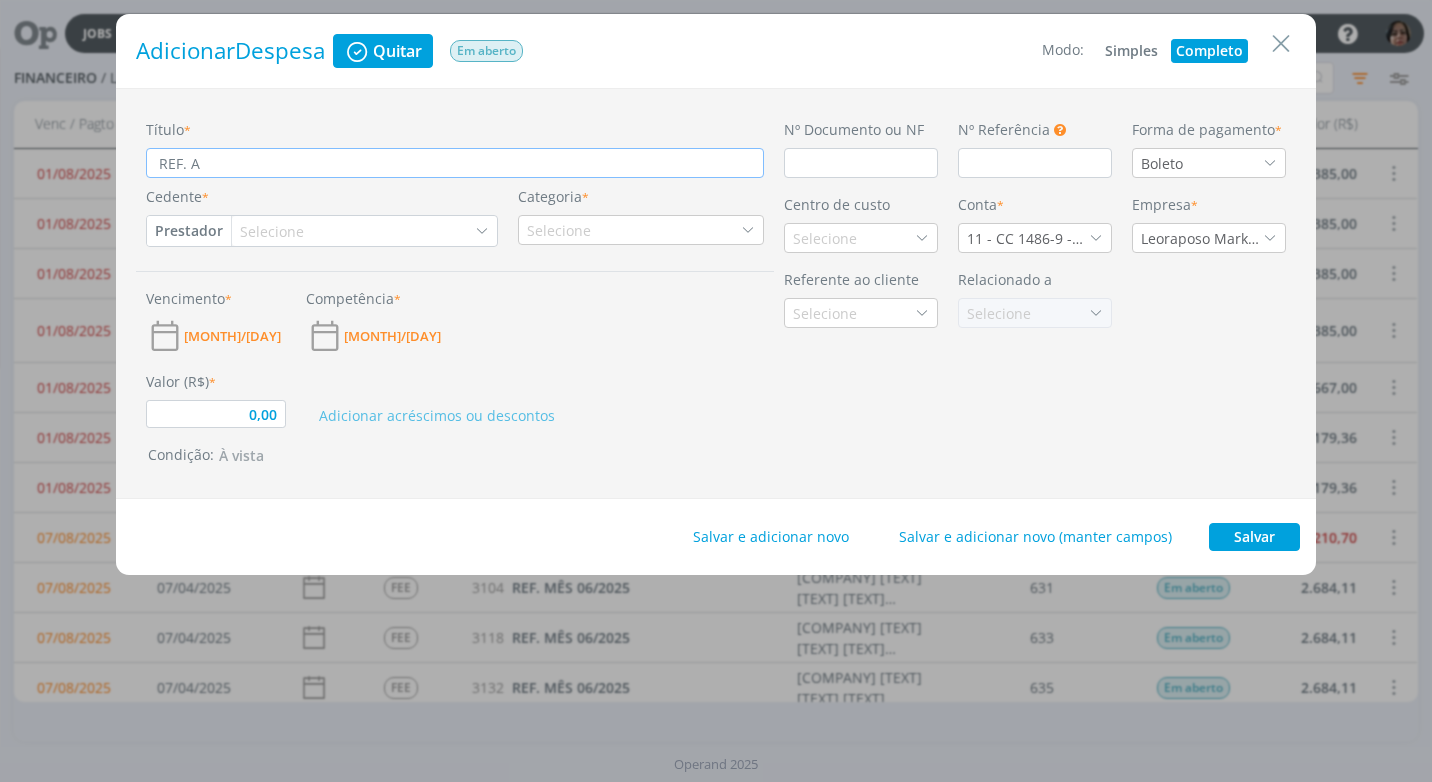 type on "REF. AN" 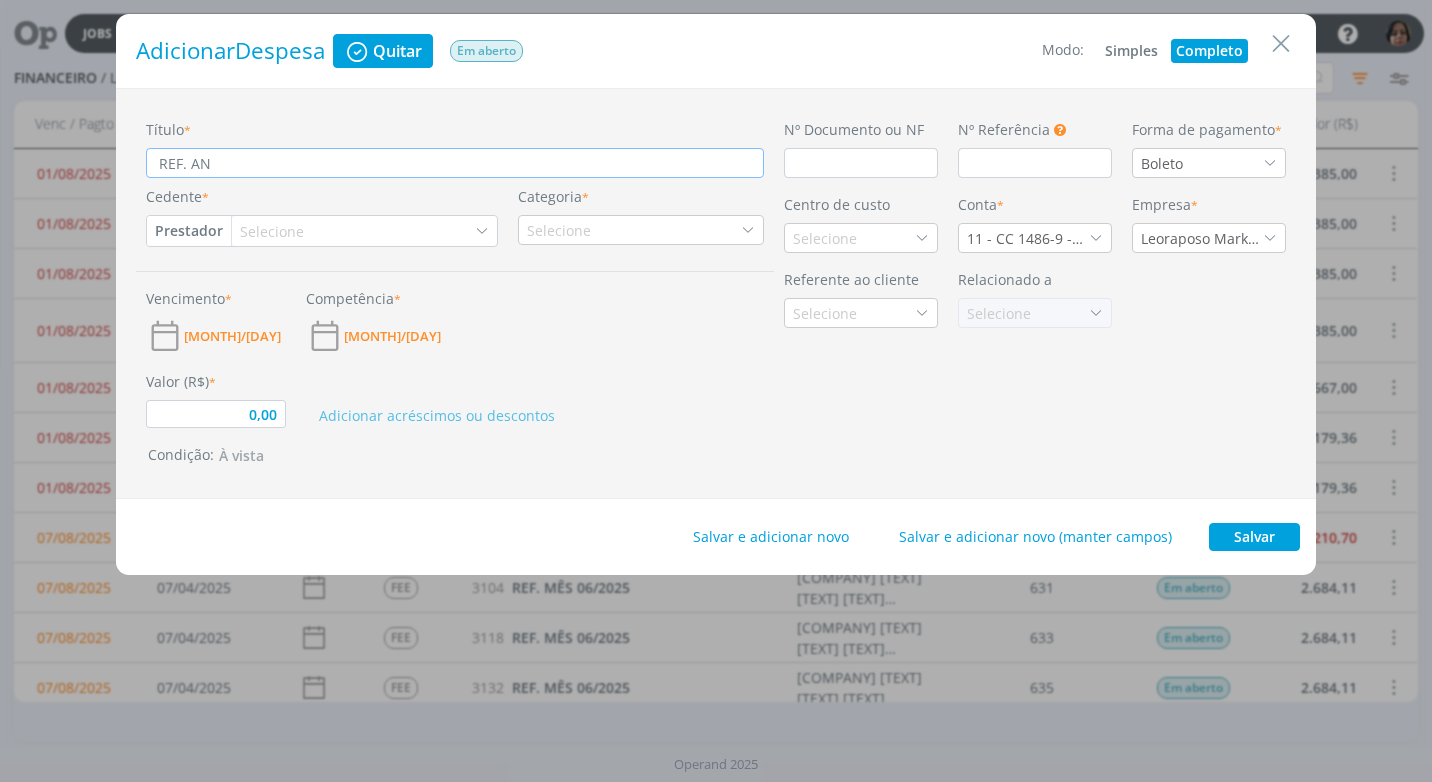 type on "REF. ANI" 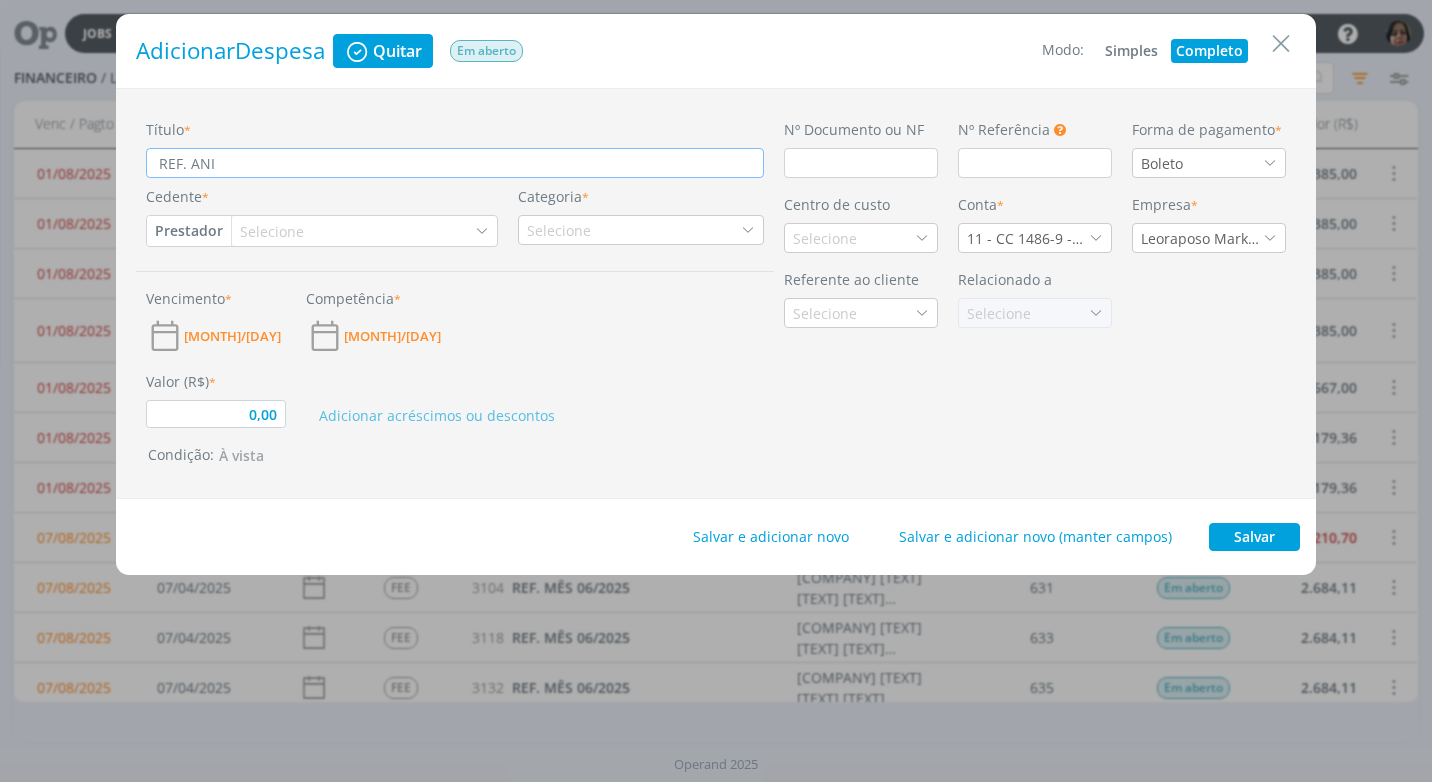 type on "0,00" 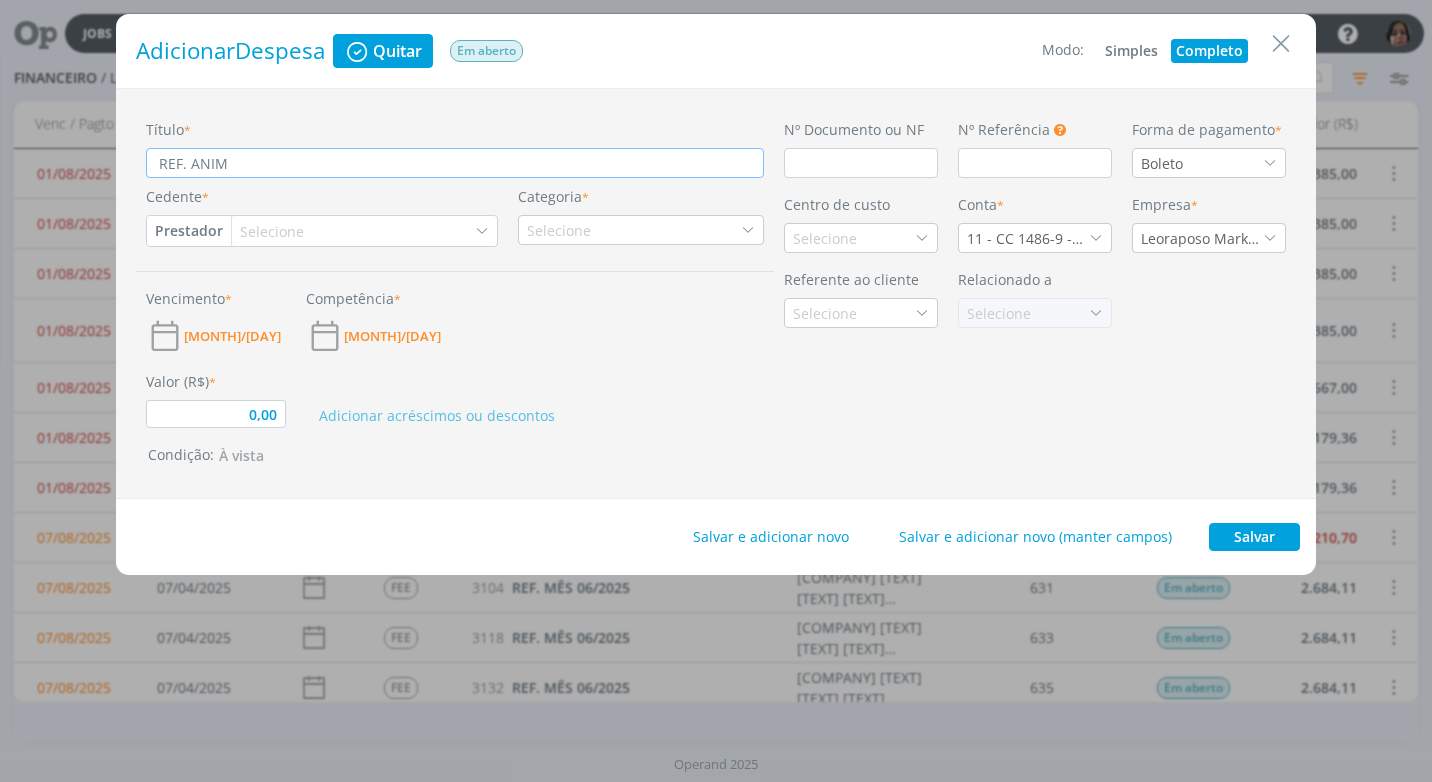 type on "REF. ANIMA" 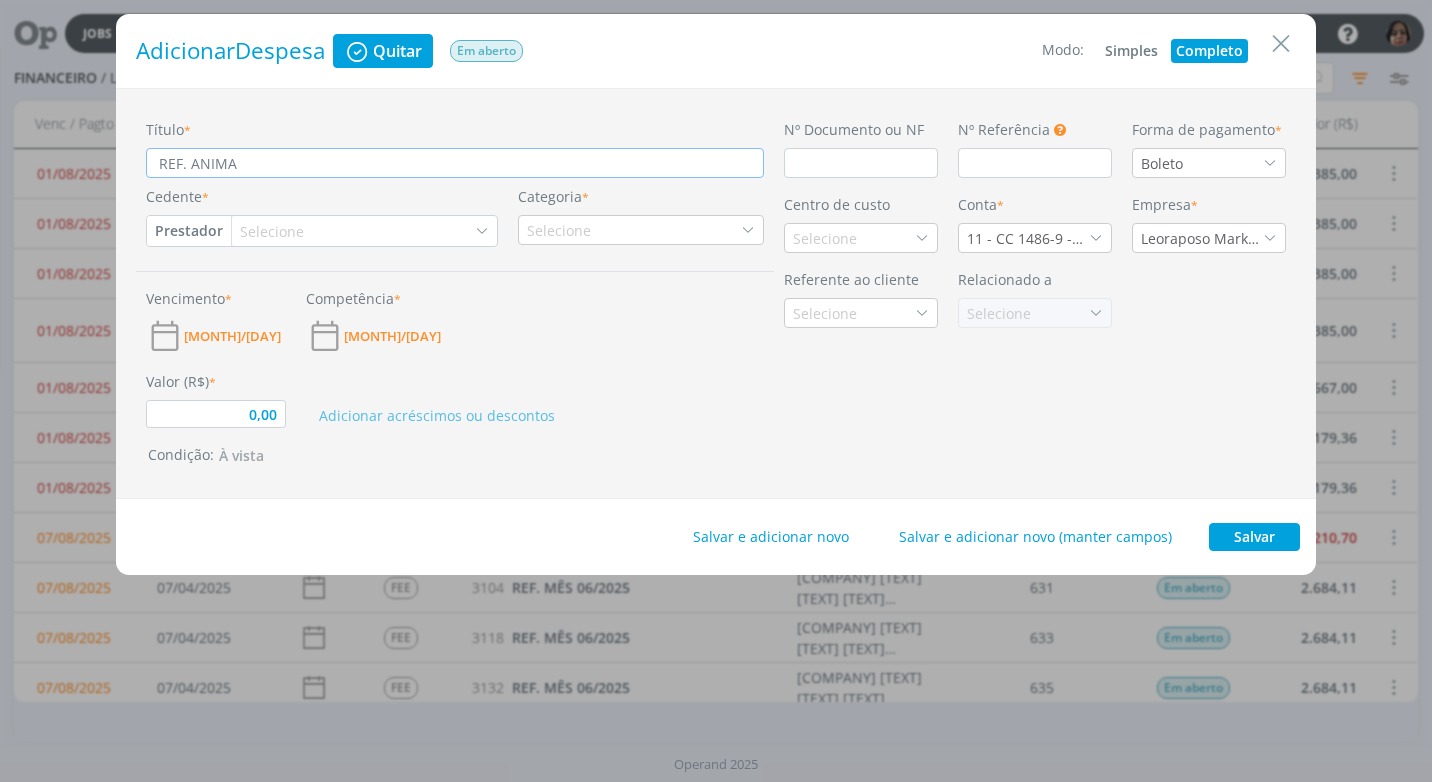 type on "0,00" 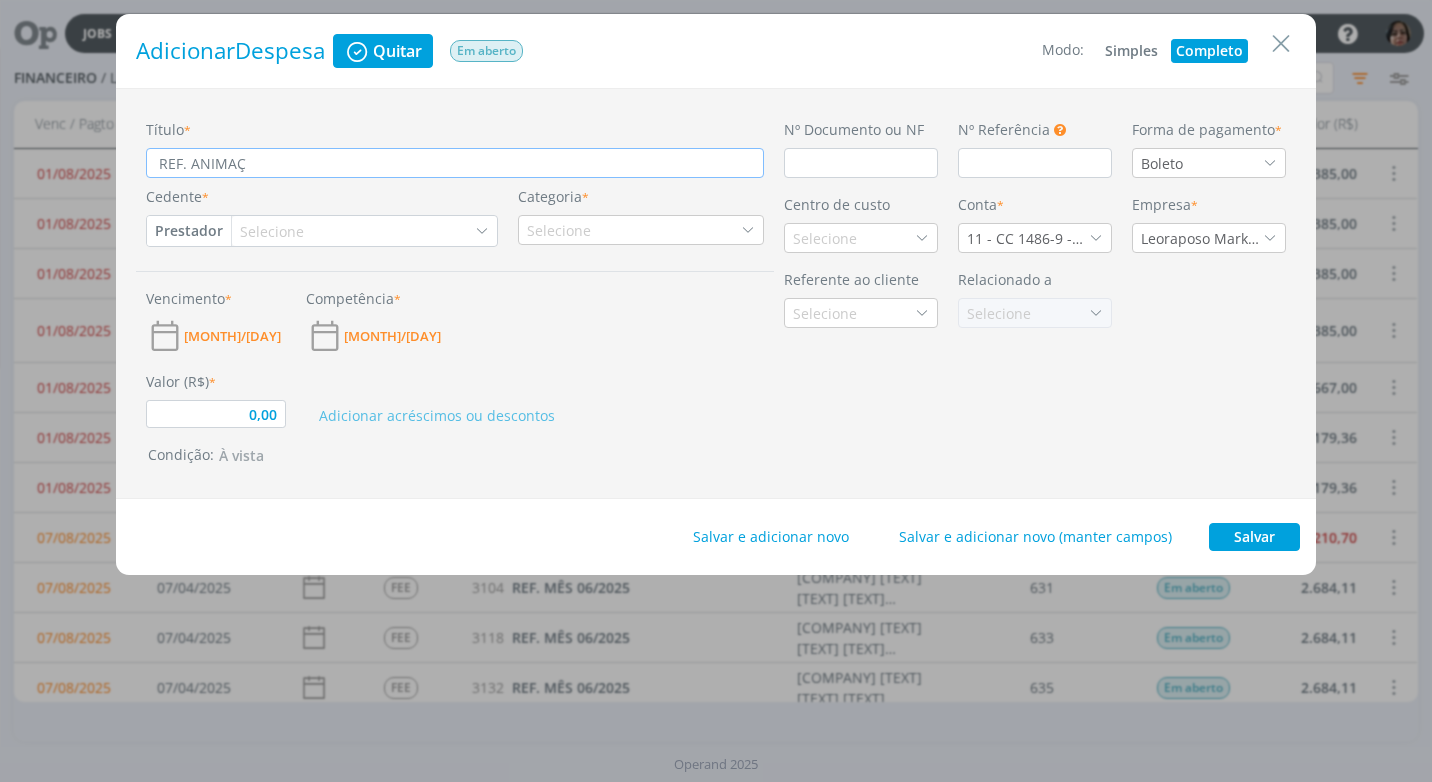 type on "0,00" 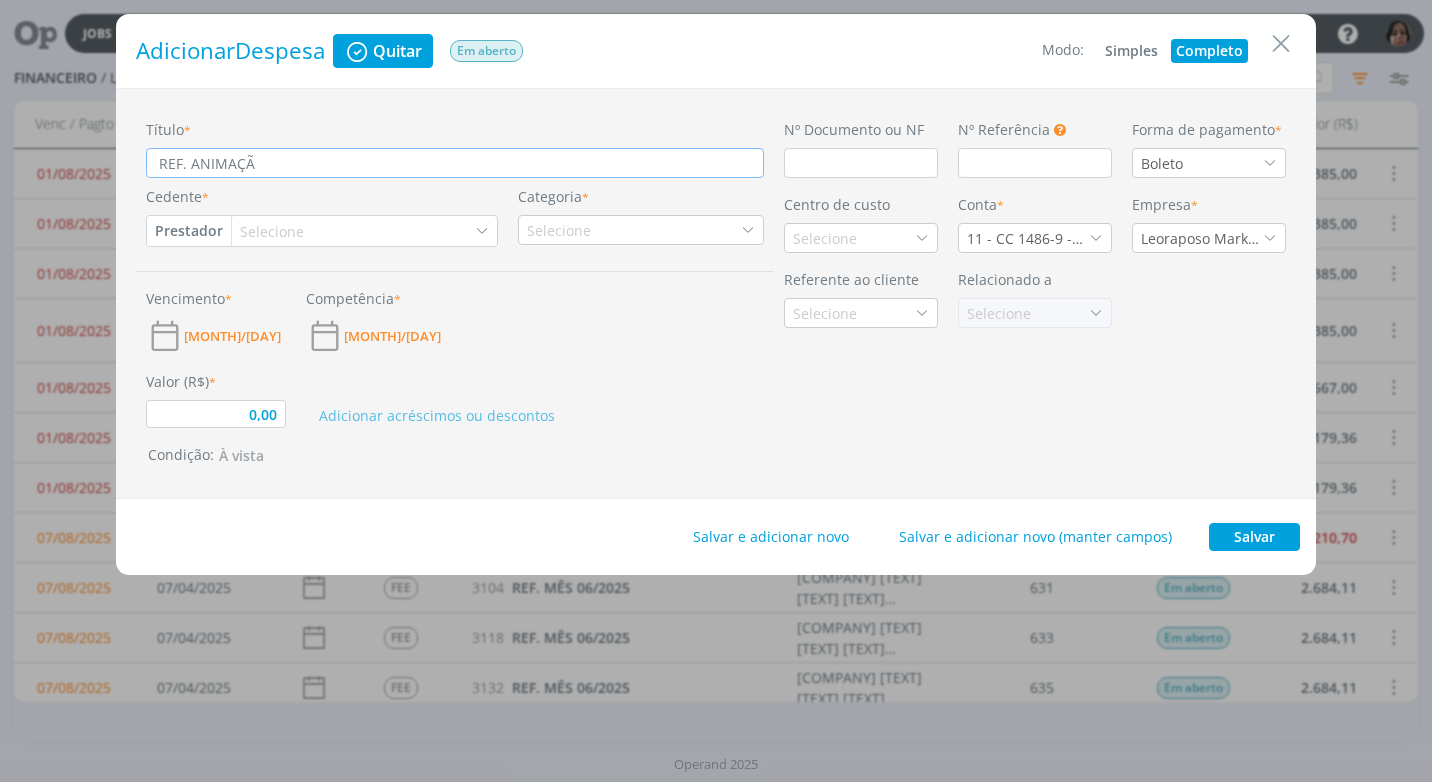 type on "REF. ANIMAÇÃO" 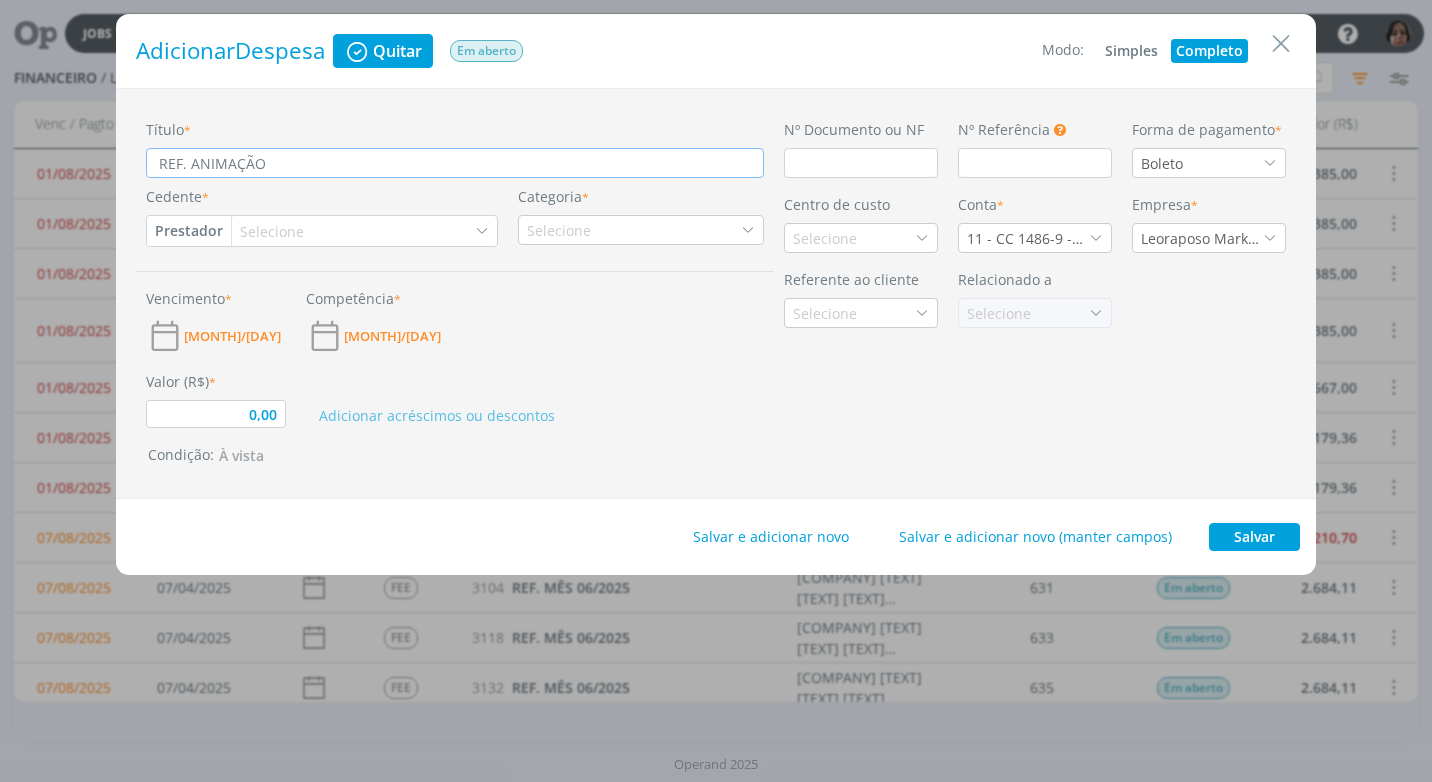 type on "REF. ANIMAÇÃO" 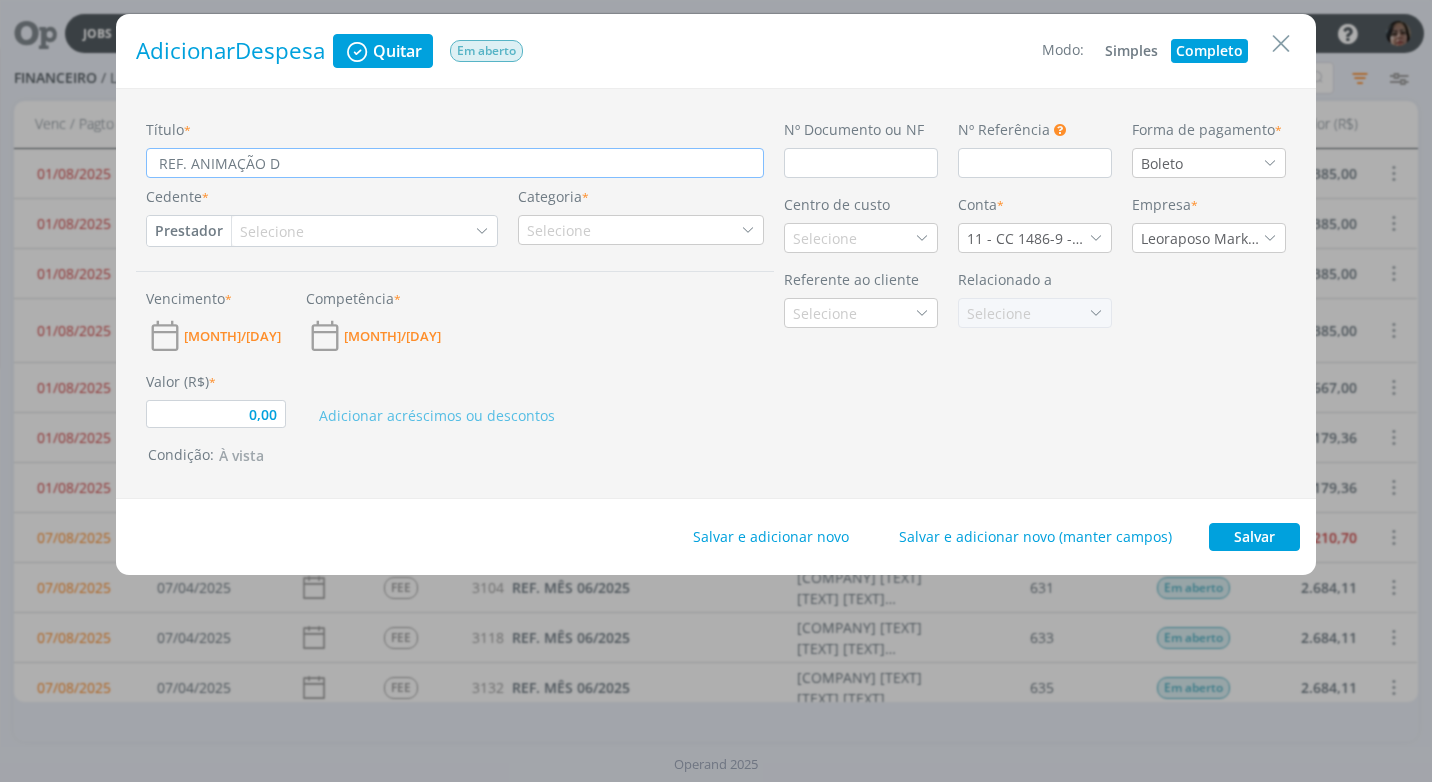 type on "REF. ANIMAÇÃO DE" 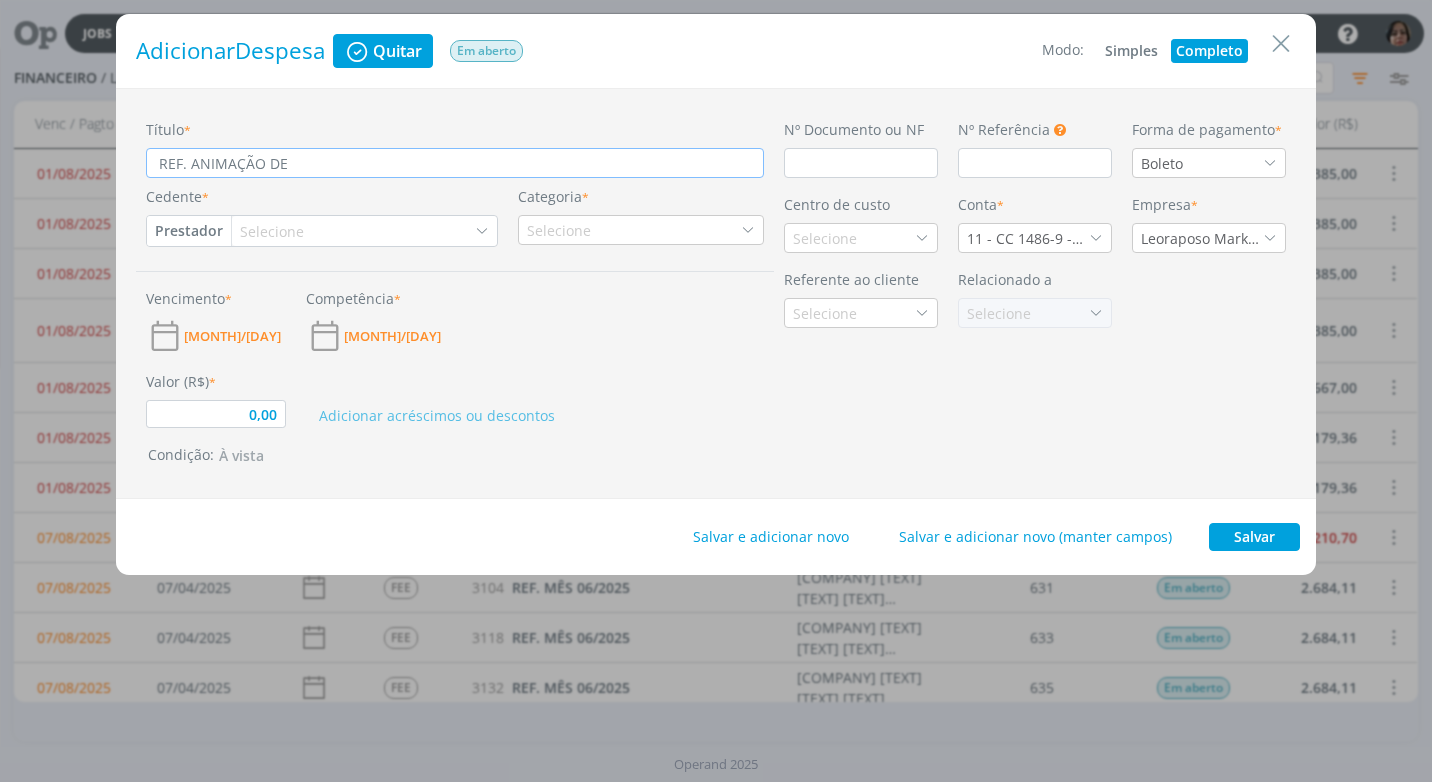 type on "0,00" 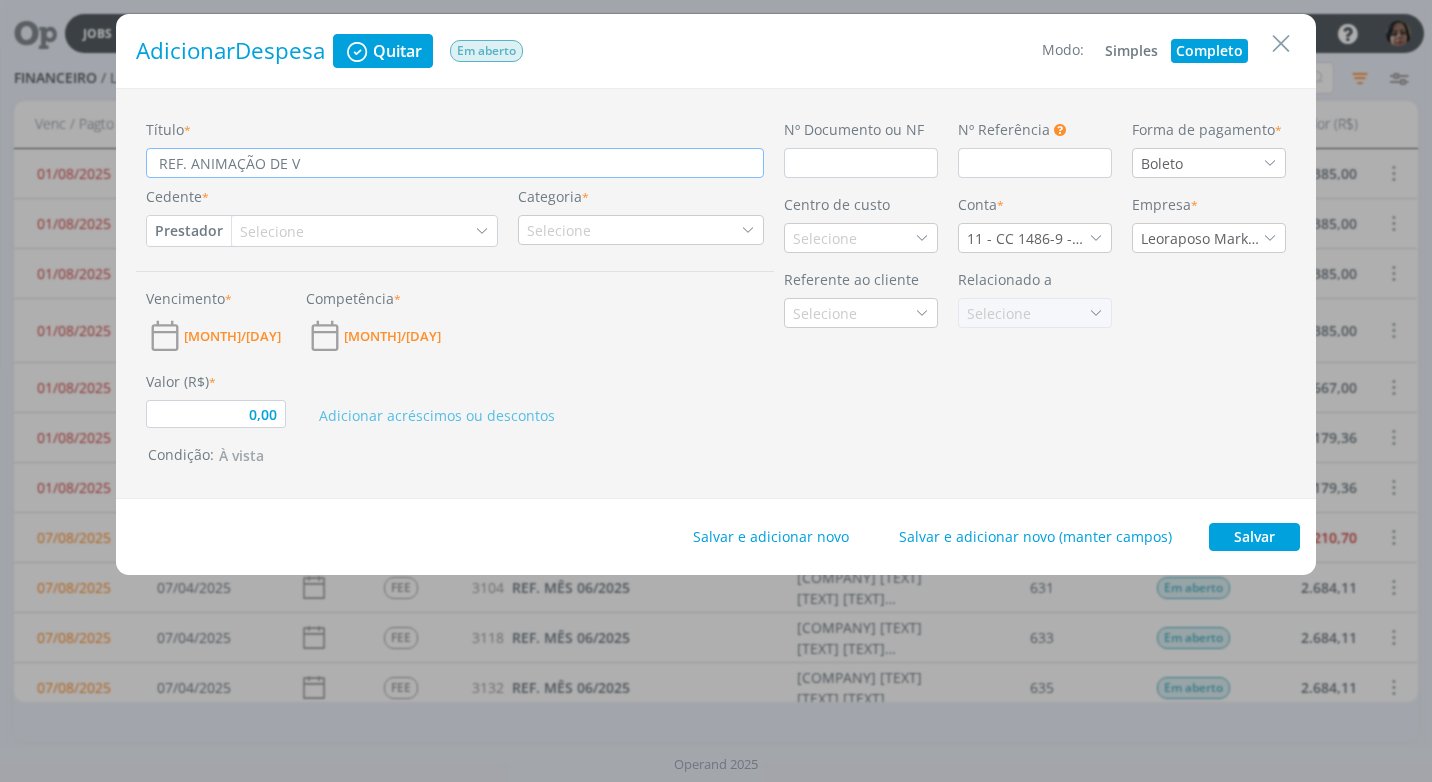 type on "0,00" 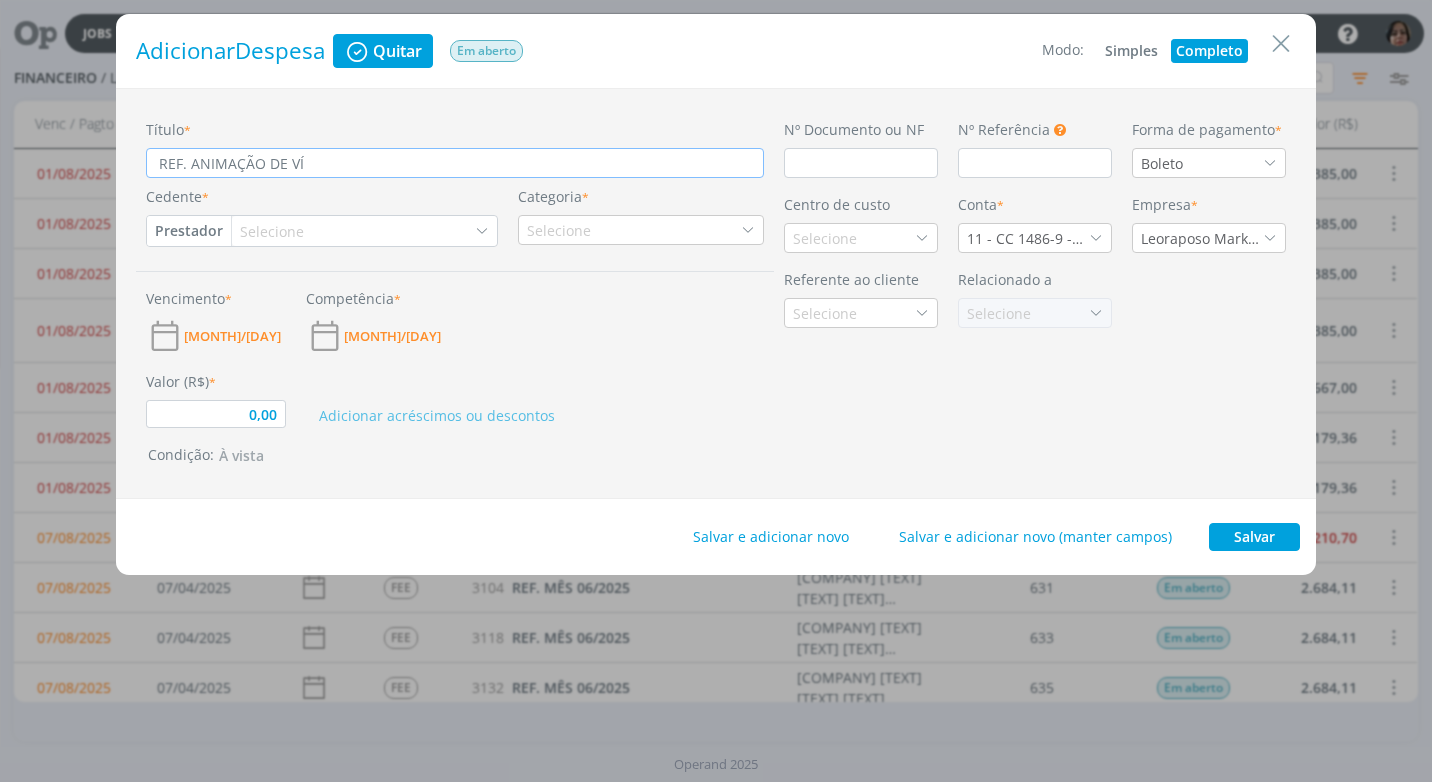 type on "0,00" 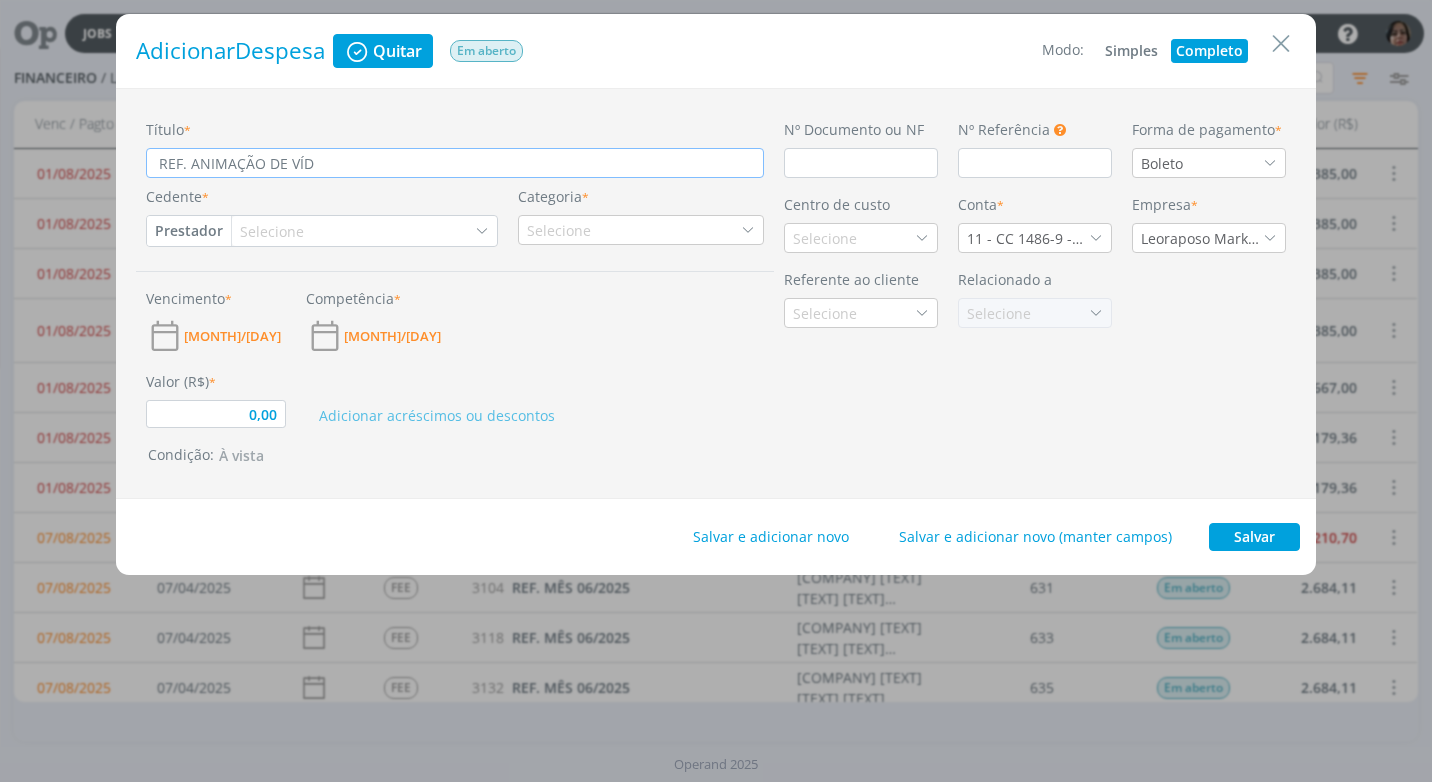 type on "0,00" 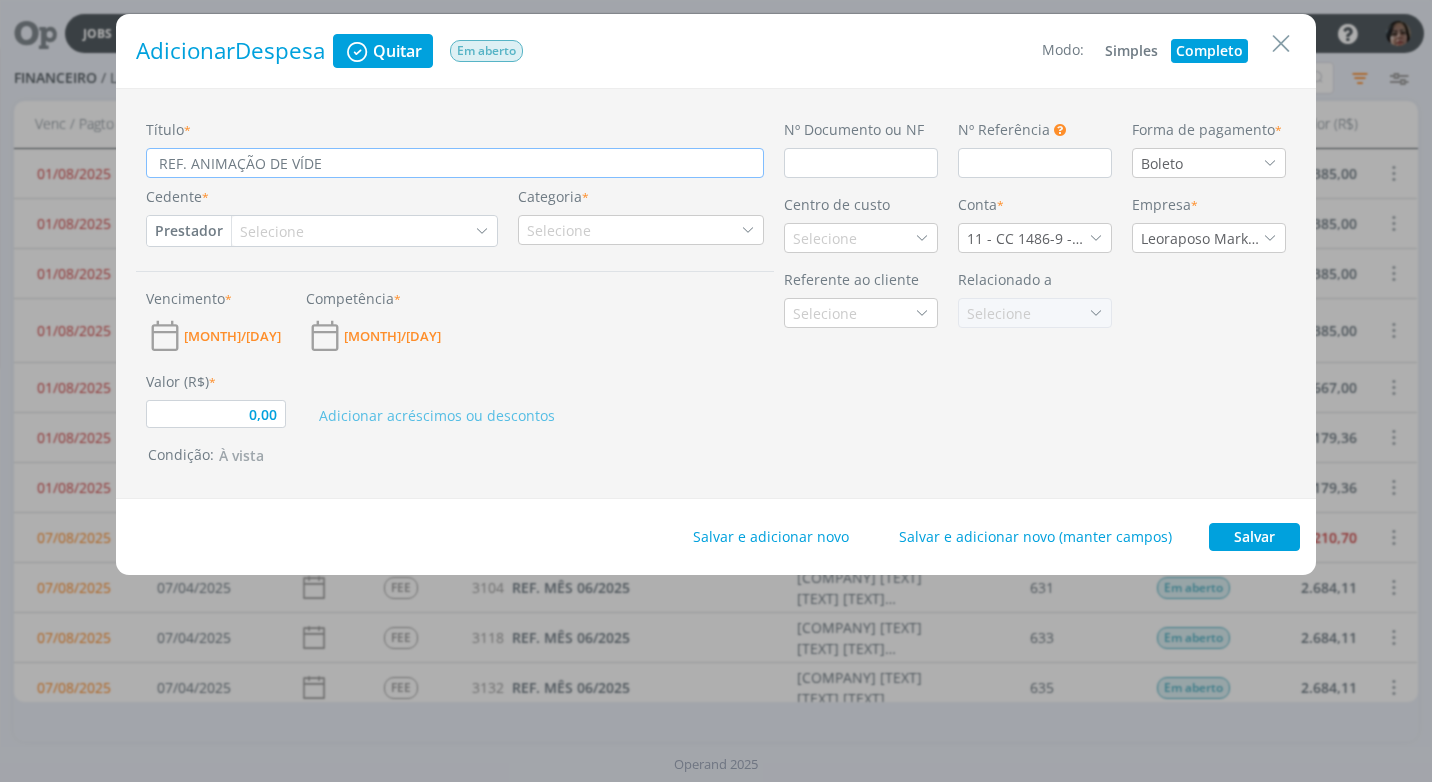 type on "REF. ANIMAÇÃO DE VÍDEO" 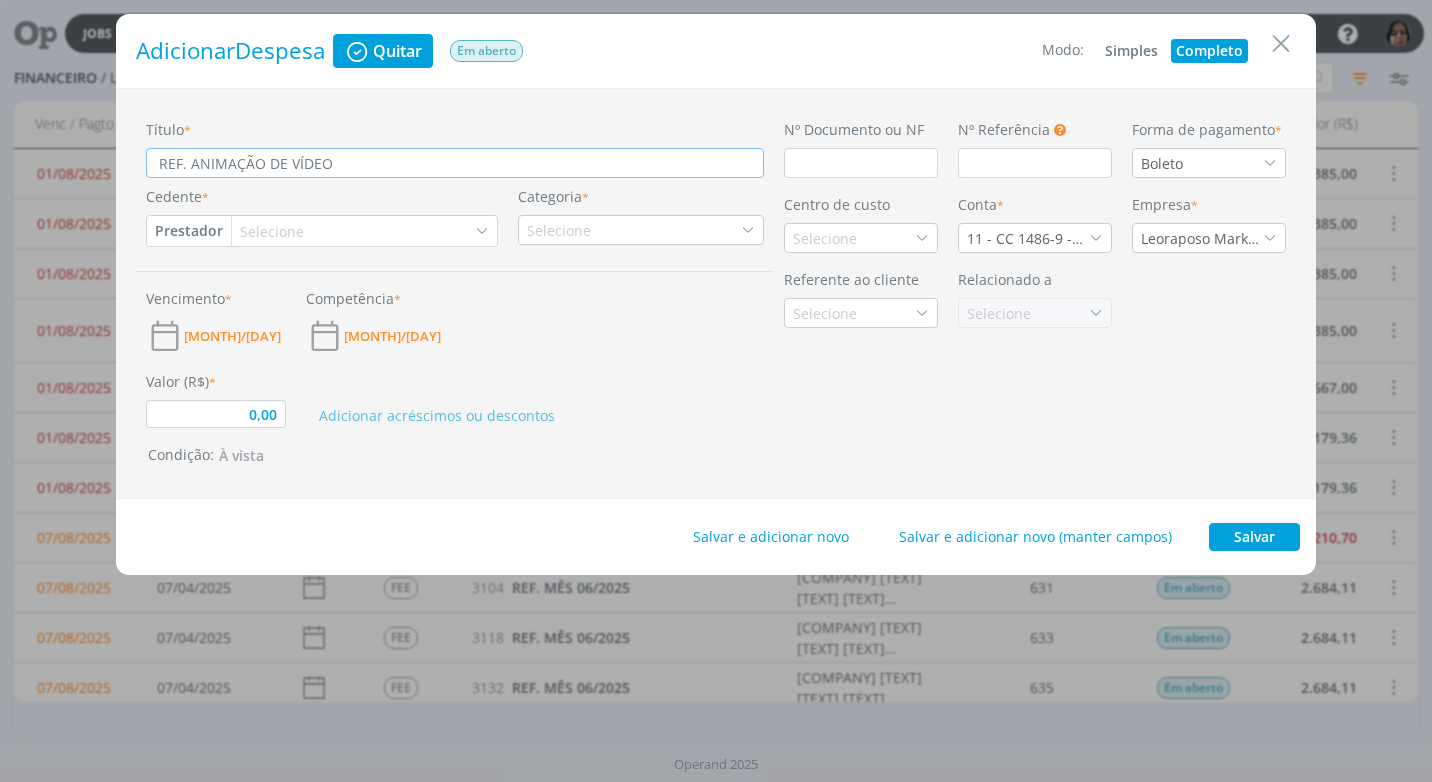type on "REF. ANIMAÇÃO DE VÍDEOS" 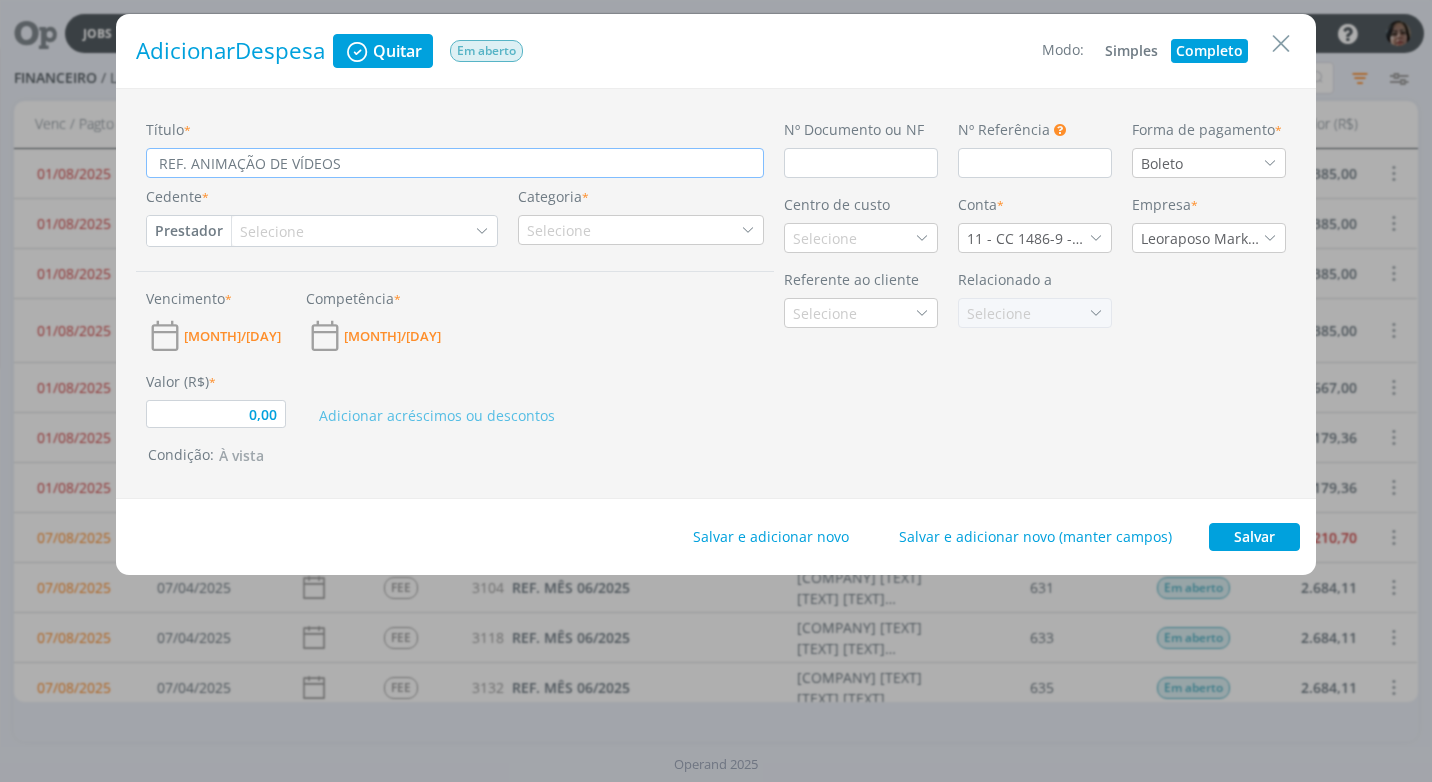 type on "0,00" 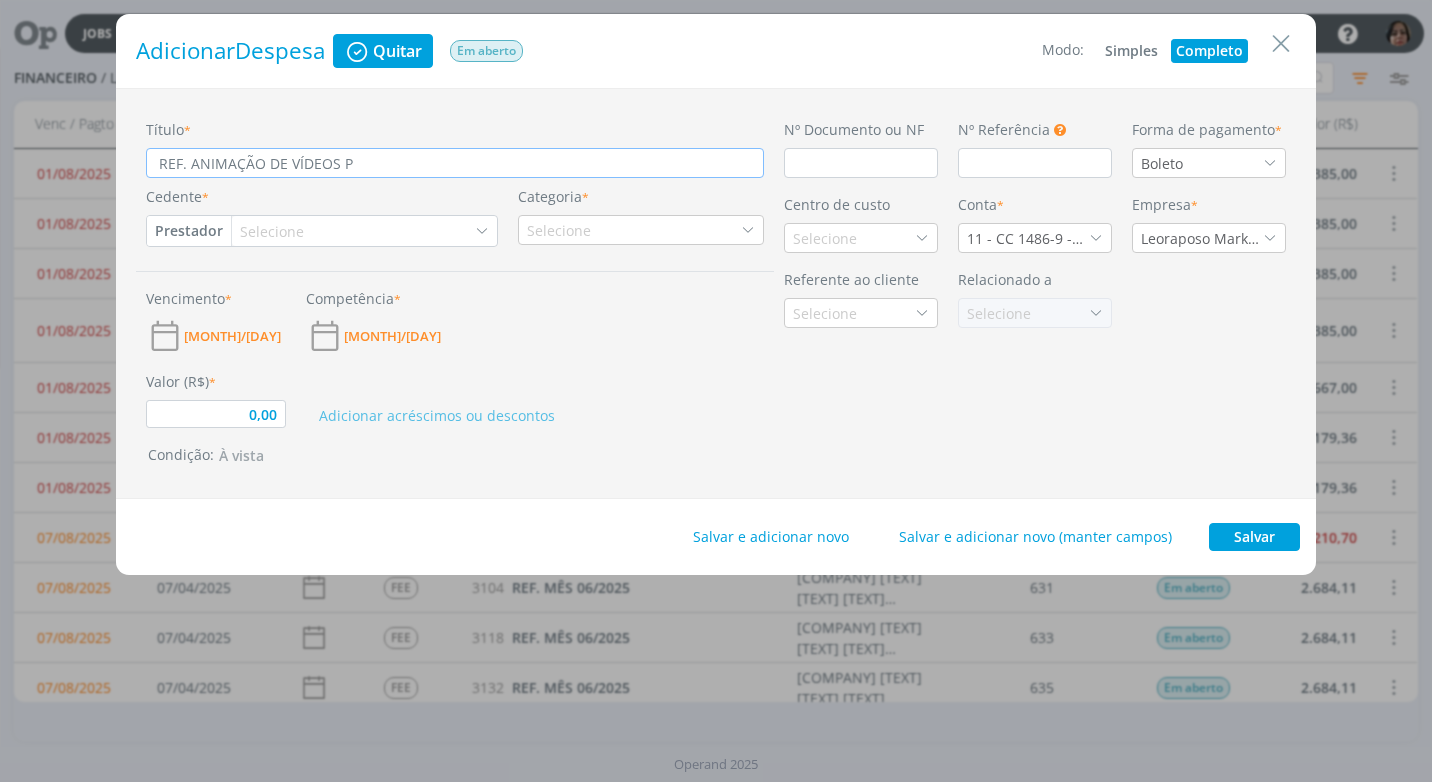type on "0,00" 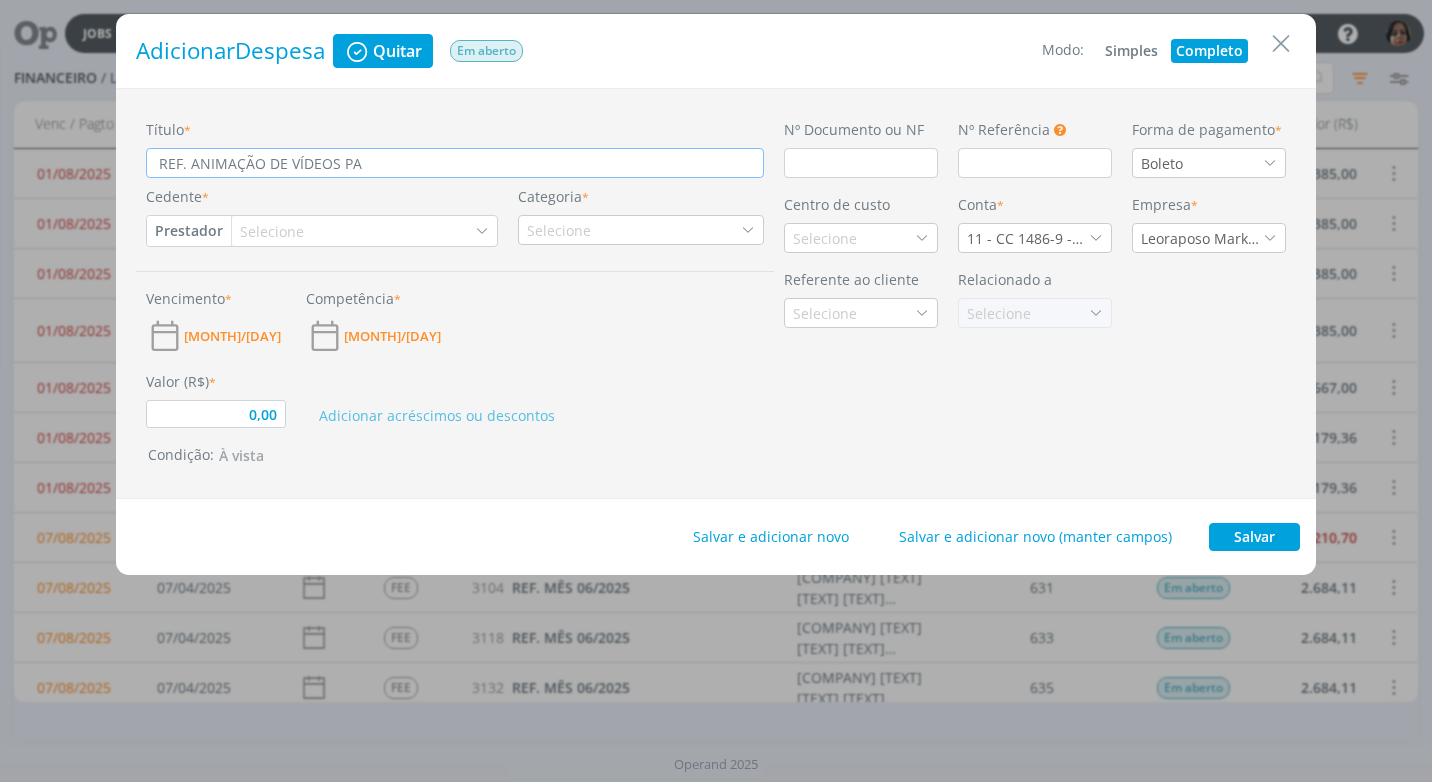 type on "REF. ANIMAÇÃO DE VÍDEOS PAR" 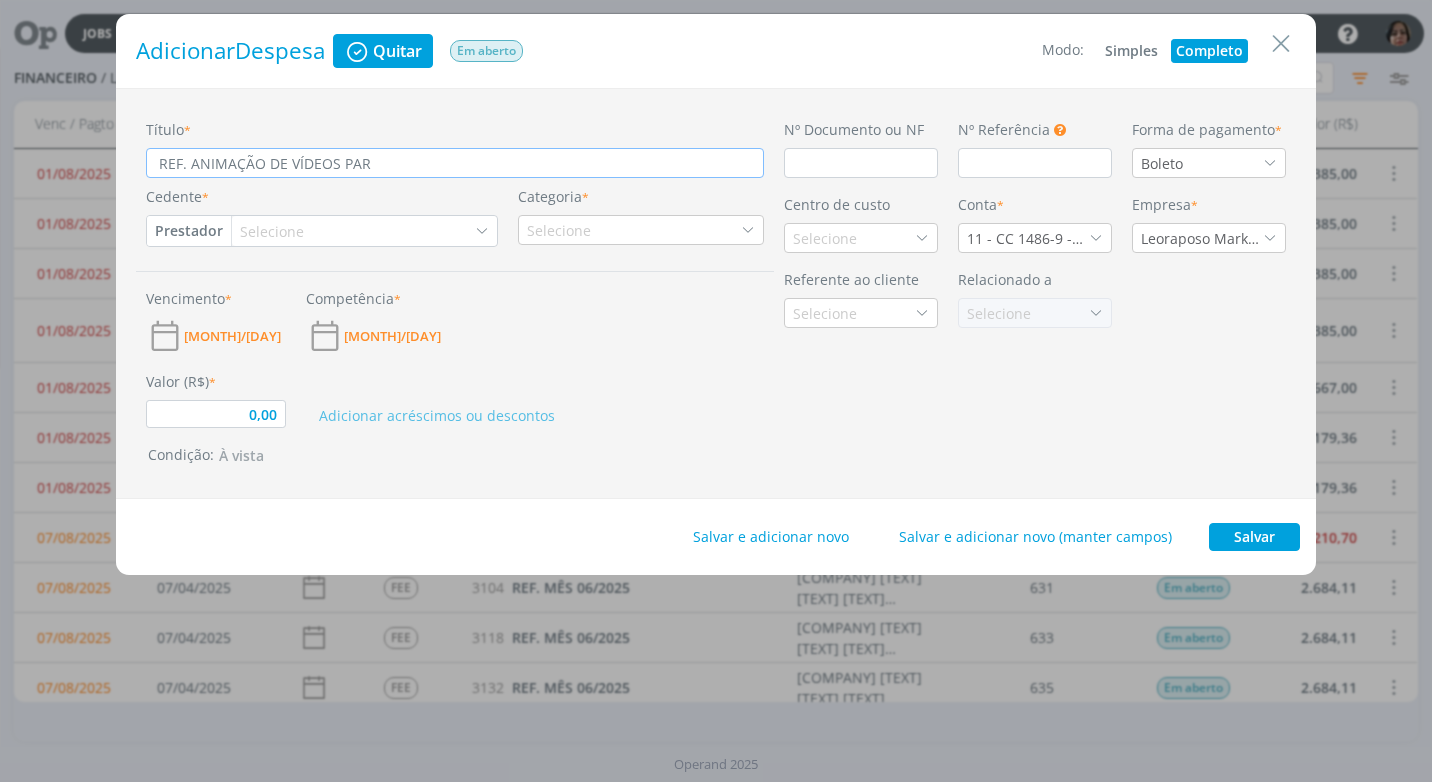 type on "REF. ANIMAÇÃO DE VÍDEOS PARA" 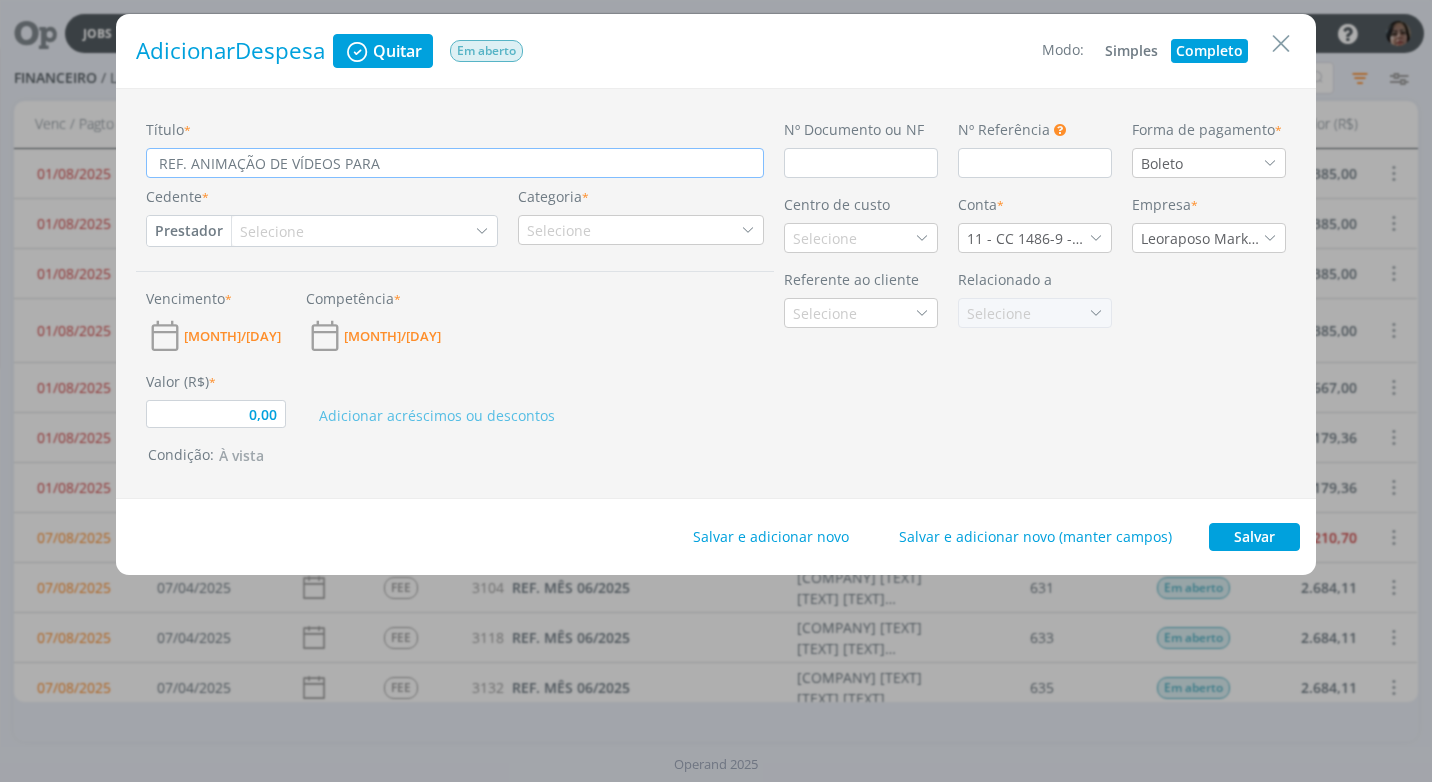 type on "REF. ANIMAÇÃO DE VÍDEOS PARA" 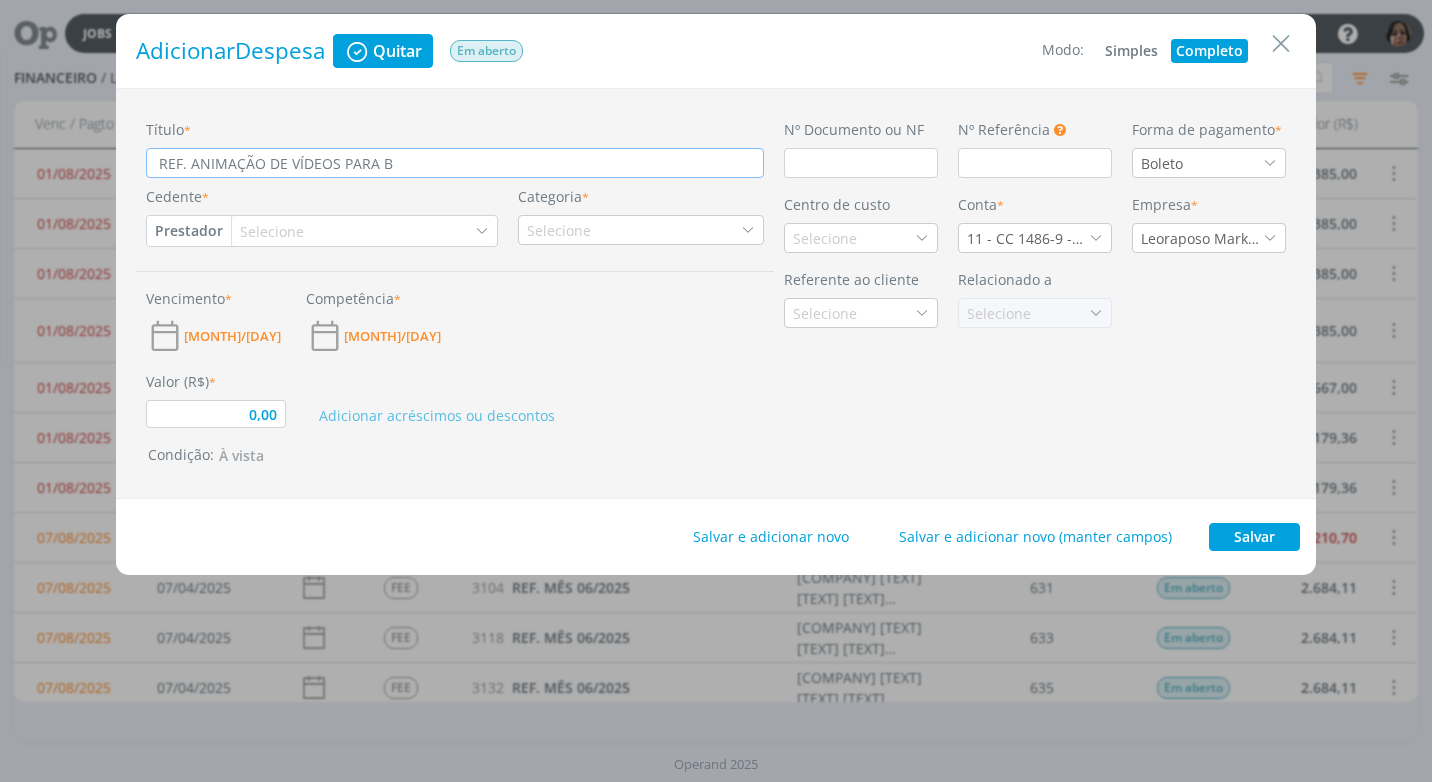 type on "REF. ANIMAÇÃO DE VÍDEOS PARA BA" 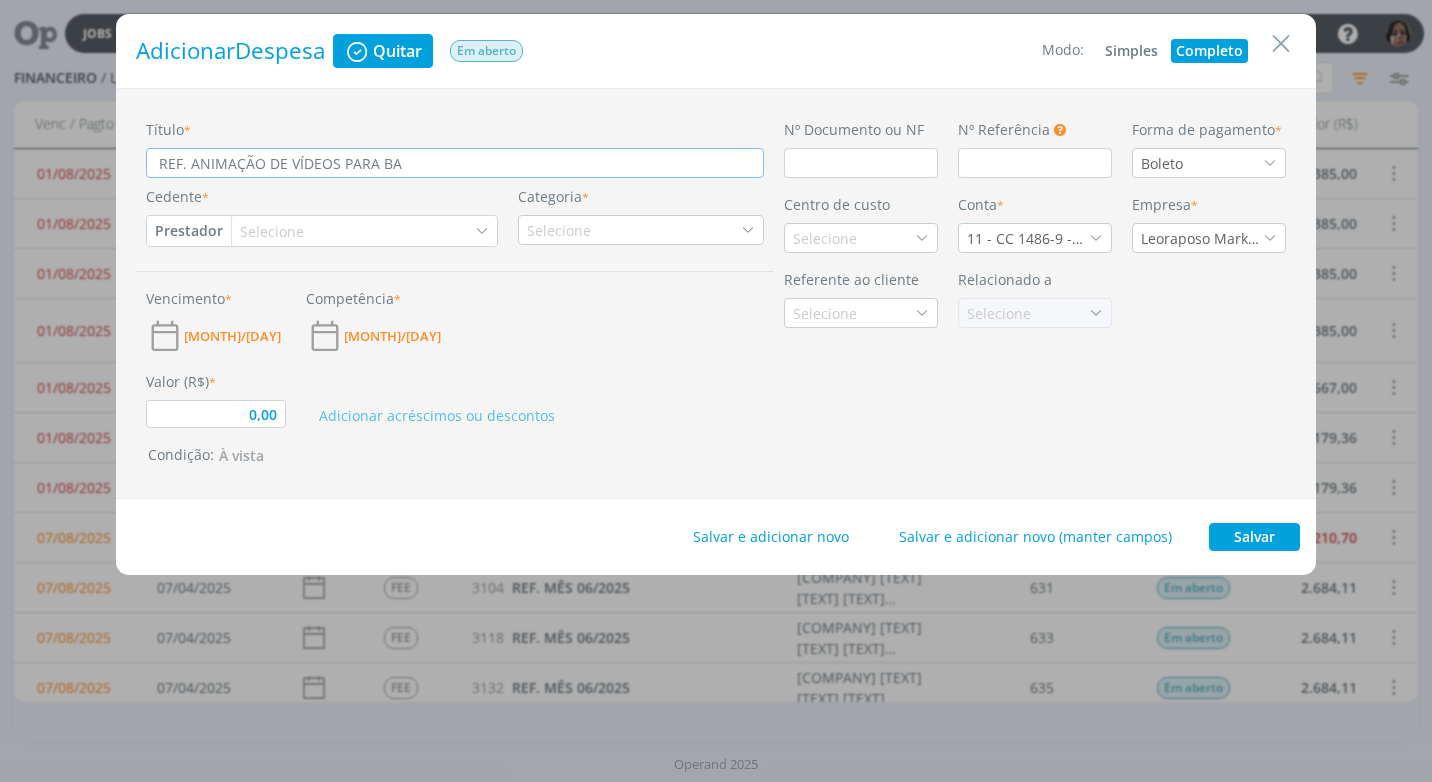 type on "REF. ANIMAÇÃO DE VÍDEOS PARA BAR" 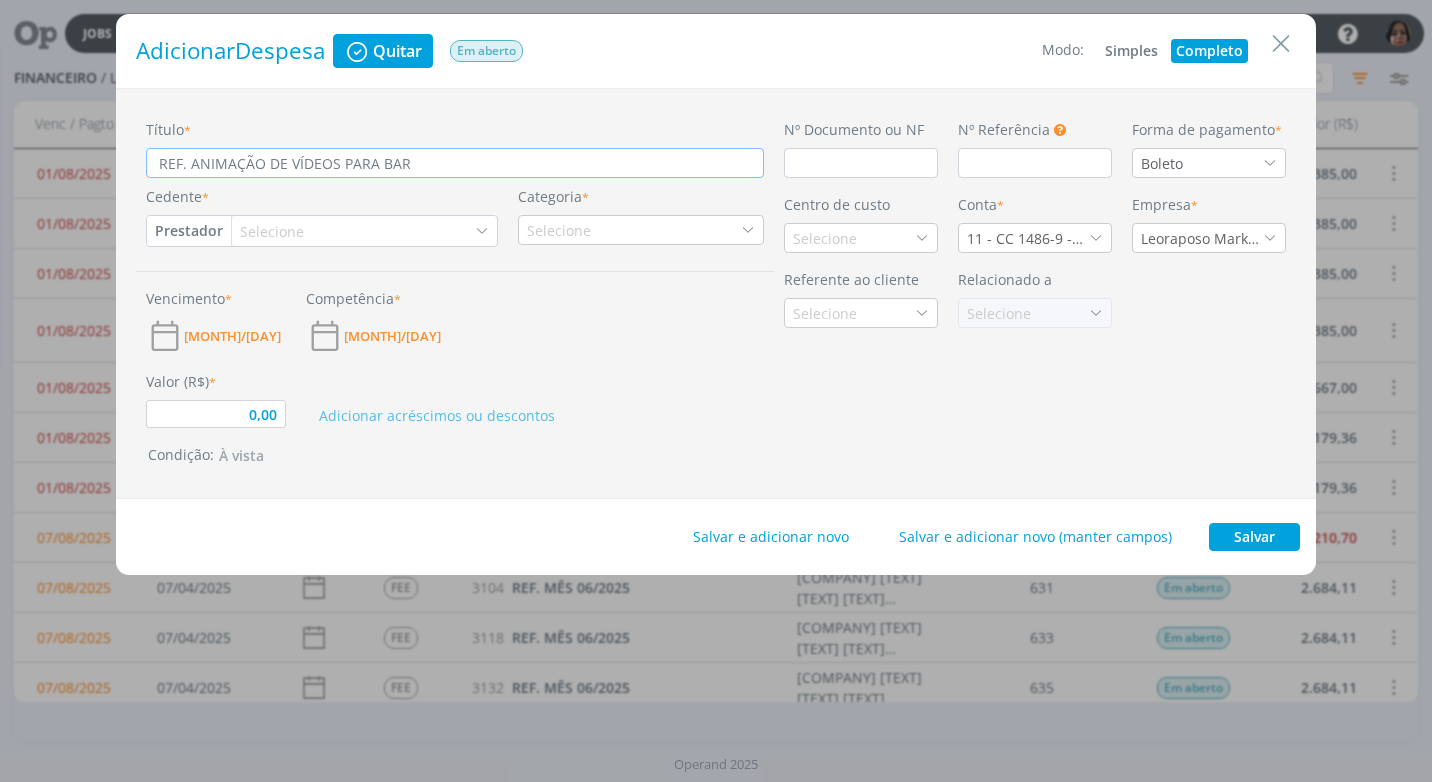 type on "REF. ANIMAÇÃO DE VÍDEOS PARA BARD" 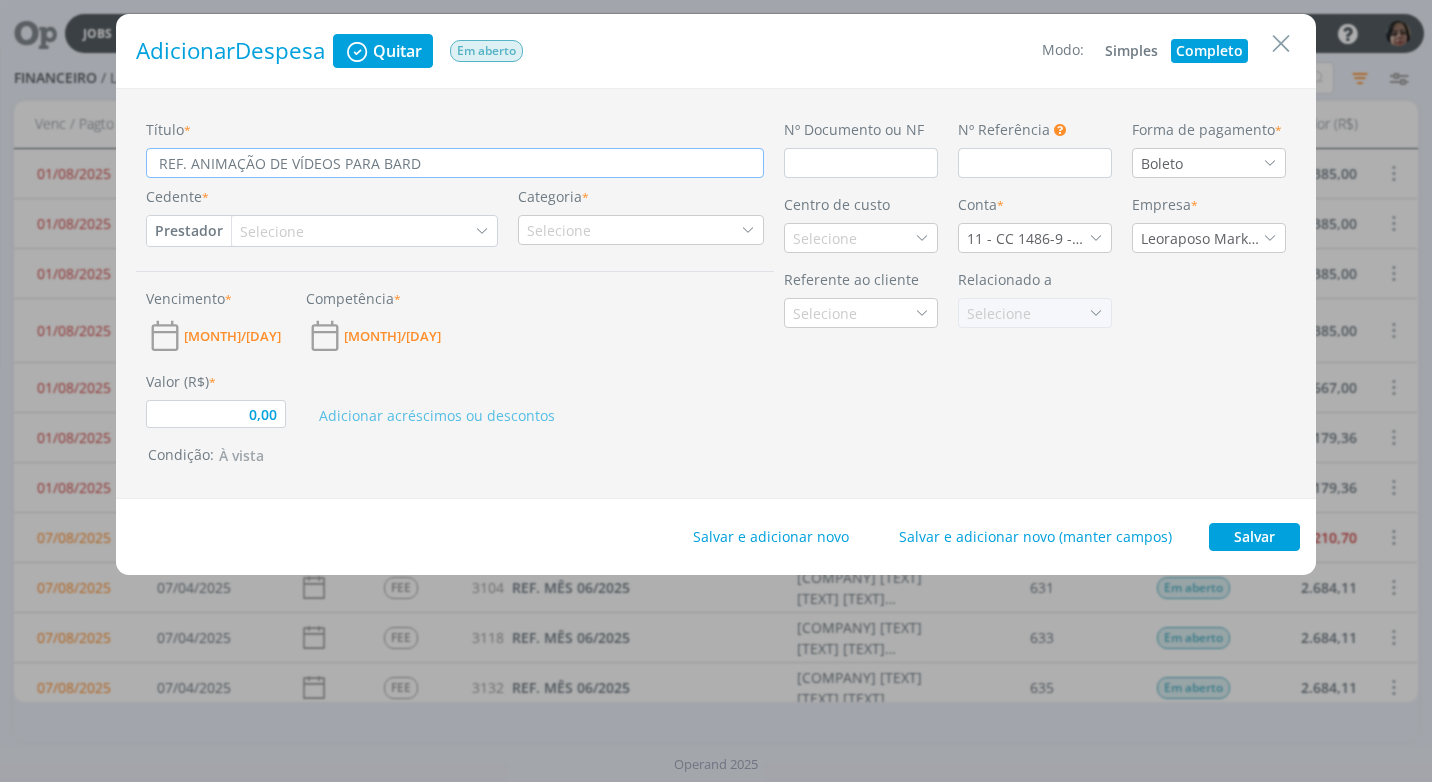 type on "REF. ANIMAÇÃO DE VÍDEOS PARA BARDA" 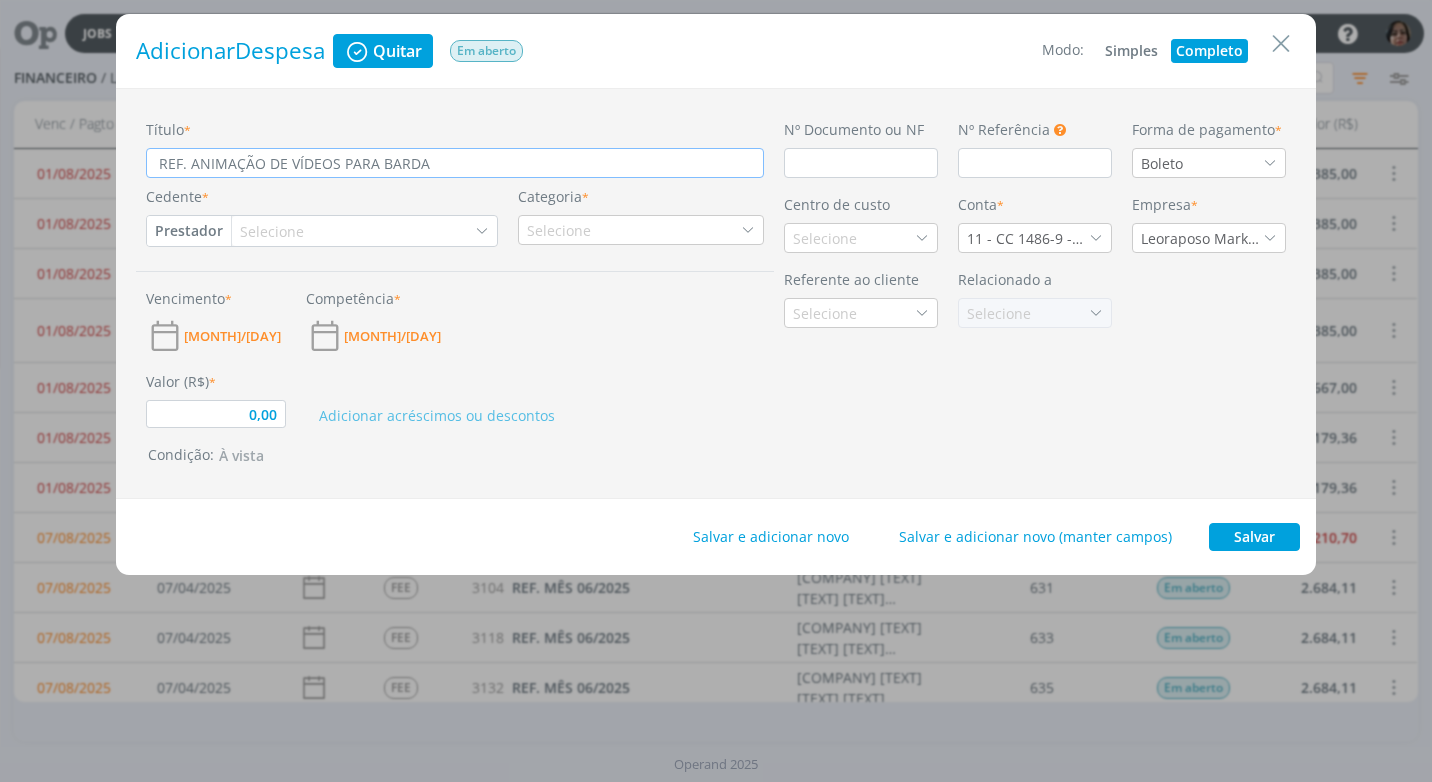 type on "0,00" 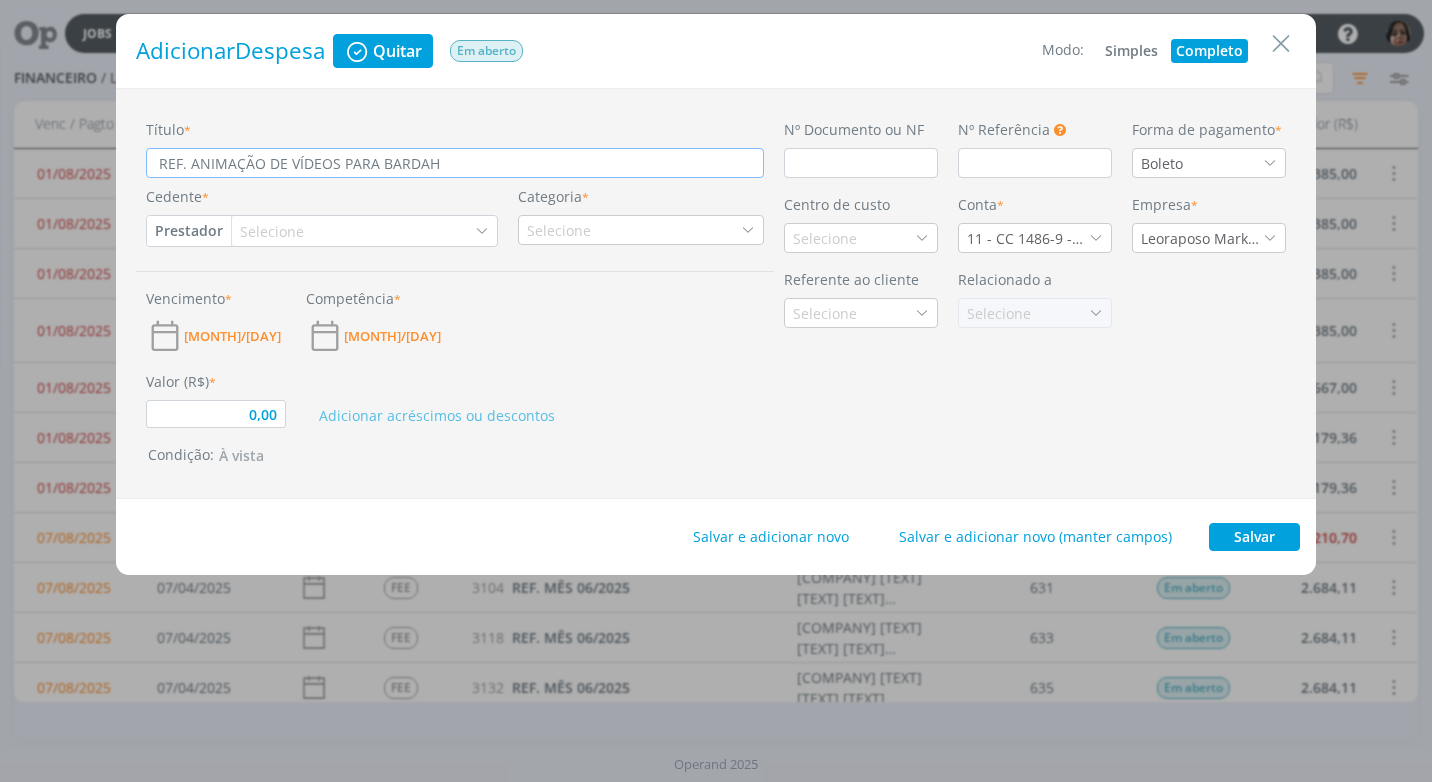 type on "0,00" 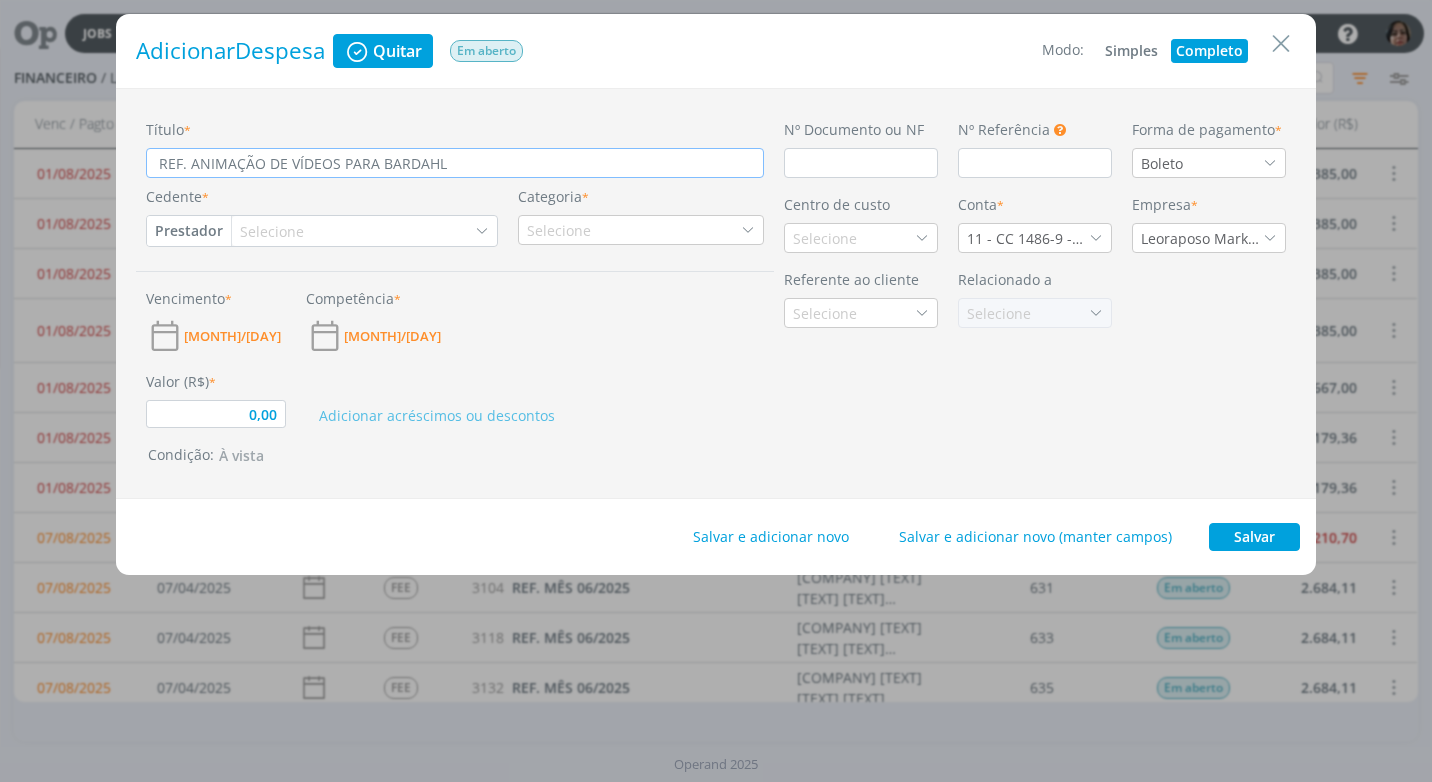 type on "0,00" 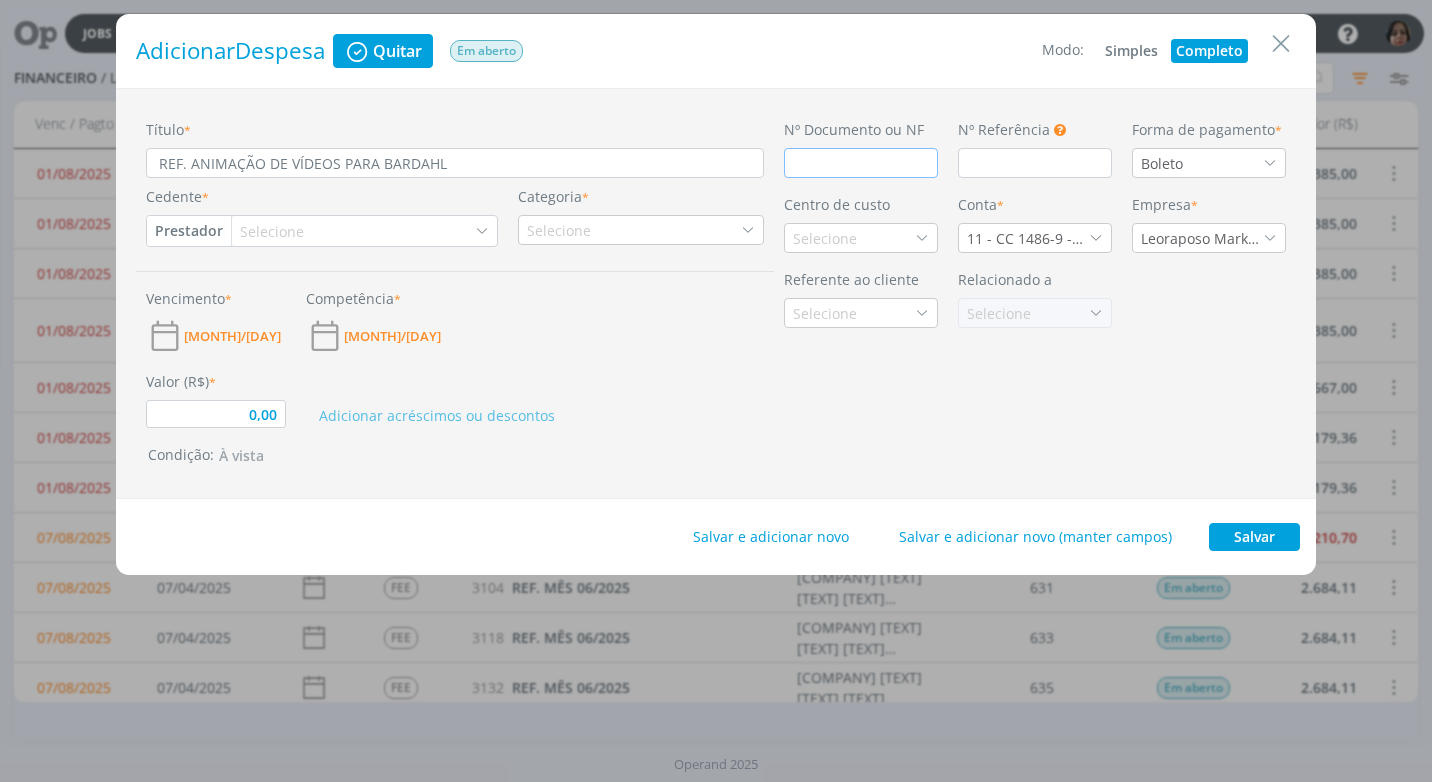 click at bounding box center (861, 163) 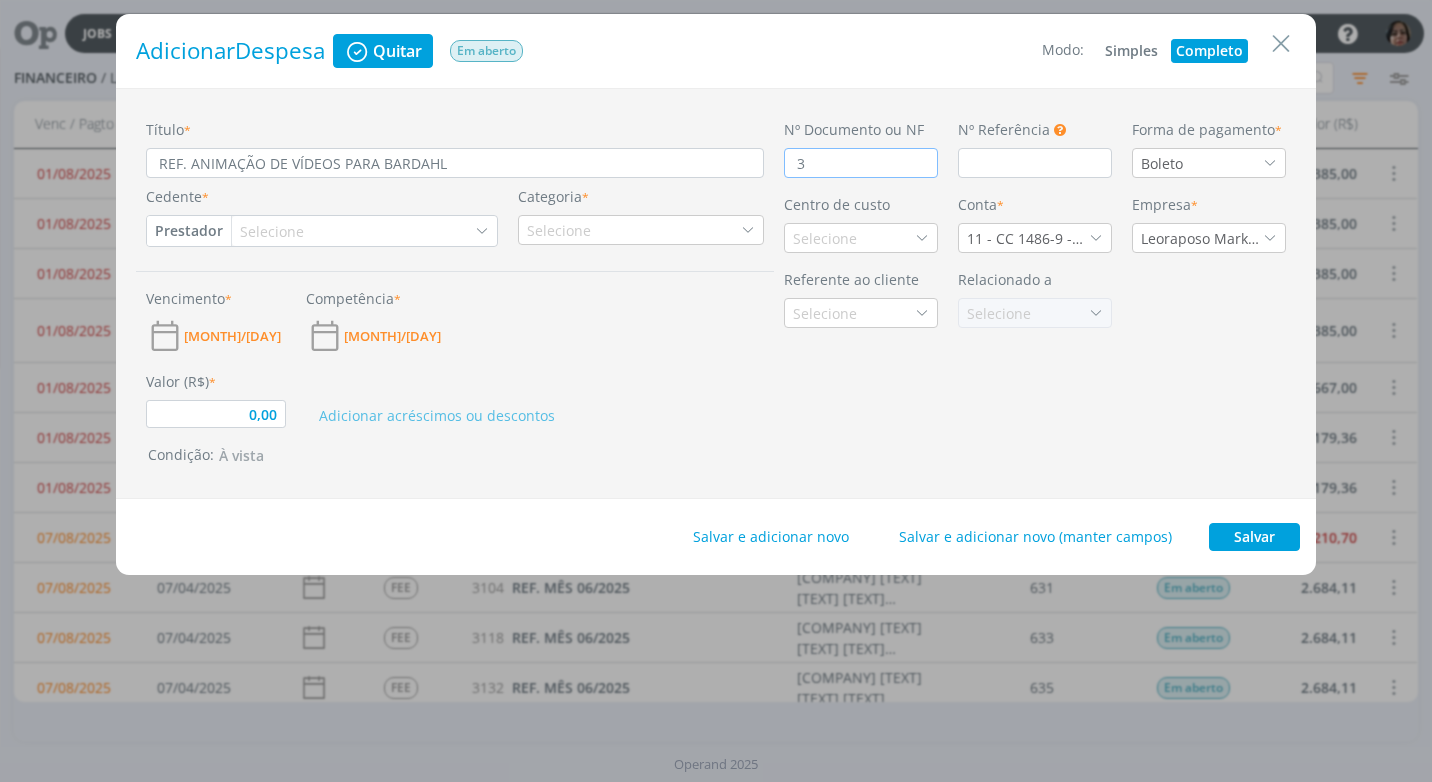 type on "34" 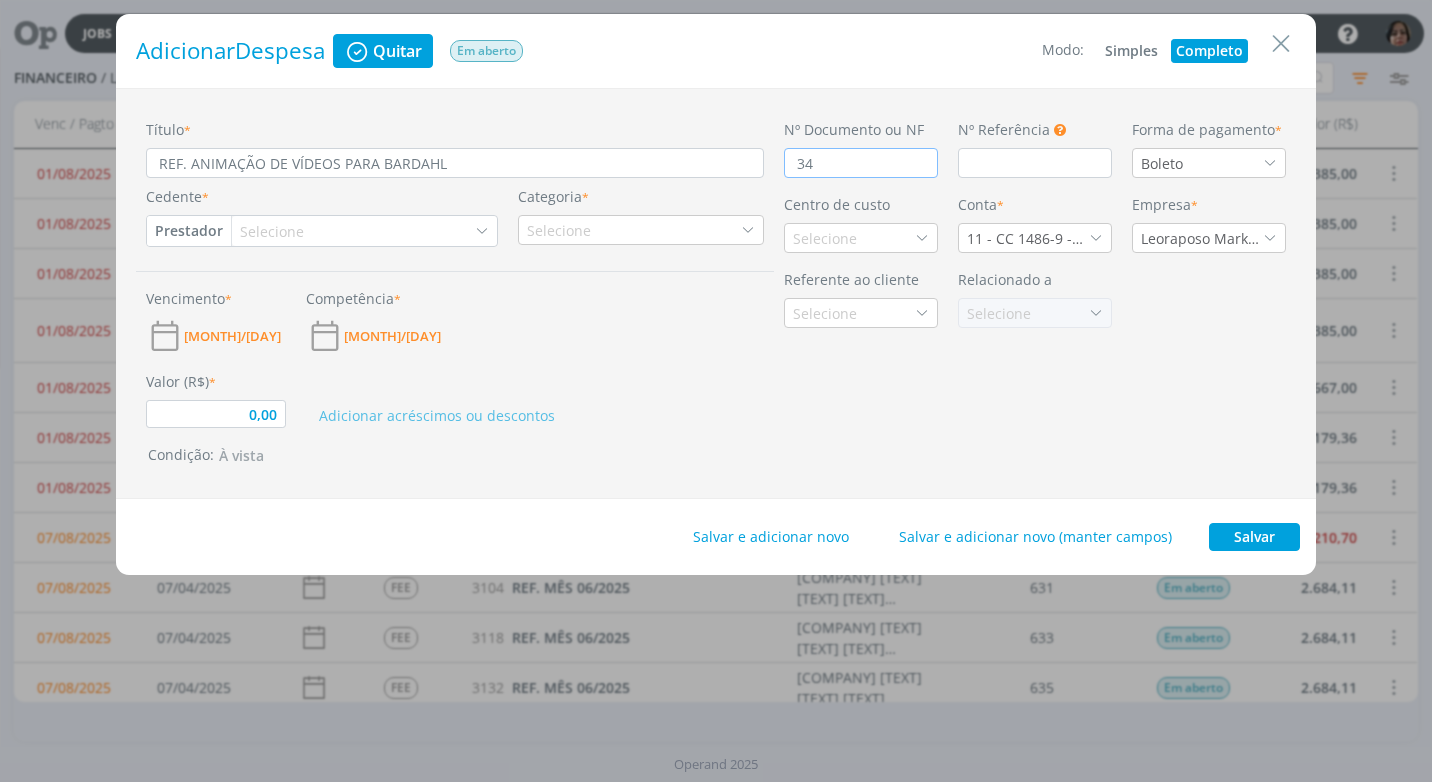 type on "0,00" 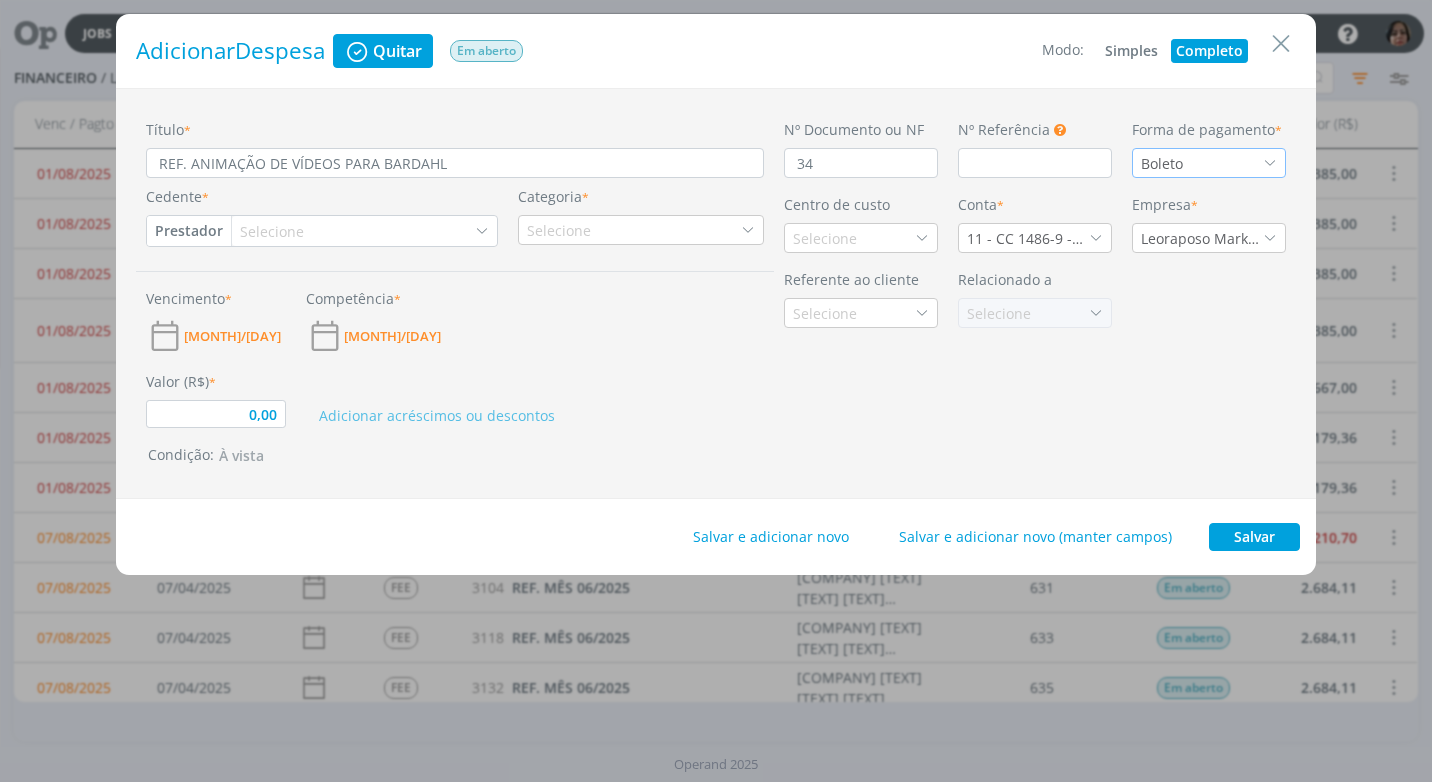 click at bounding box center [1270, 163] 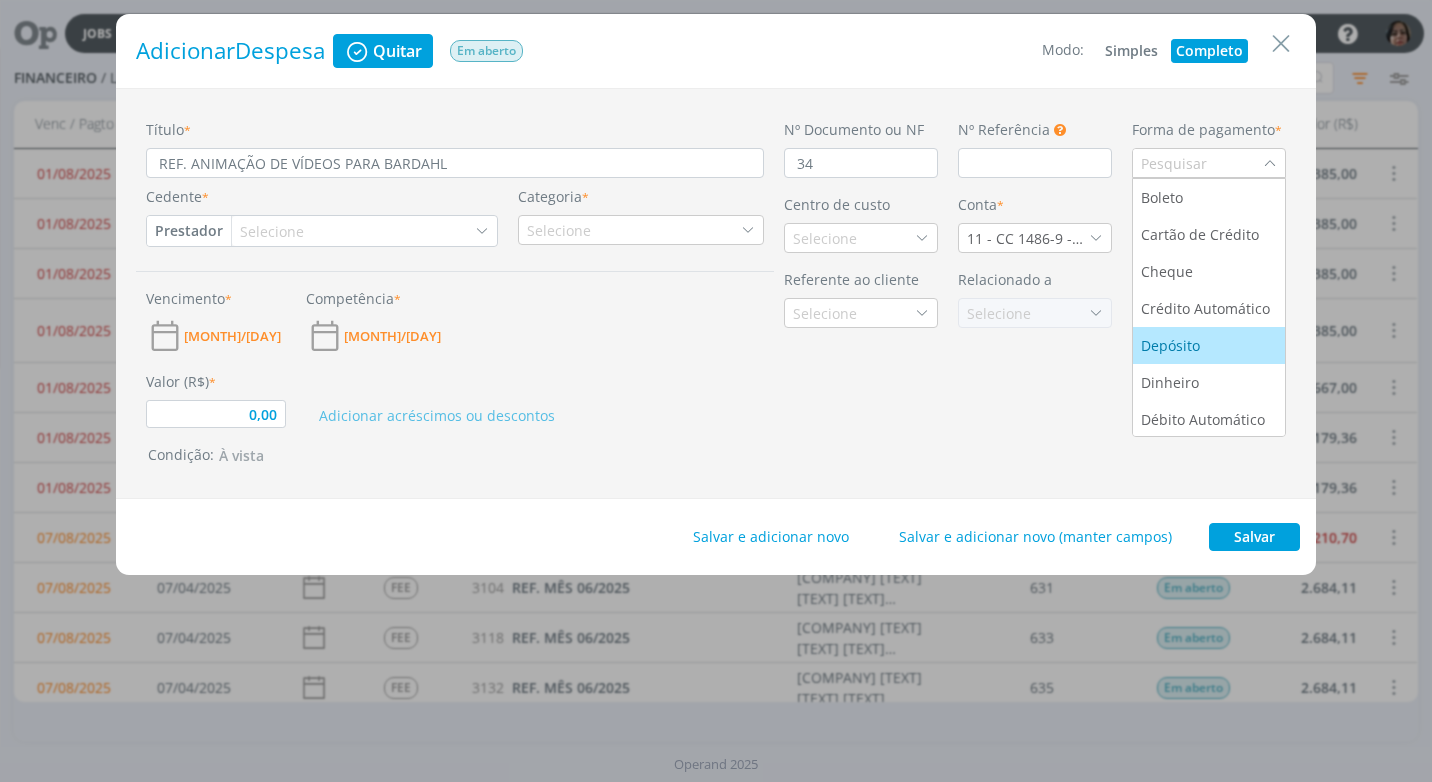 scroll, scrollTop: 76, scrollLeft: 0, axis: vertical 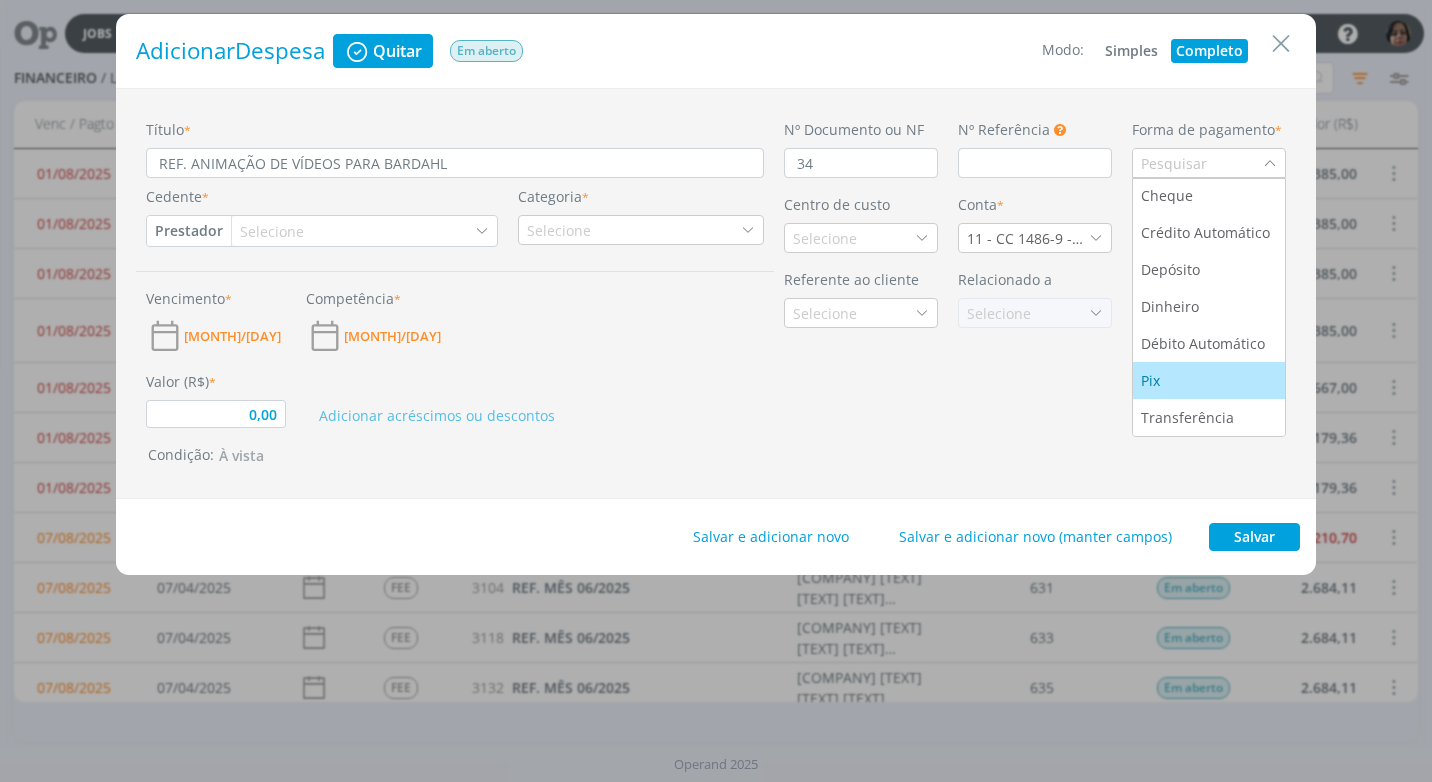 click on "Pix" at bounding box center (1209, 380) 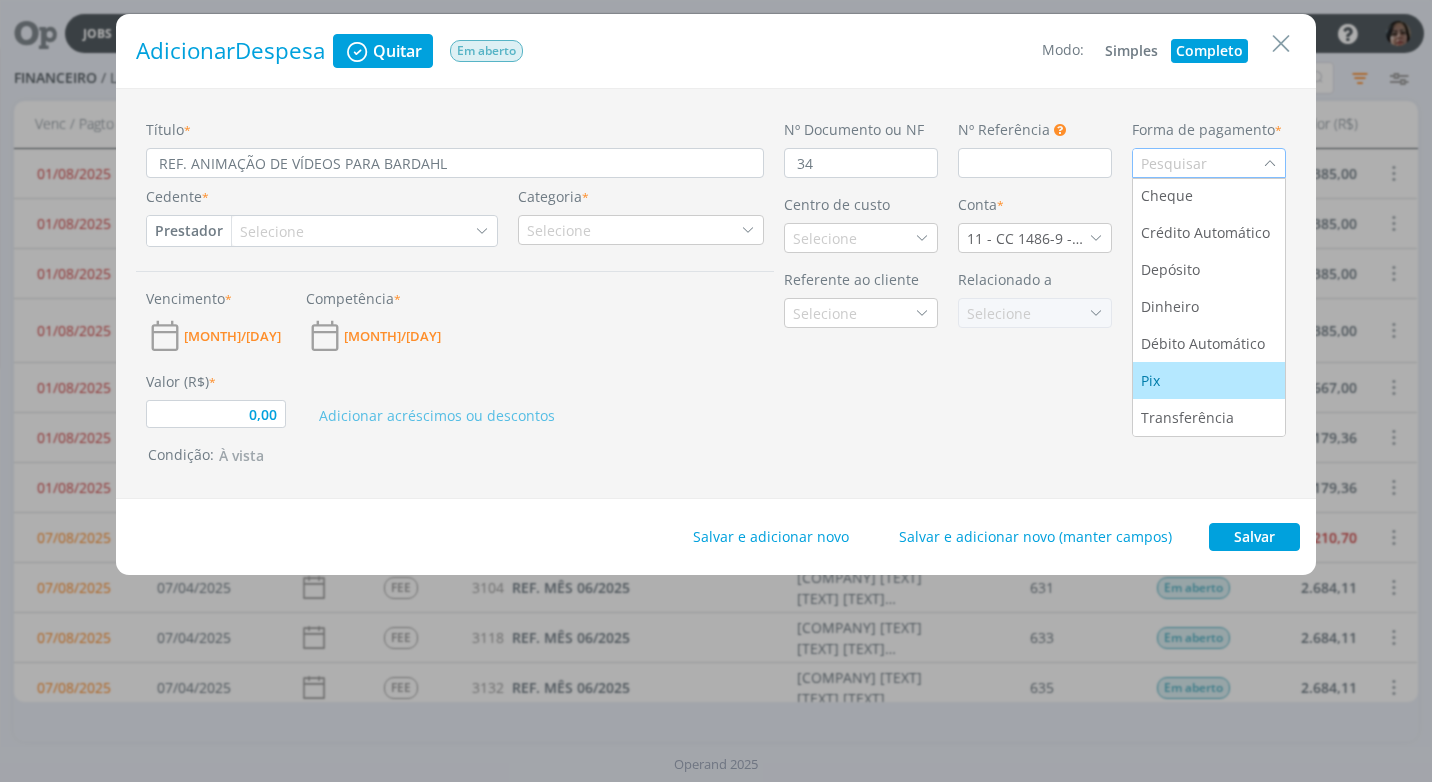 type on "0,00" 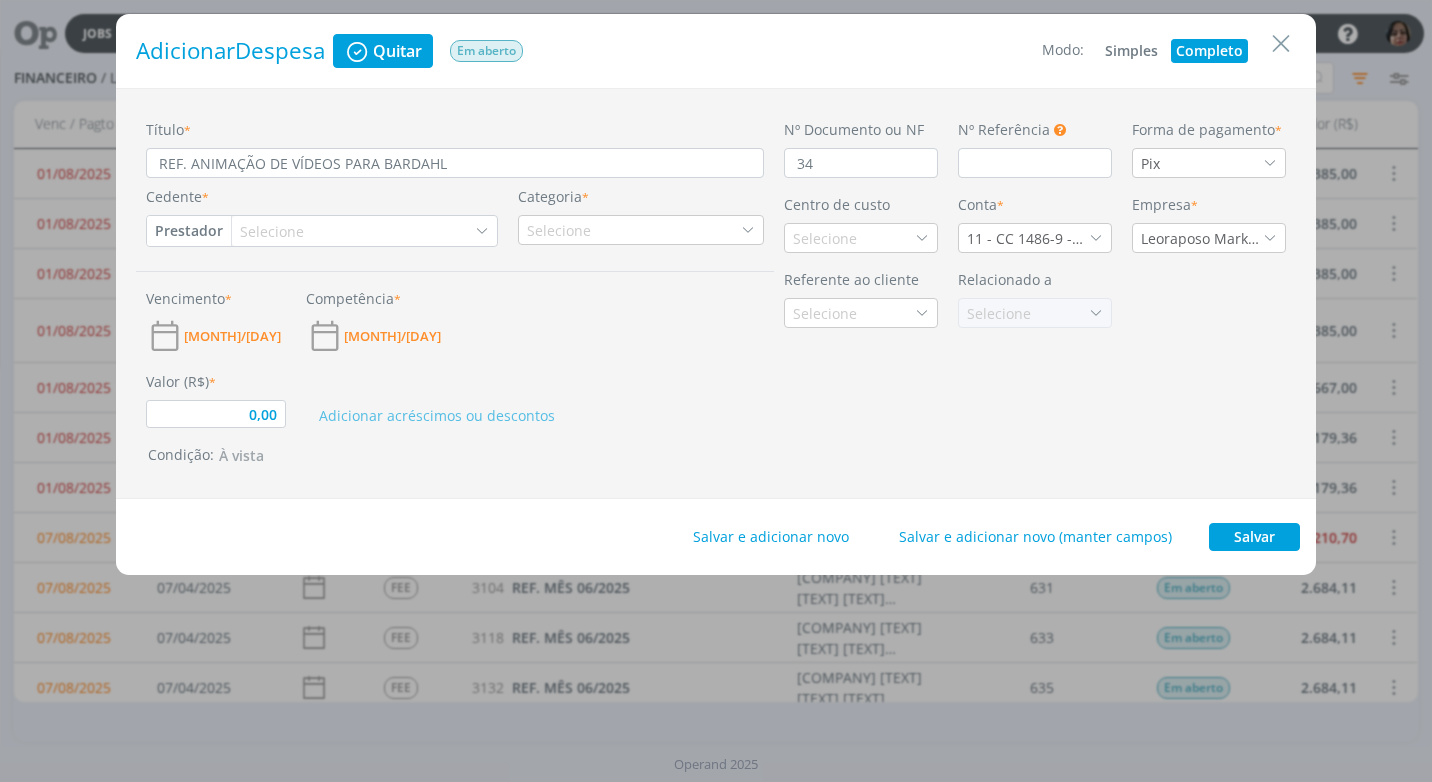 click on "Selecione" at bounding box center (274, 231) 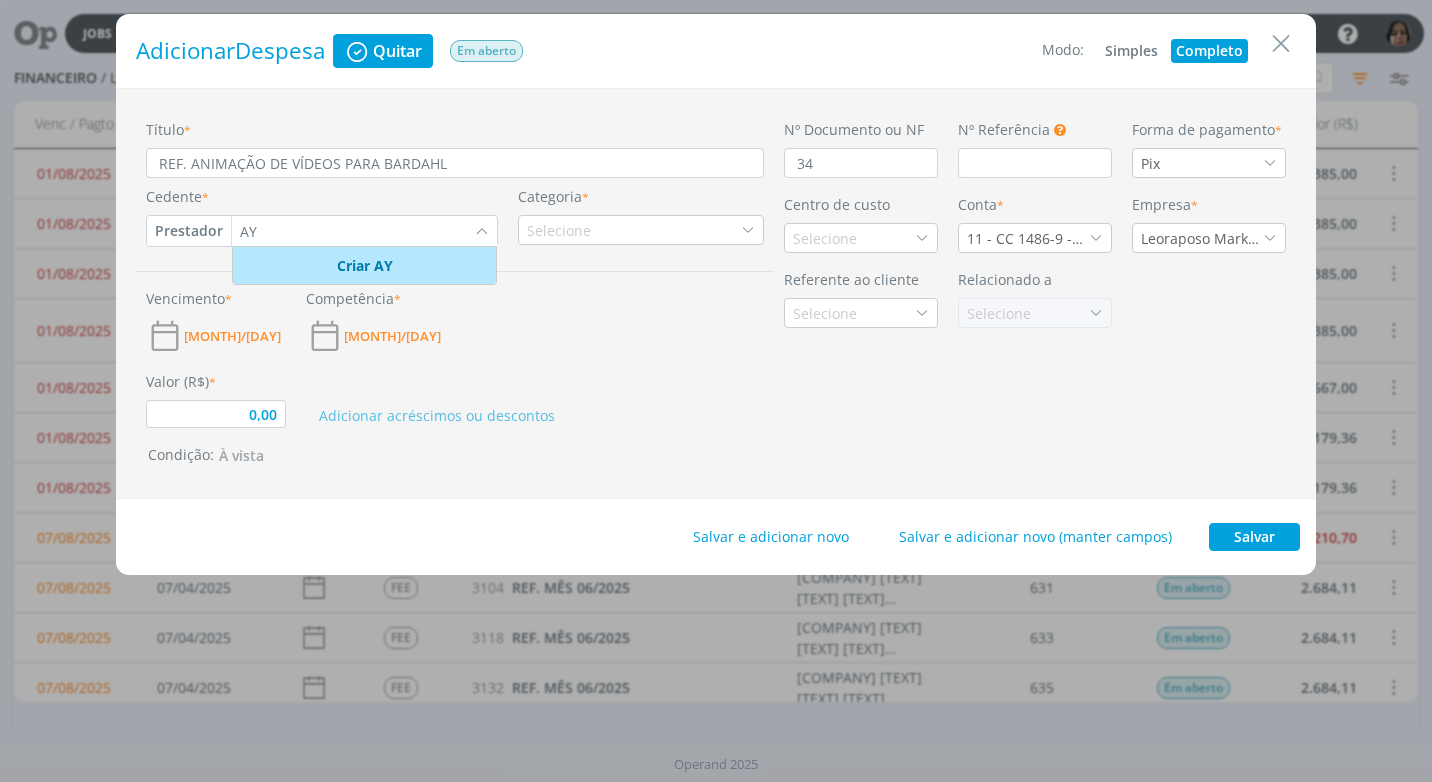 type on "A" 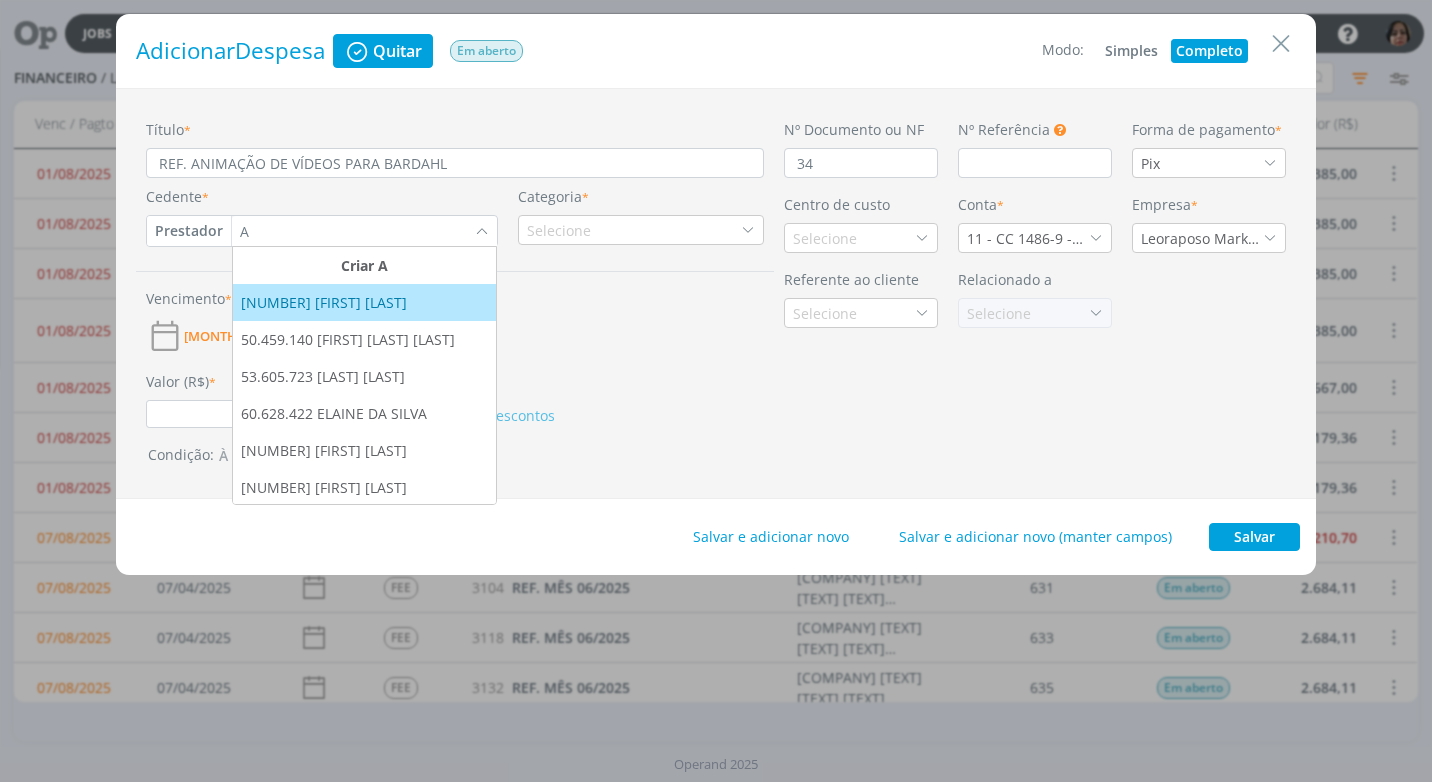 type 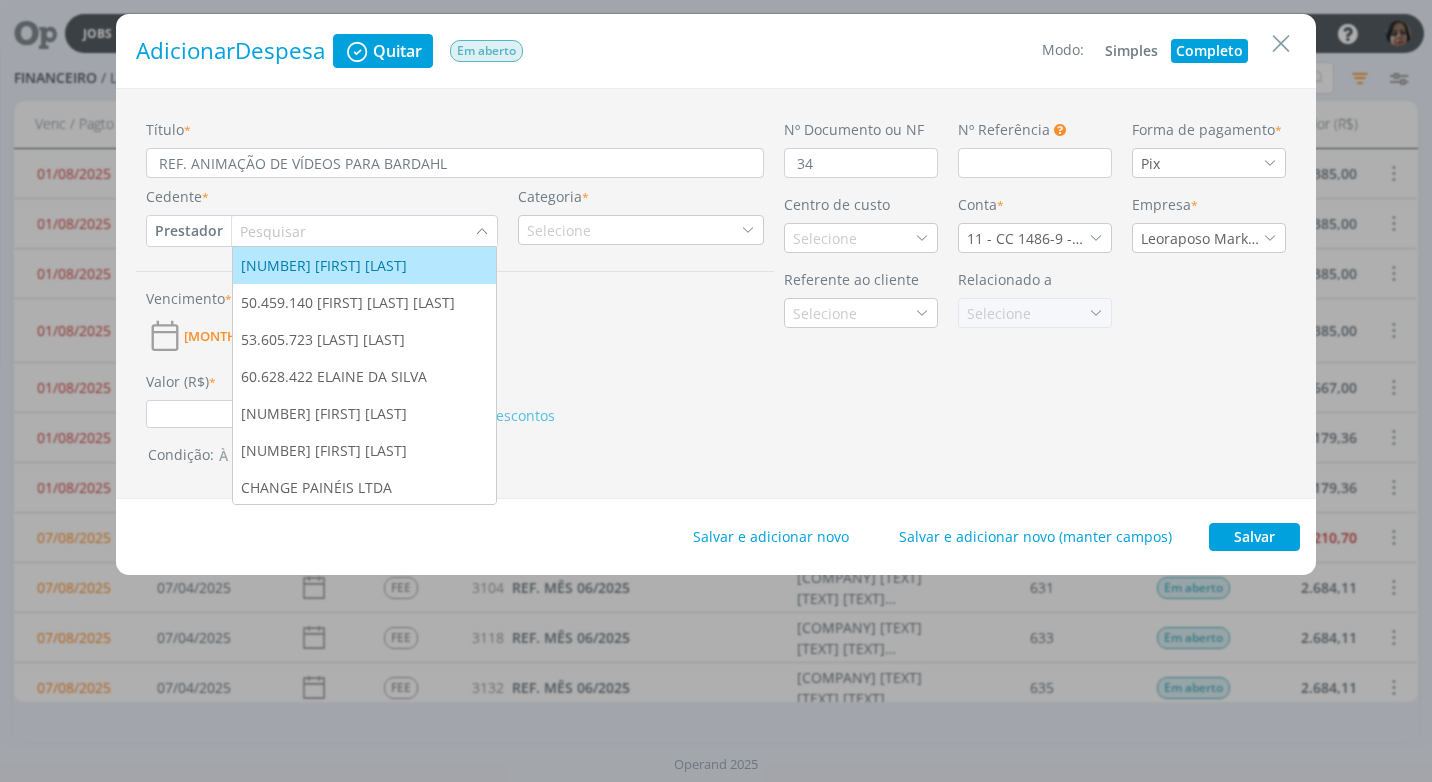 click on "Prestador" at bounding box center [189, 231] 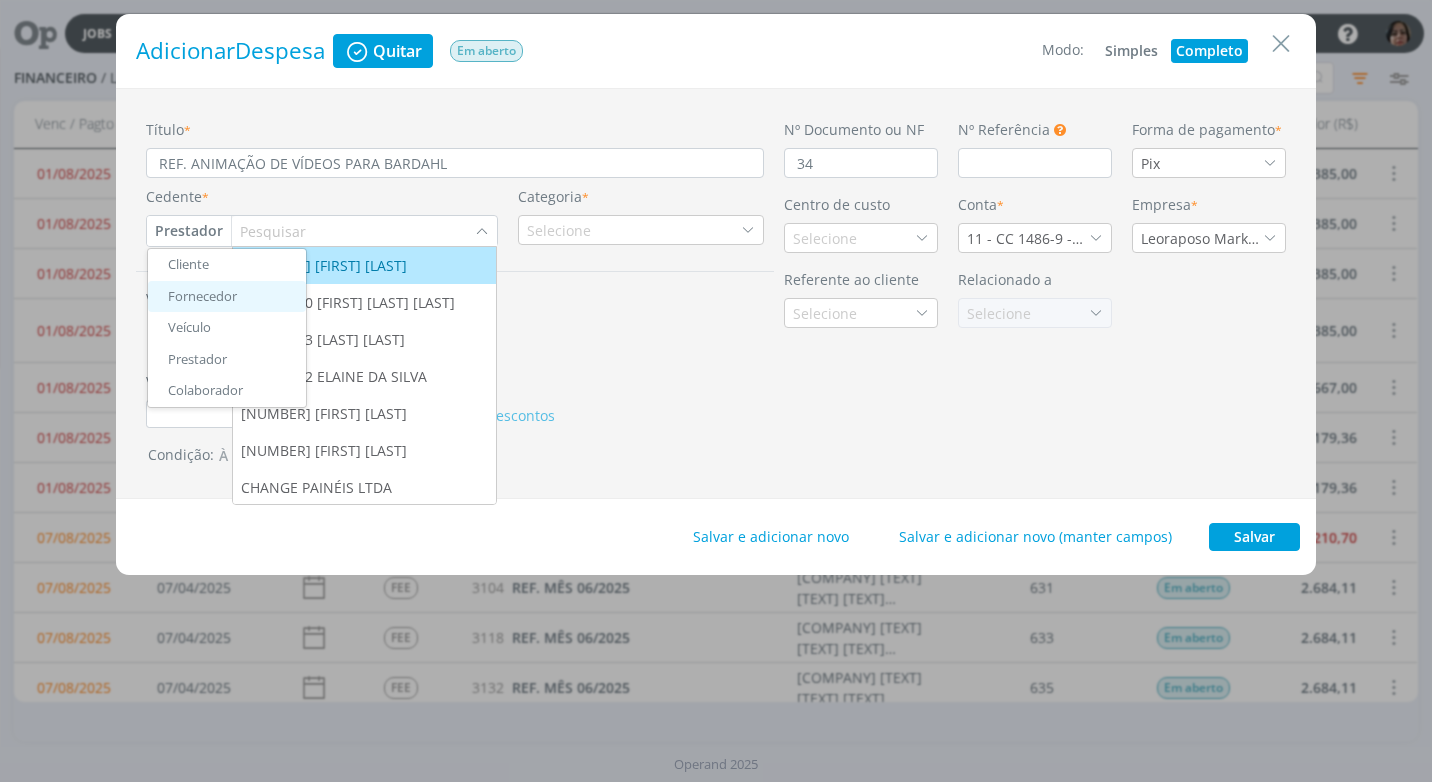 click on "Fornecedor" at bounding box center (227, 297) 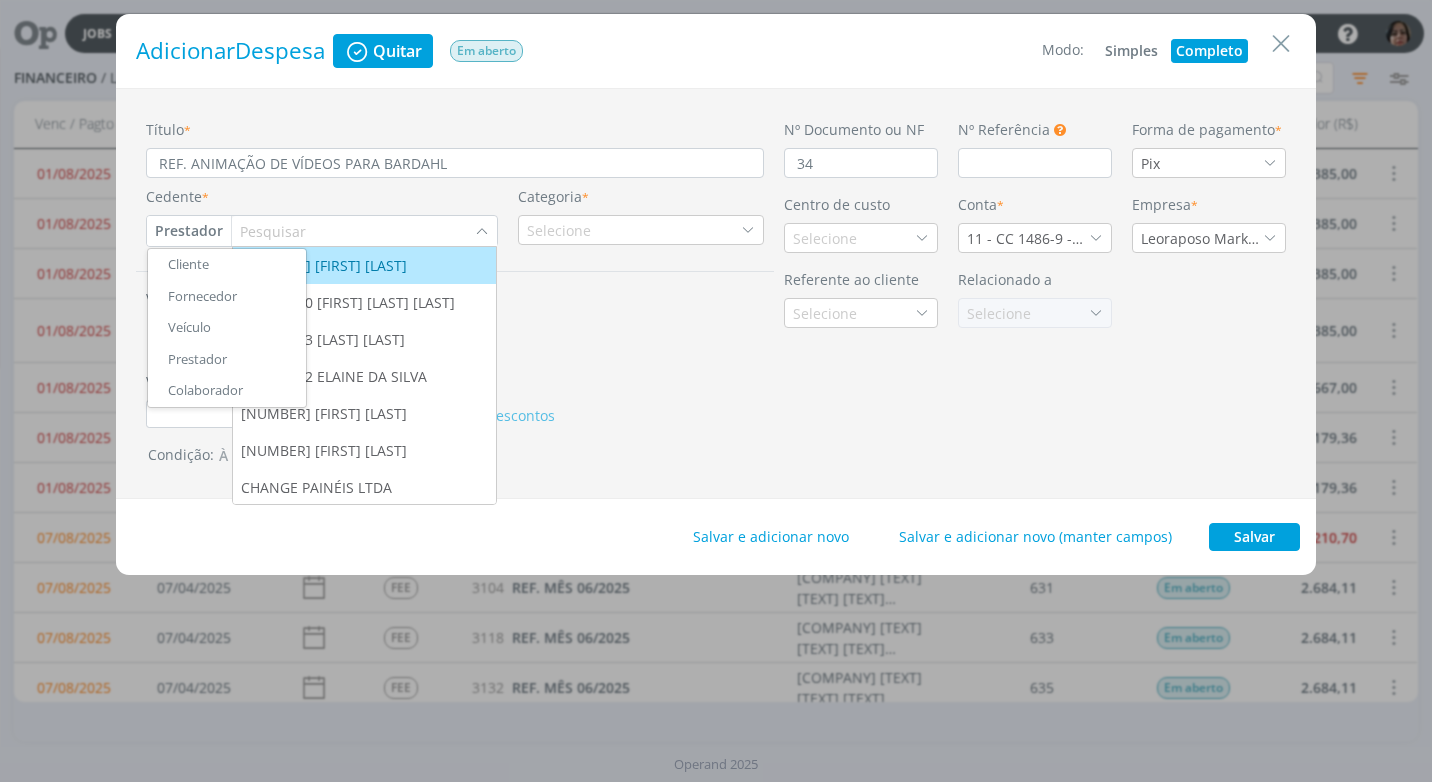 type on "0,00" 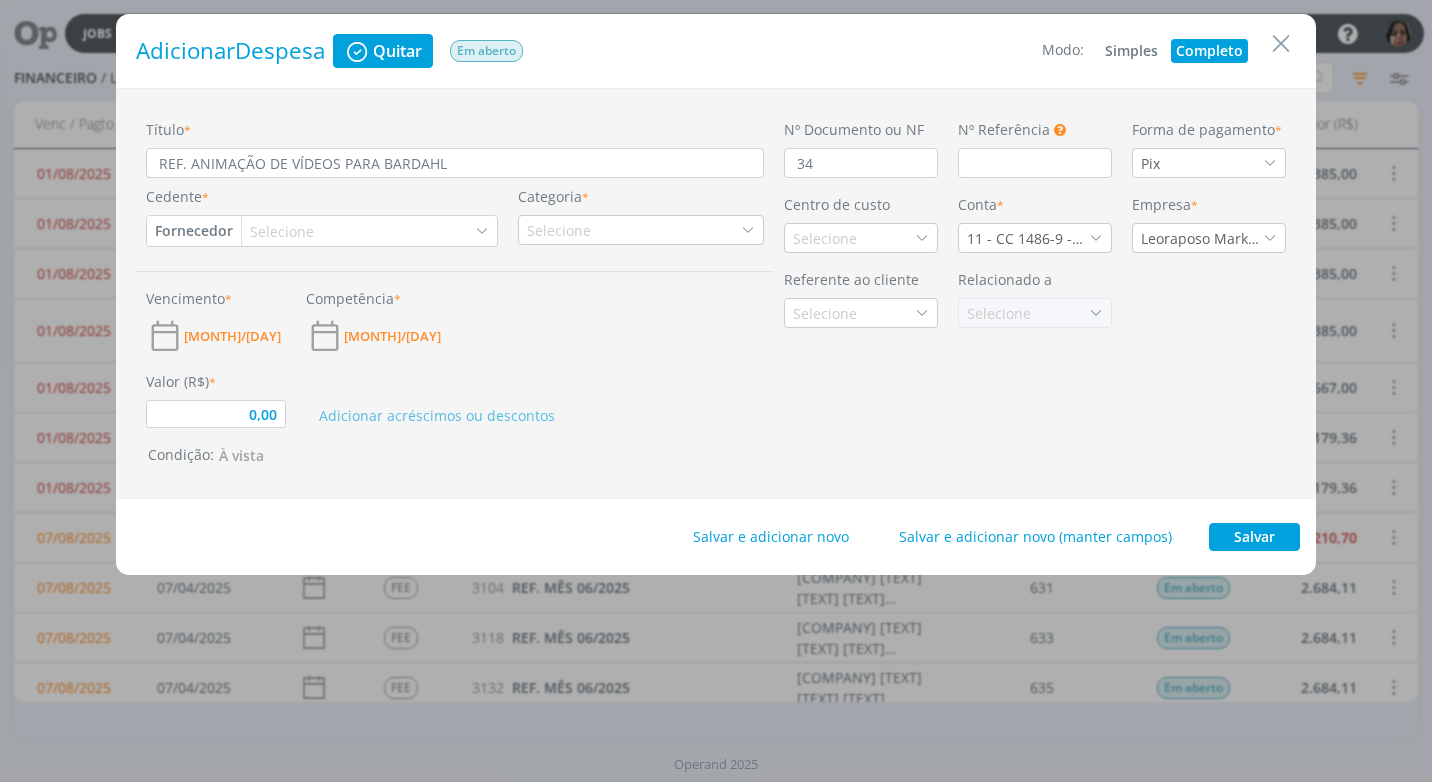 click on "Selecione" at bounding box center (284, 231) 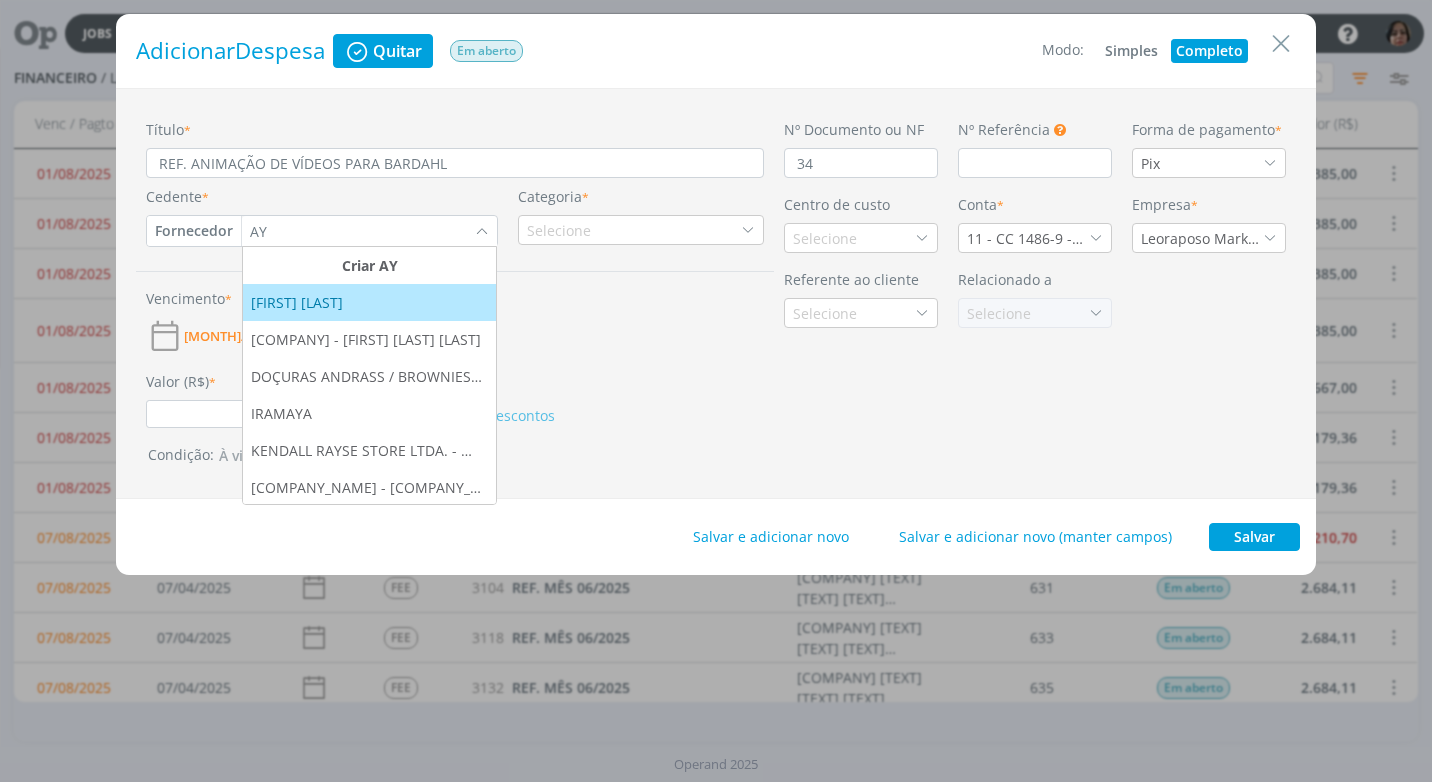 type on "AY" 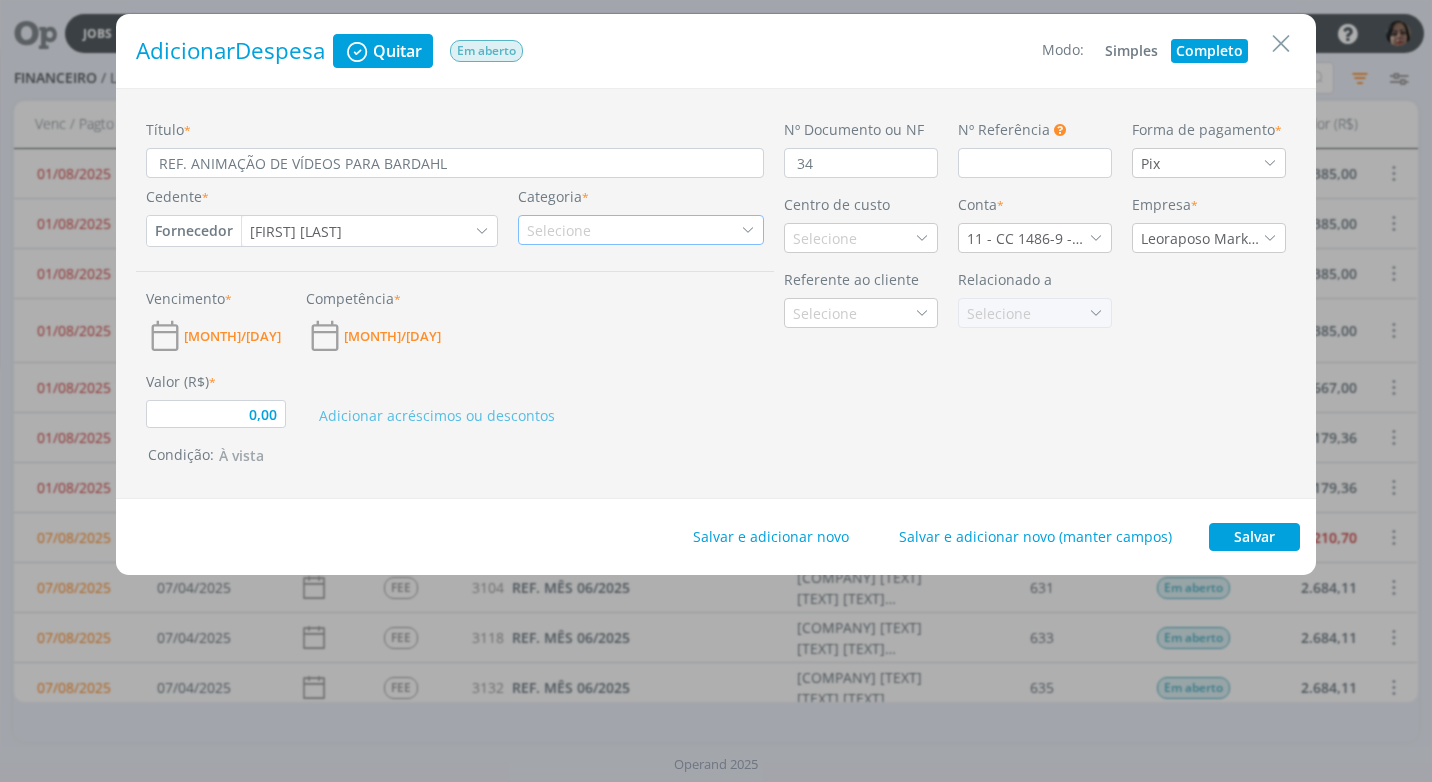 click on "Selecione" at bounding box center [641, 230] 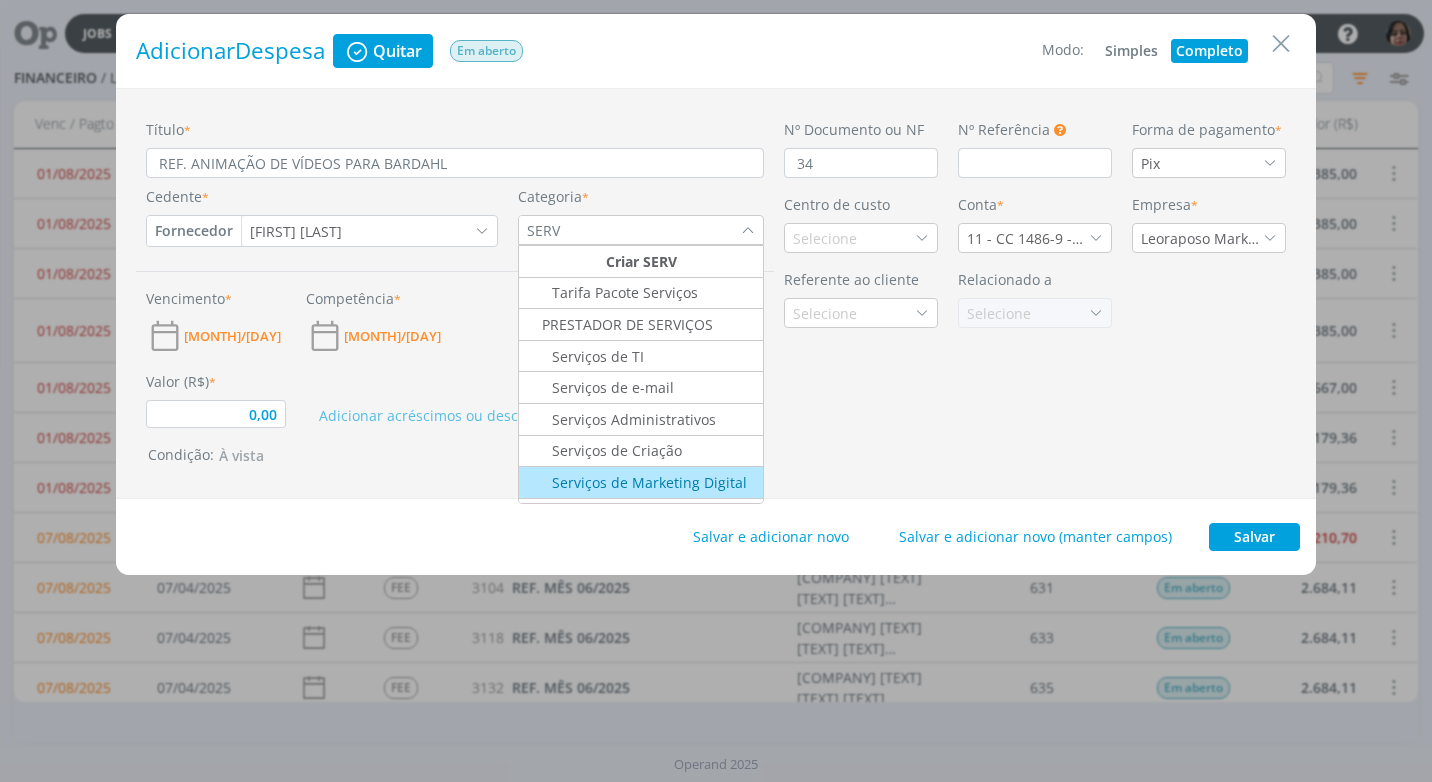 type on "SERV" 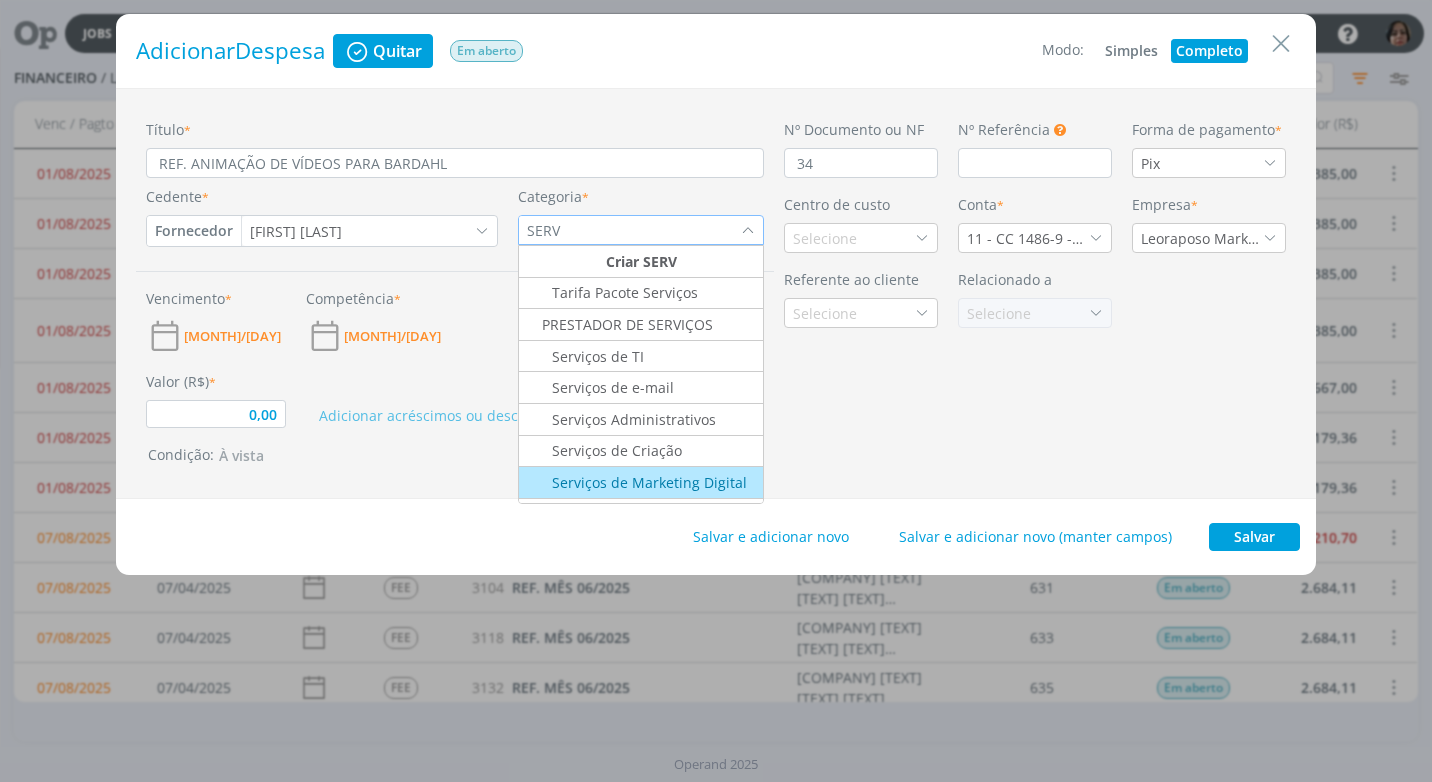 type on "0,00" 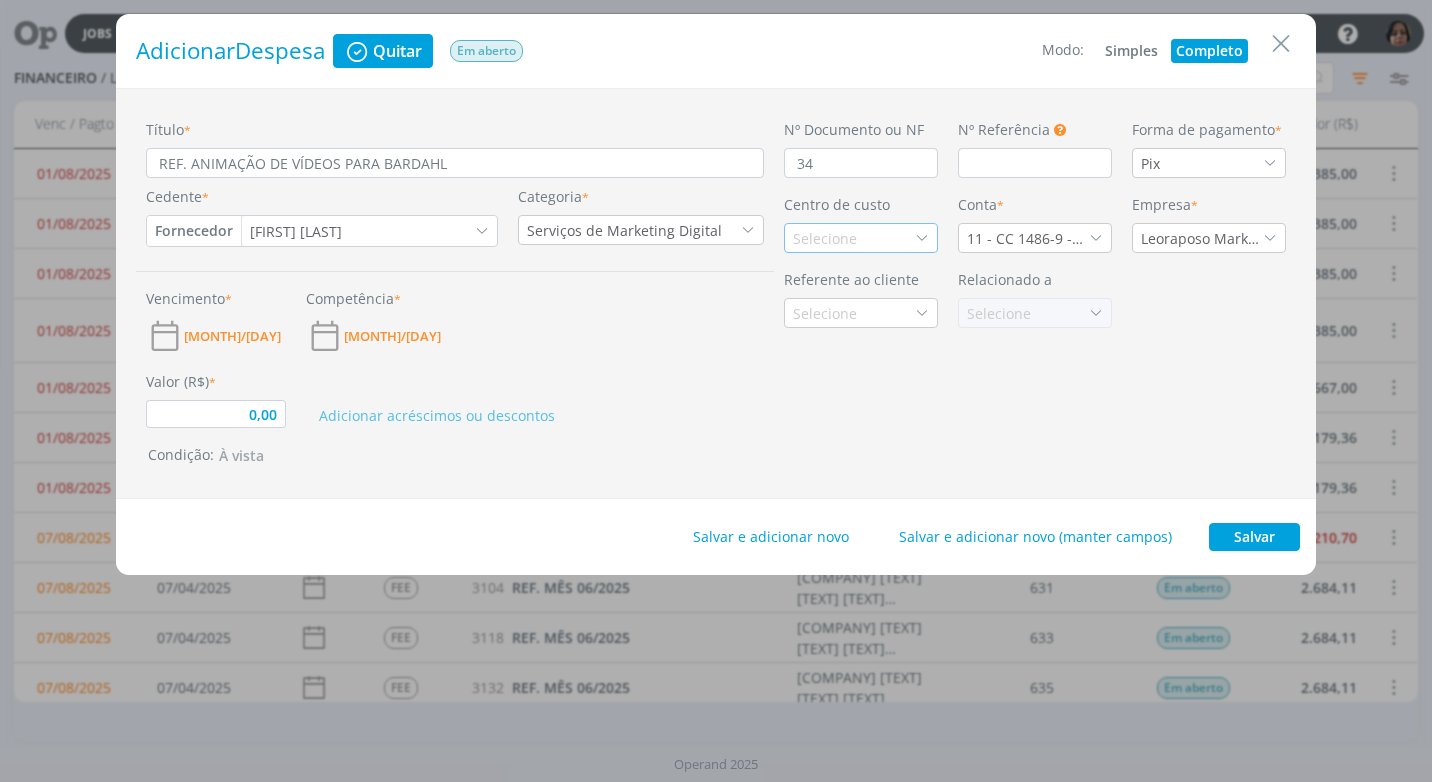 click on "Selecione" at bounding box center [827, 238] 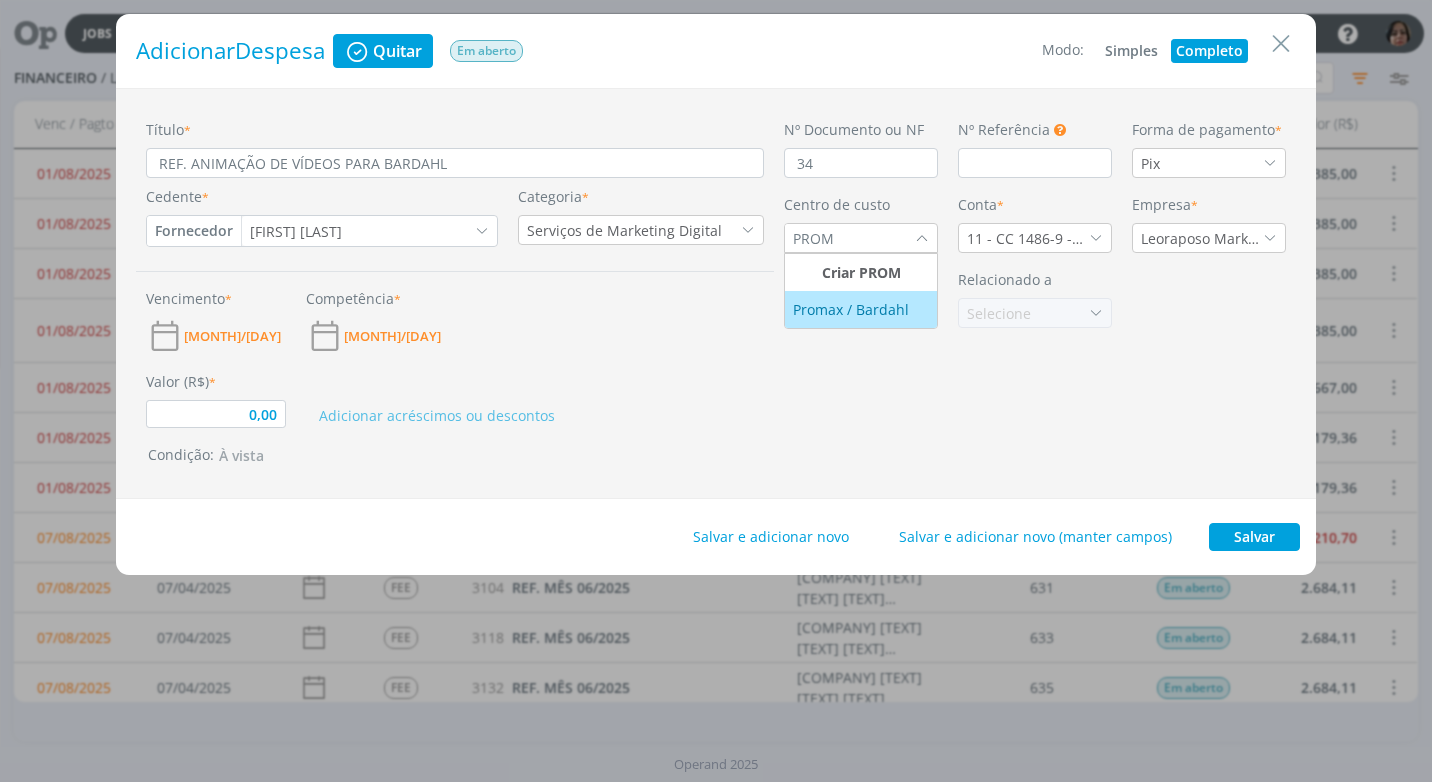 type on "PROM" 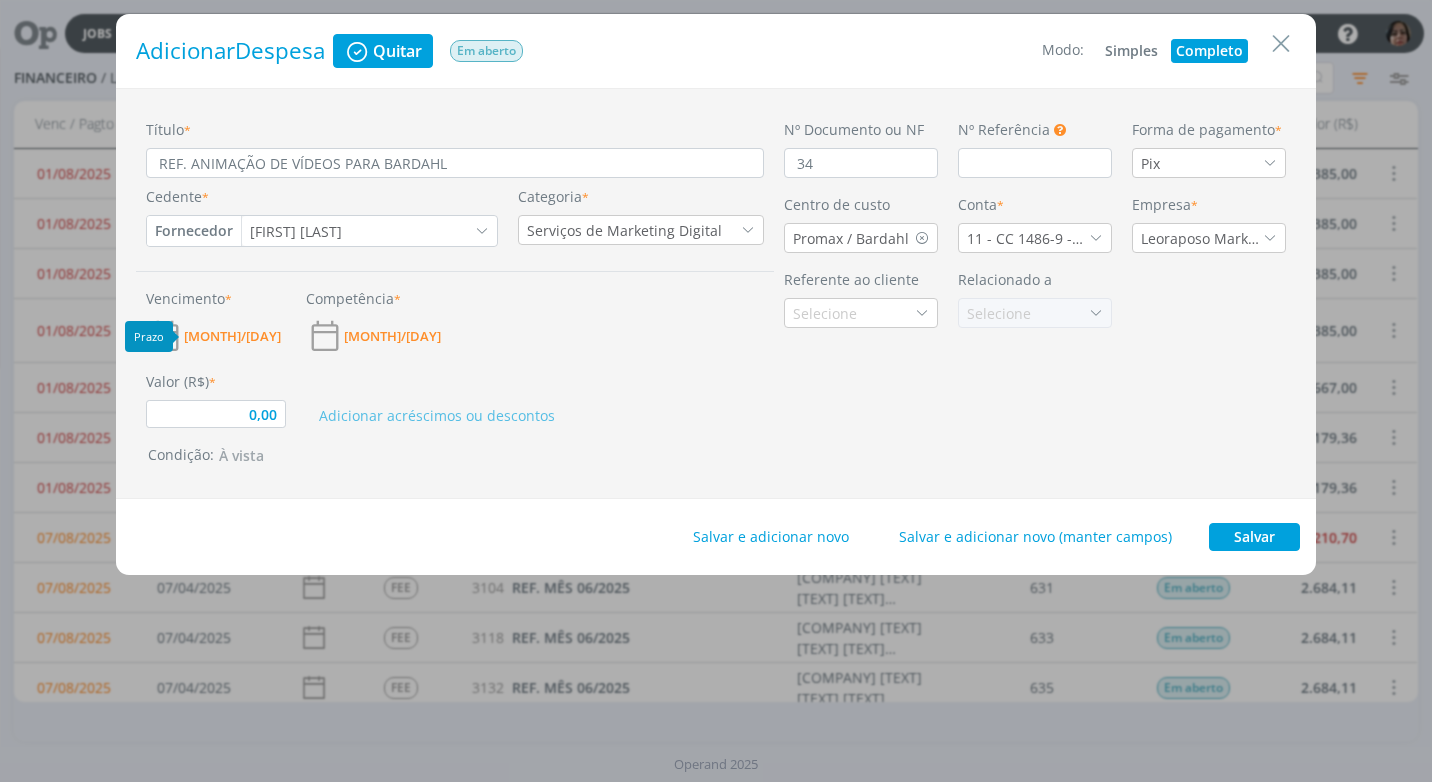click on "[MONTH]/[DAY]" at bounding box center (232, 336) 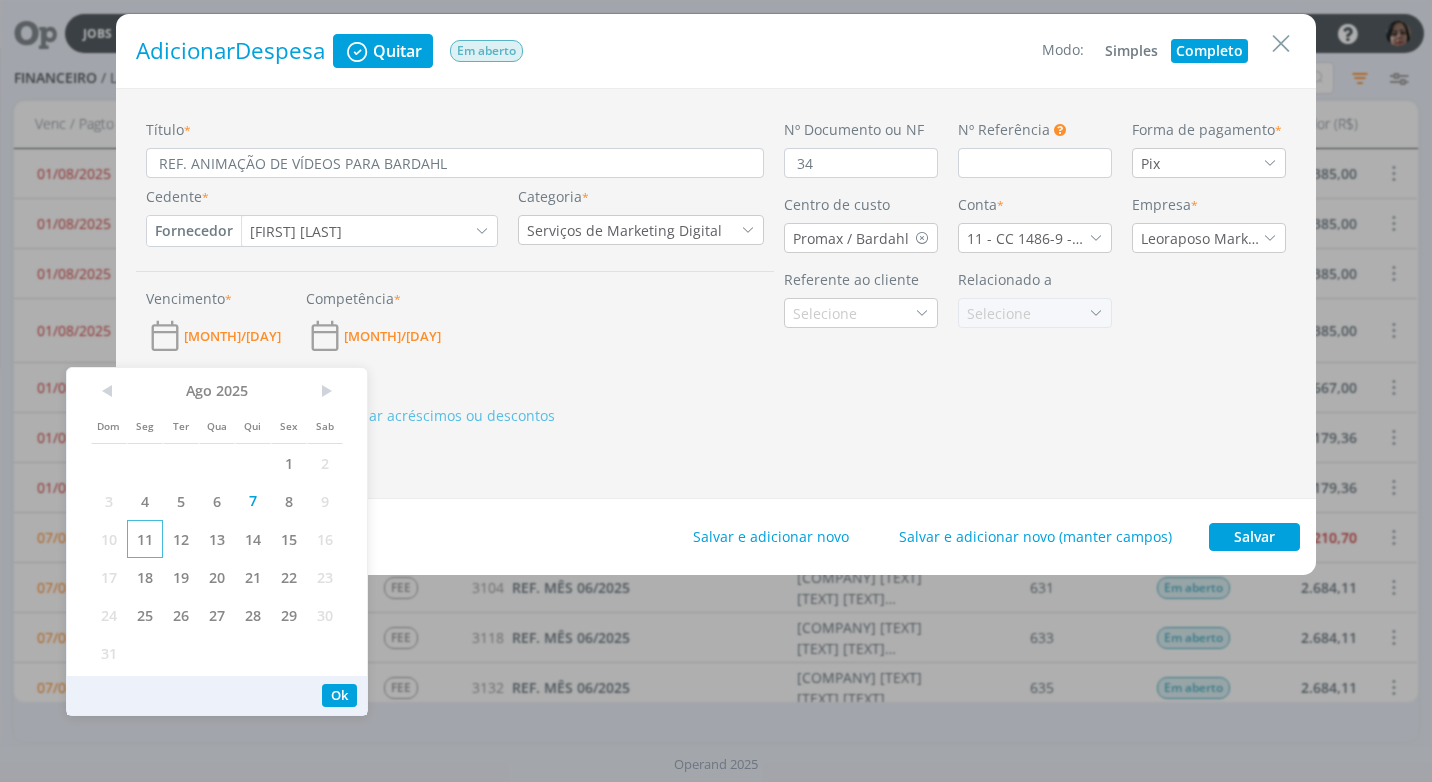click on "11" at bounding box center [145, 539] 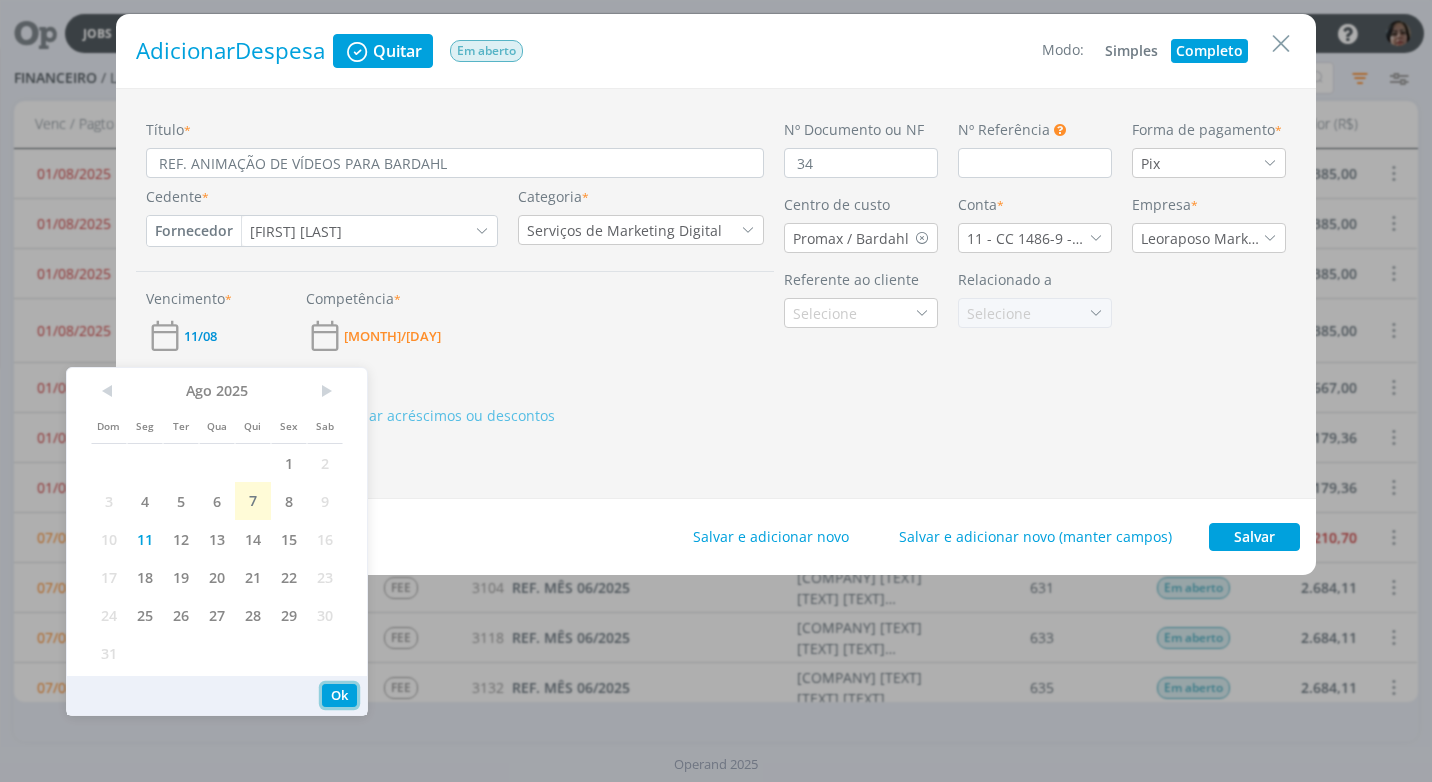 click on "Ok" at bounding box center [339, 695] 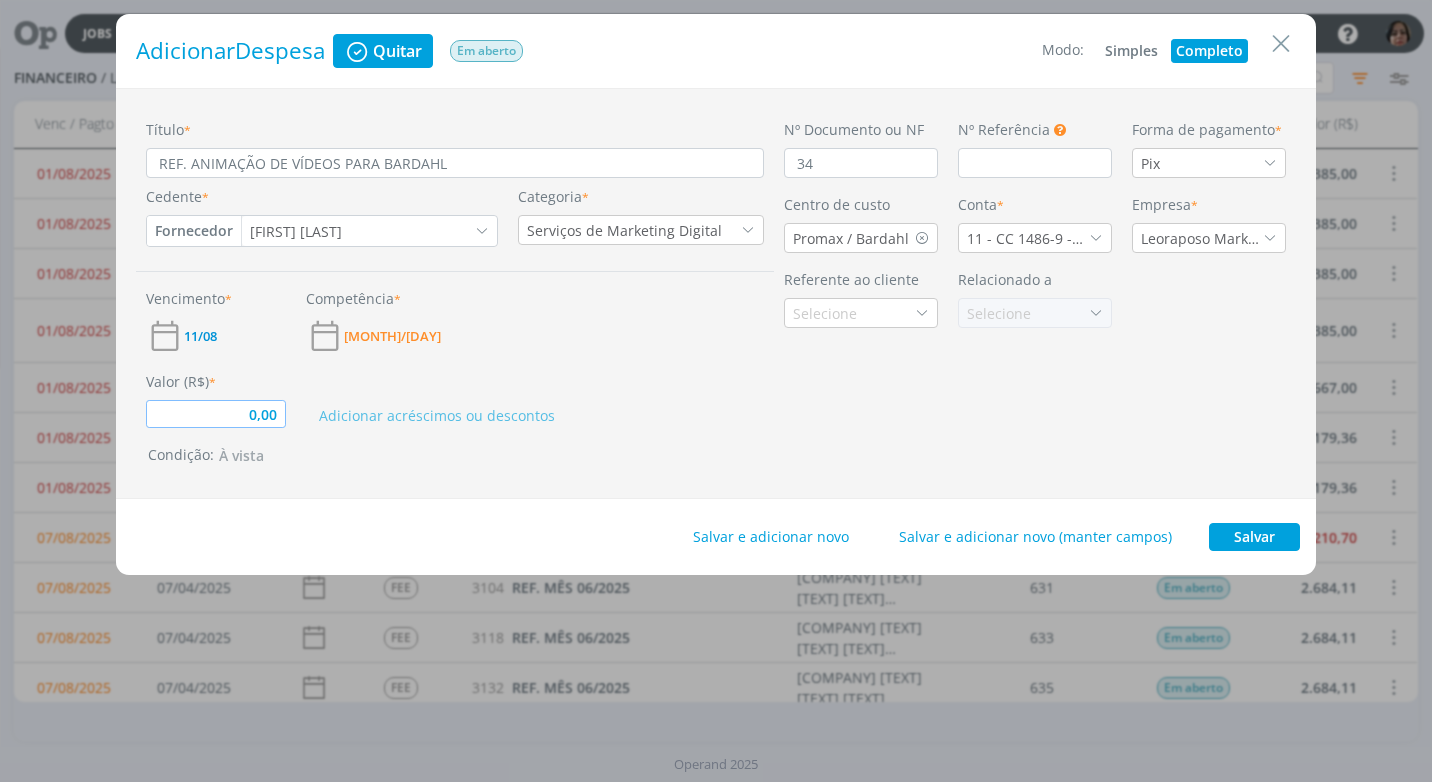 click on "0,00" at bounding box center (216, 414) 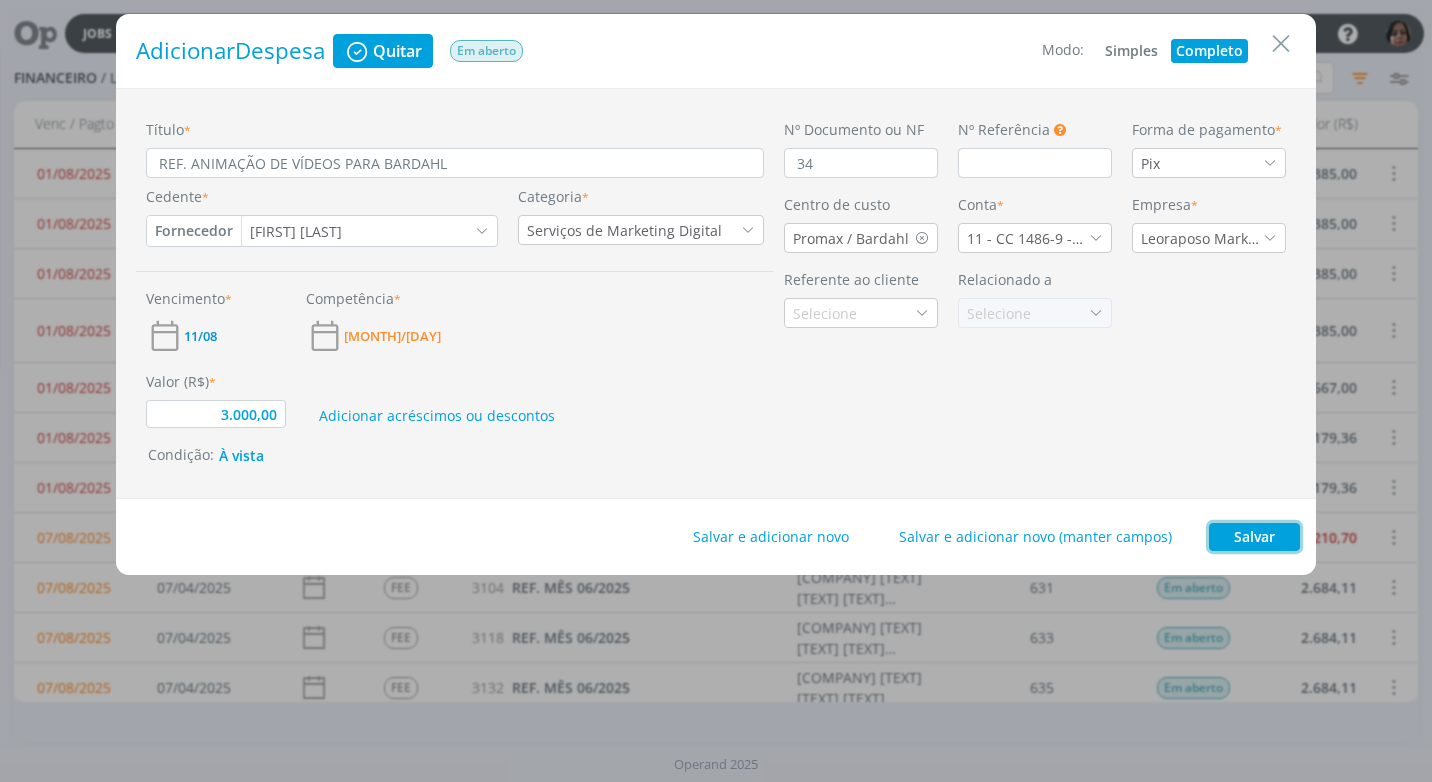 click on "Salvar" at bounding box center (1254, 537) 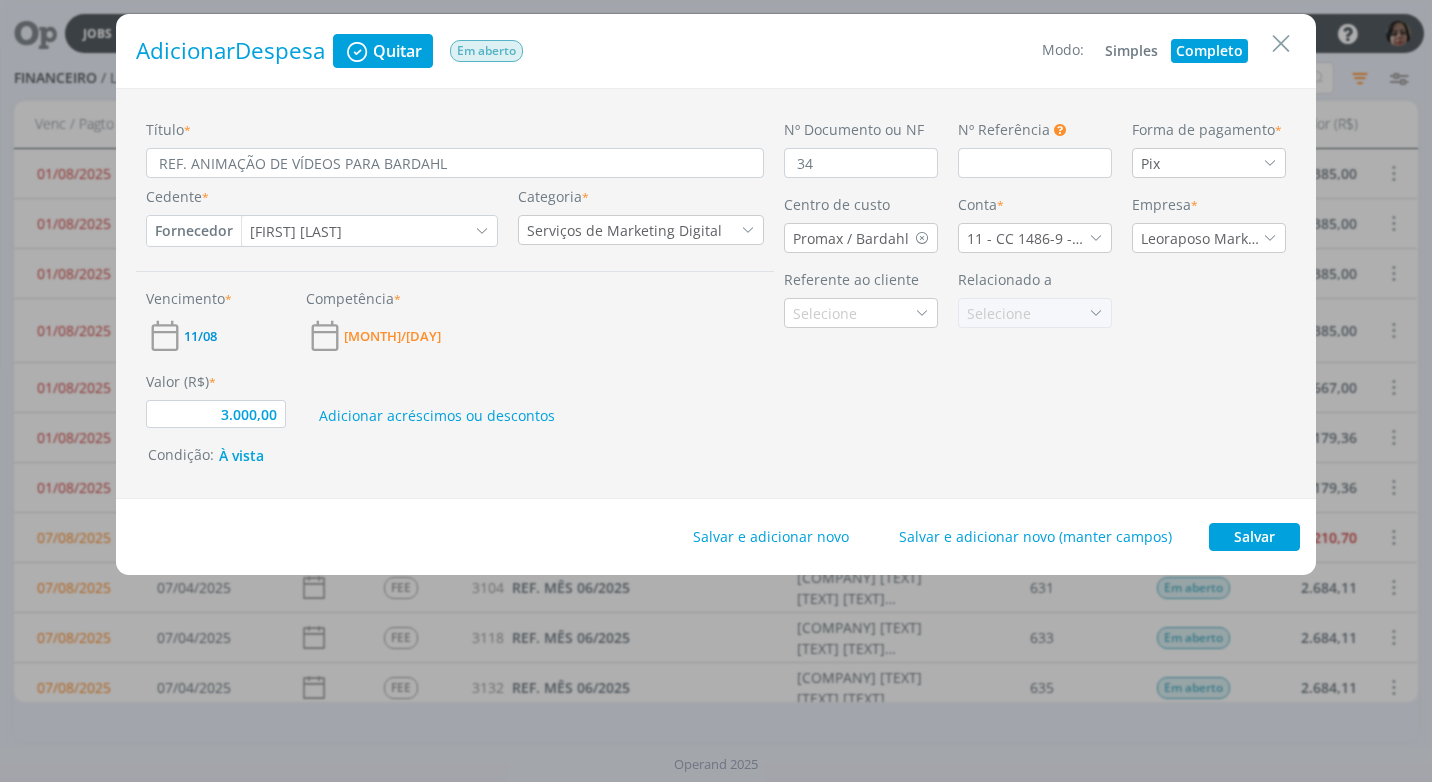 type on "3.000,00" 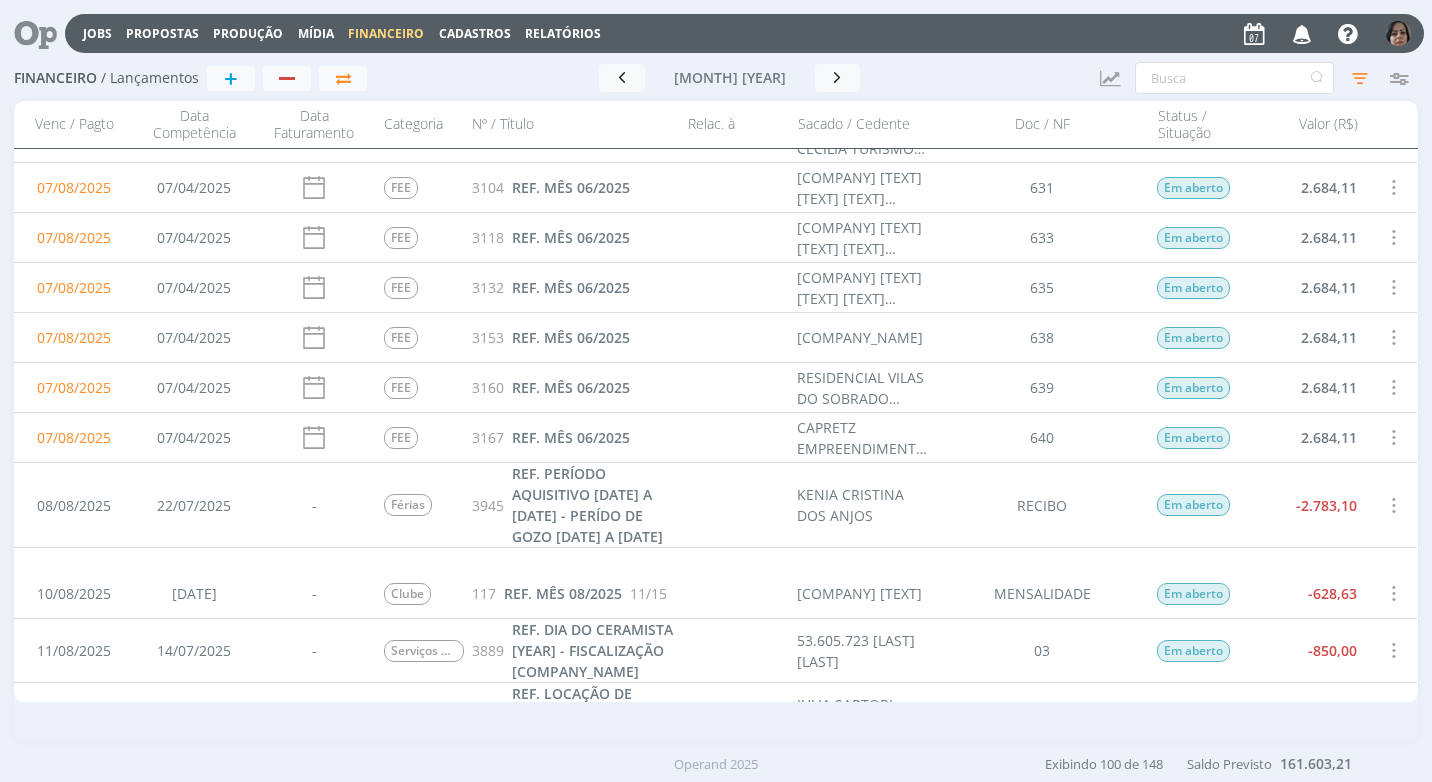 scroll, scrollTop: 600, scrollLeft: 0, axis: vertical 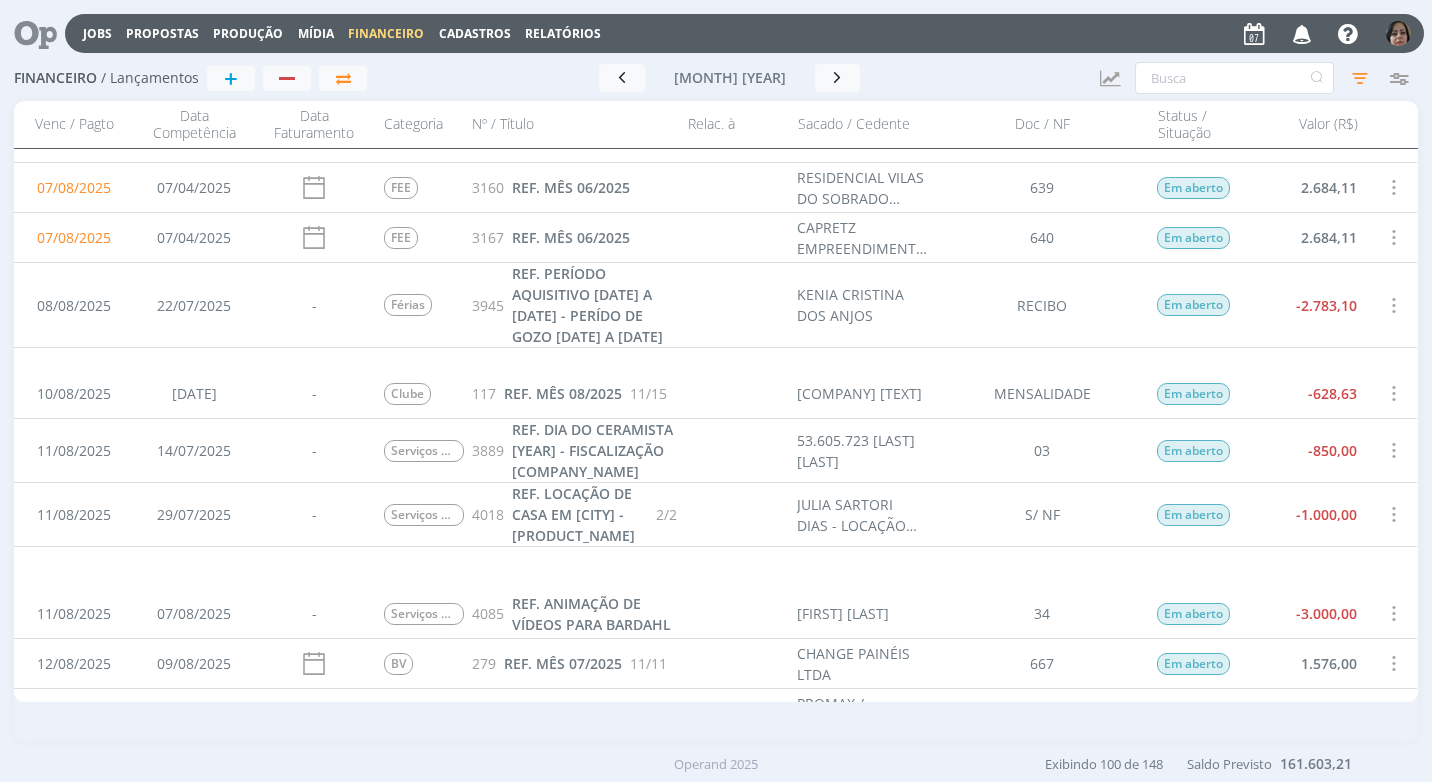 click at bounding box center [1393, 393] 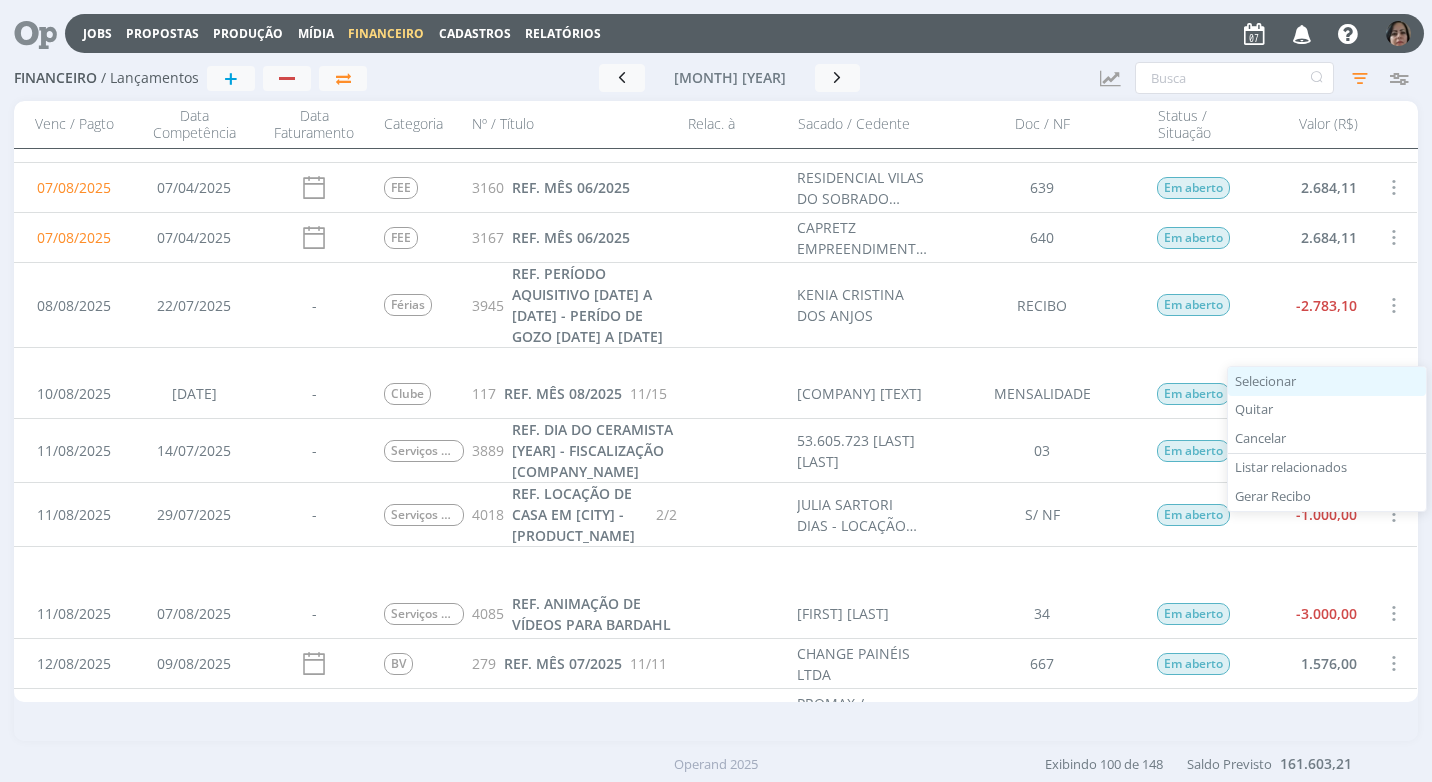 click on "Selecionar" at bounding box center (1327, 381) 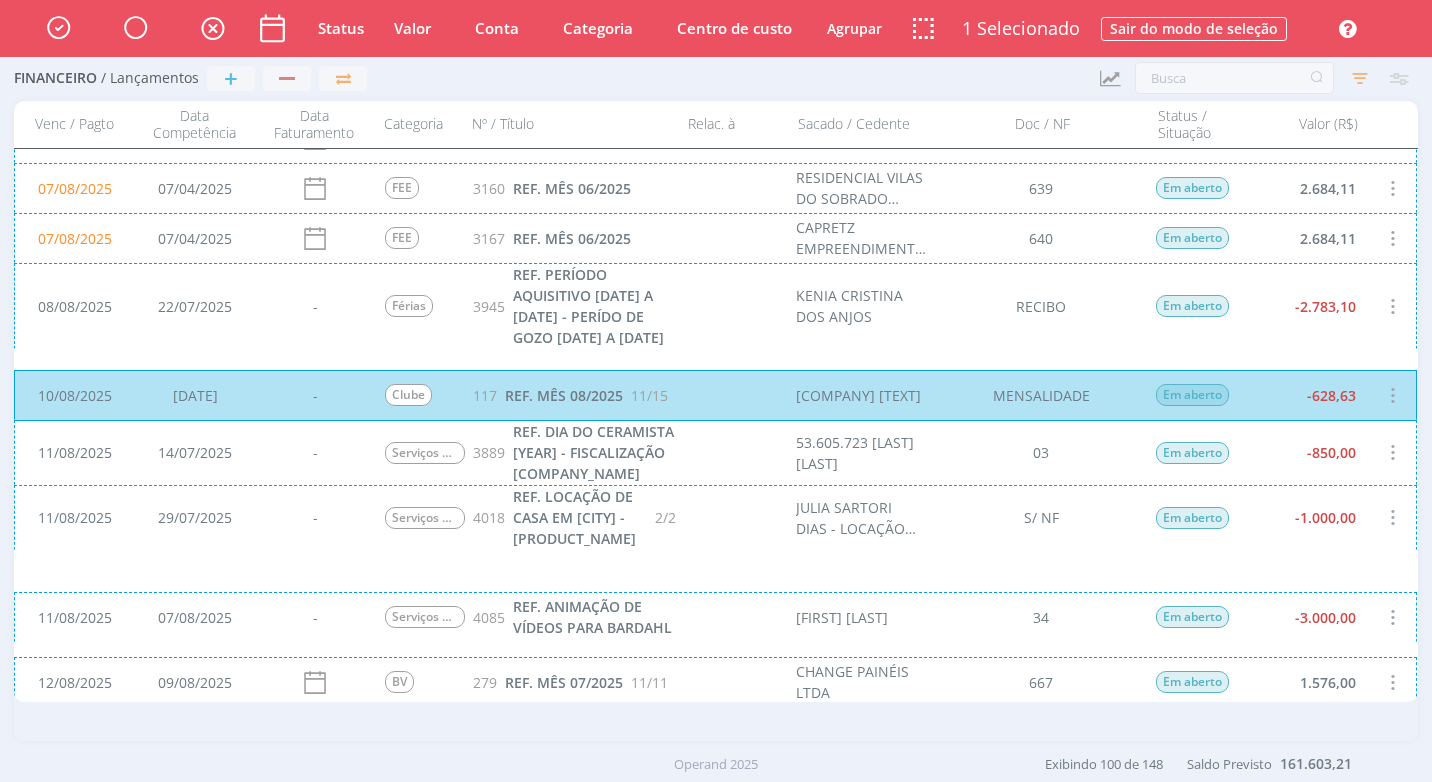 scroll, scrollTop: 801, scrollLeft: 0, axis: vertical 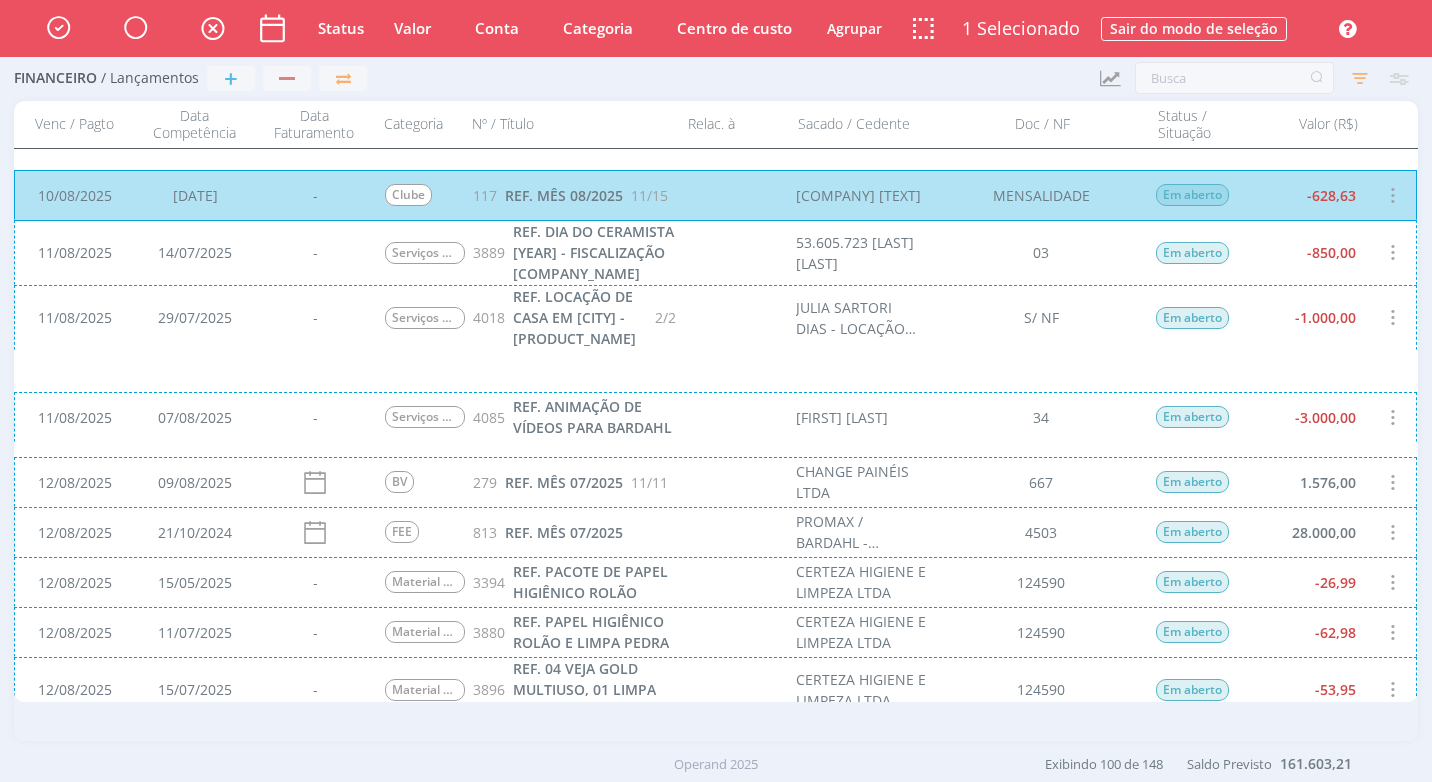 click on "[DATE] - Serviços de Criação
4018
REF. LOCAÇÃO DE CASA EM ÁGUAS DE SÃO PEDRO - FILMAGEM BARDAHL
2/2
[FIRST] [LAST] [LAST] - LOCAÇÃO CASA ÁGUAS SÃO PEDRO
S/ NF
Em aberto
-1.000,00" at bounding box center [715, 317] 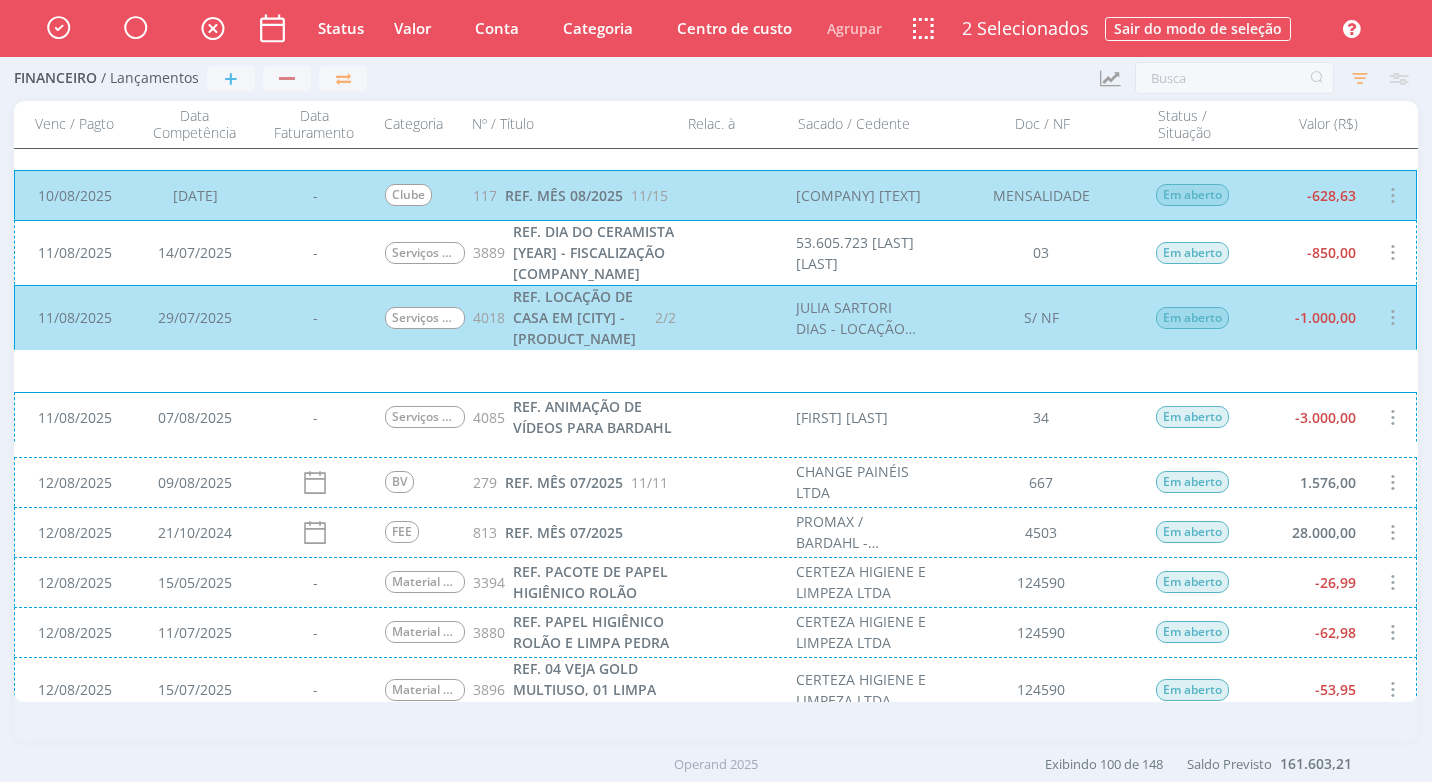 click on "NOTION LABS. INC.
03
Em aberto
-850,00" at bounding box center [715, 252] 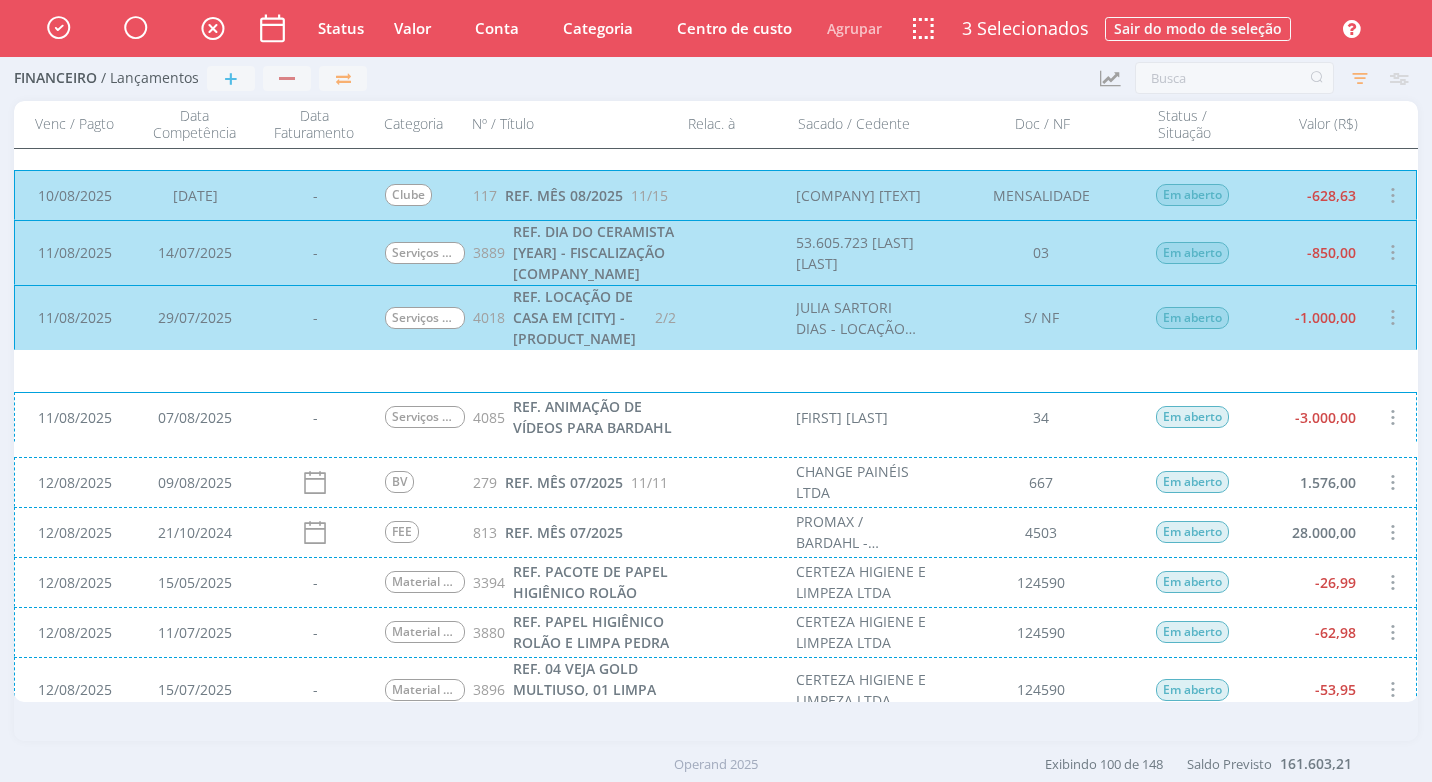 click on "[DATE] - Serviços de Marketing Digital
4085
REF. ANIMAÇÃO DE VÍDEOS PARA BARDAHL
[FIRST] [LAST] [LAST]
34
Em aberto
-3.000,00" at bounding box center [715, 417] 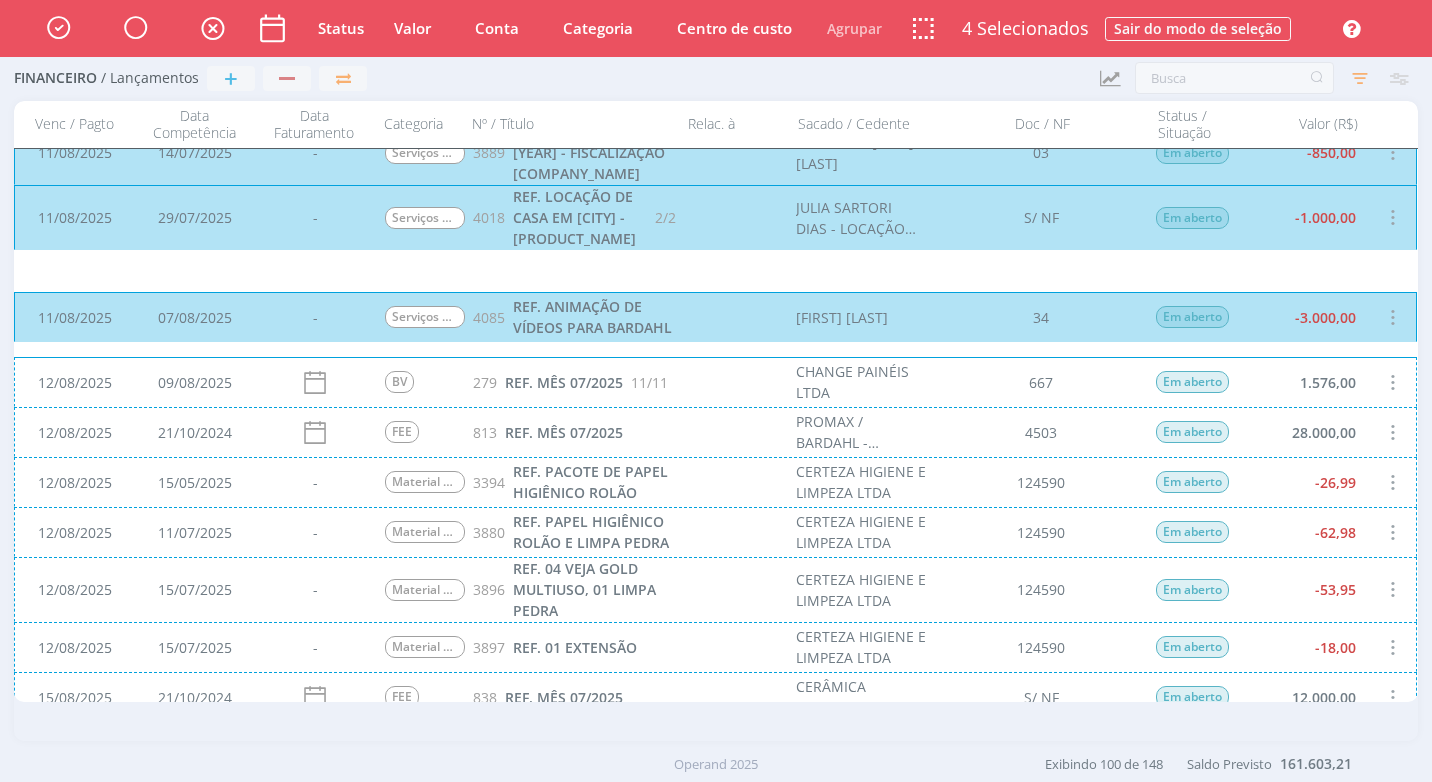 scroll, scrollTop: 1001, scrollLeft: 0, axis: vertical 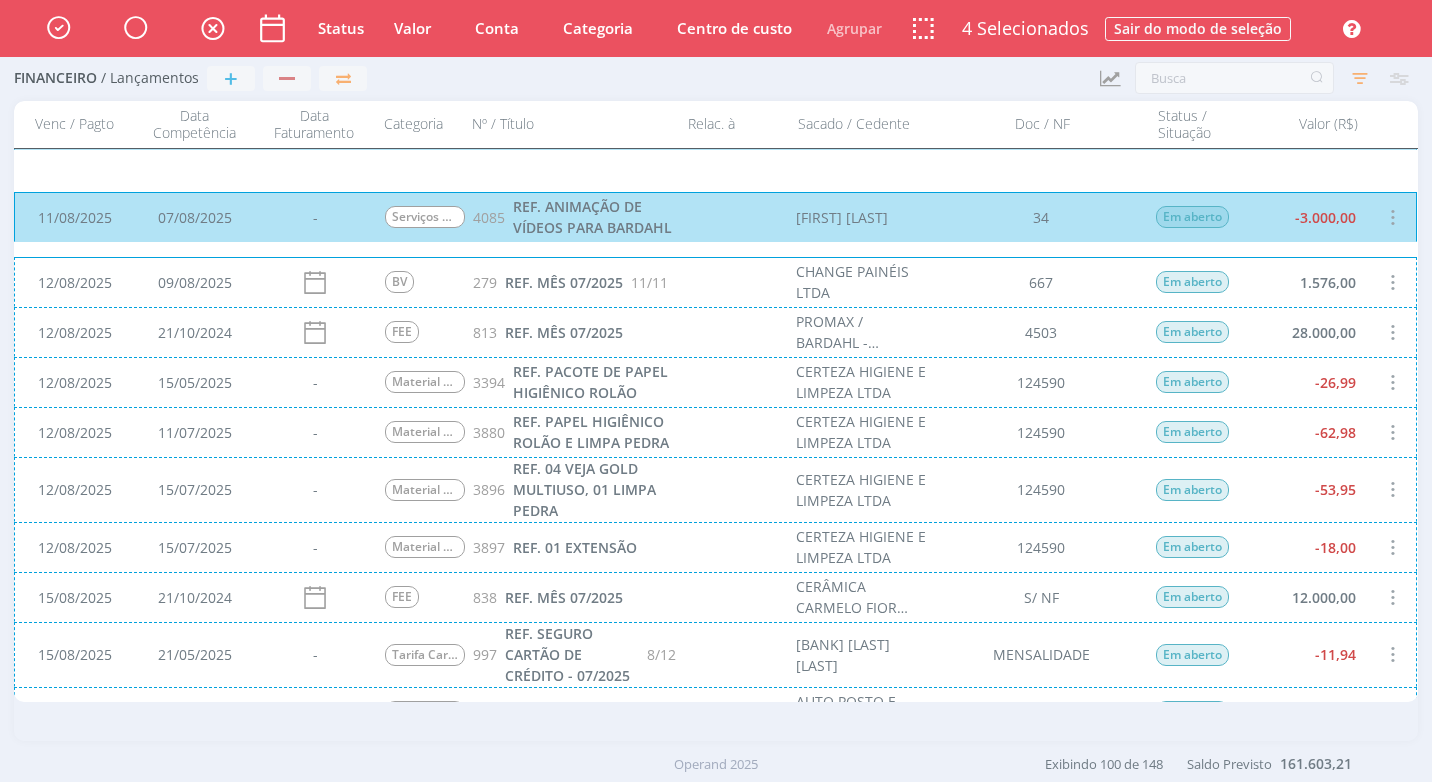 click on "12/08/2025
15/05/2025 - Material de Higiene e Limpeza
3394
REF. PACOTE DE PAPEL HIGIÊNICO ROLÃO
CERTEZA HIGIENE E LIMPEZA LTDA
124590
Em aberto
-26,99" at bounding box center [715, 382] 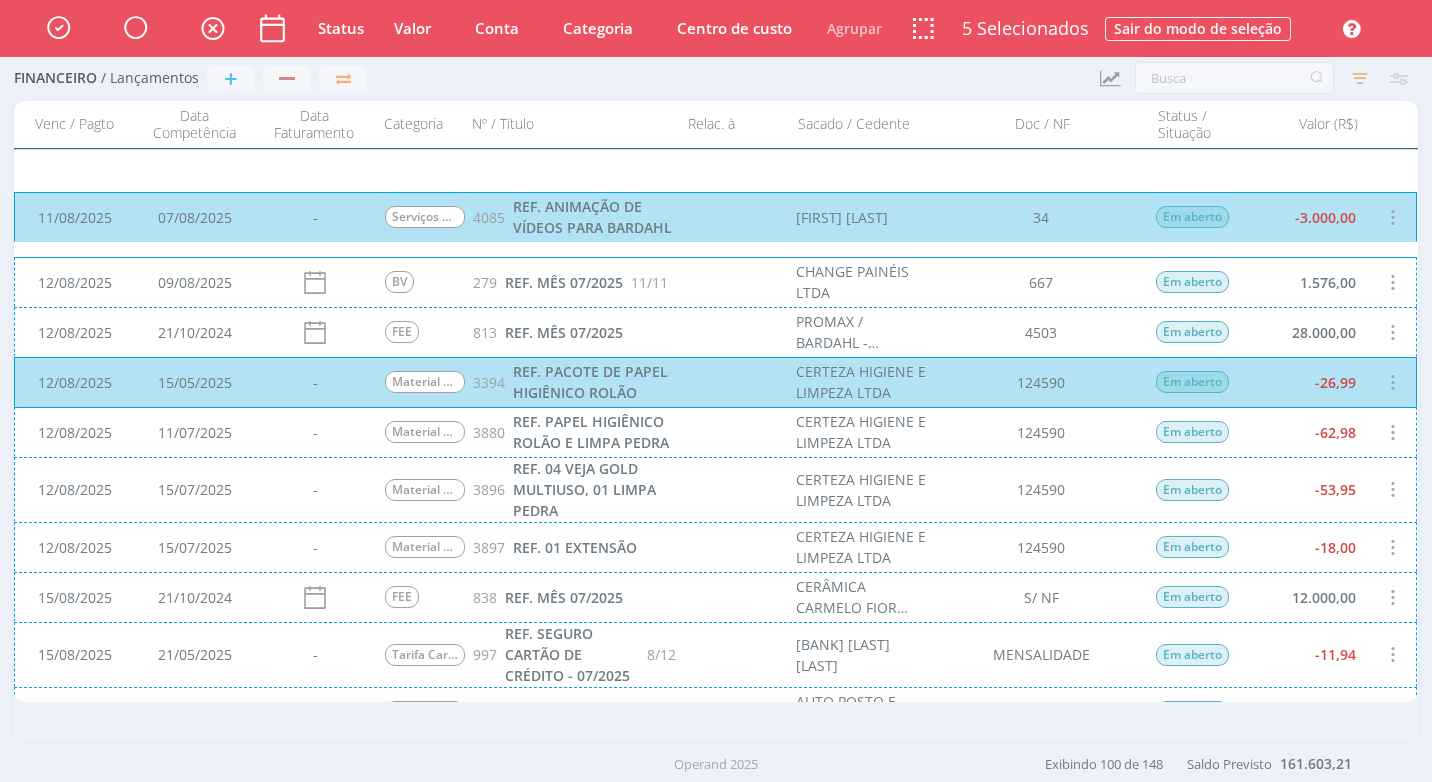 click on "[DATE]
[DATE] - [PRODUCT_NAME]
[NUMBER]
REF. [PRODUCT_NAME]
[COMPANY_NAME]
[NUMBER]
Em aberto
[AMOUNT]" at bounding box center [715, 432] 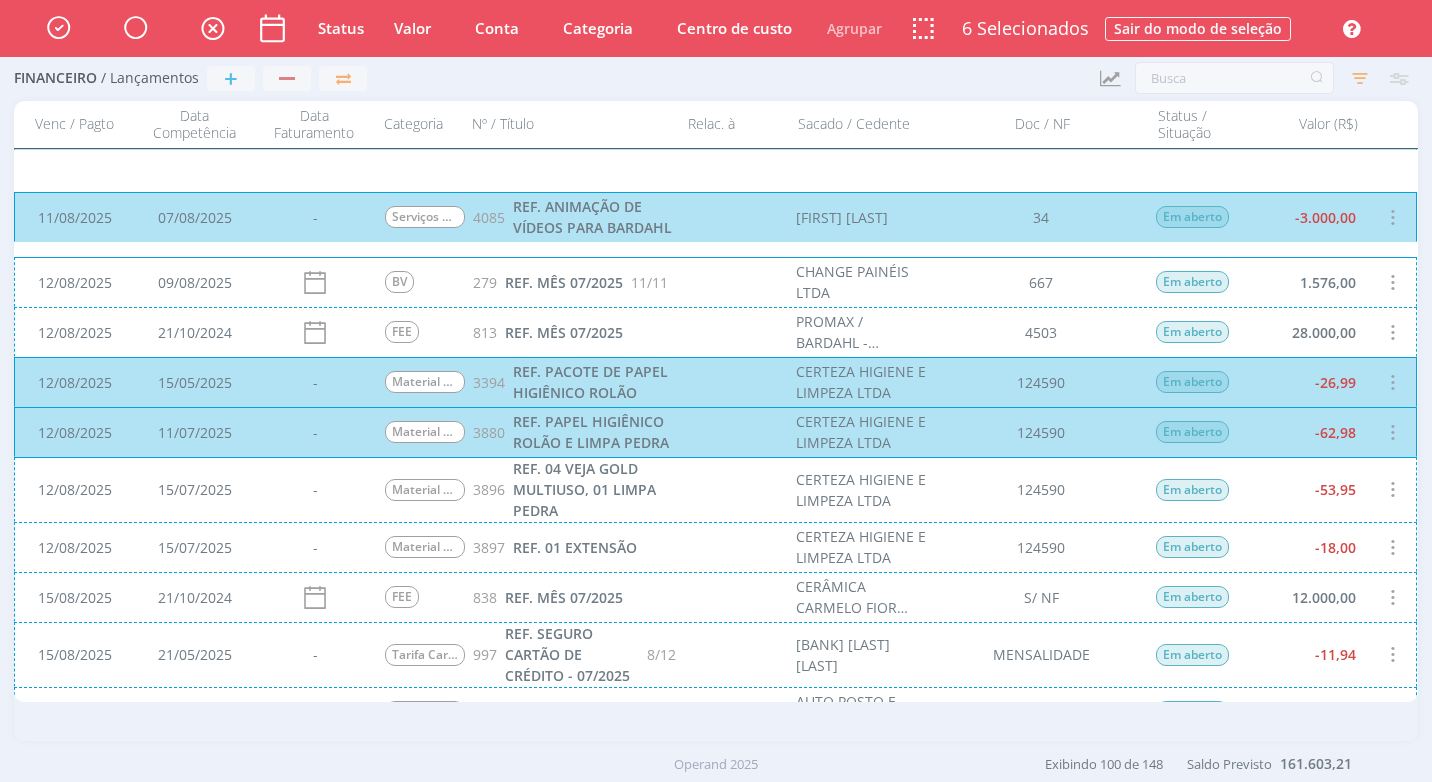 click on "[DATE] - [SERVICE]
[NUMBER]
REF. [ITEM_1], [ITEM_2]
[BRAND]
[PAYMENT_METHOD]
[STATUS]
[AMOUNT]" at bounding box center [715, 489] 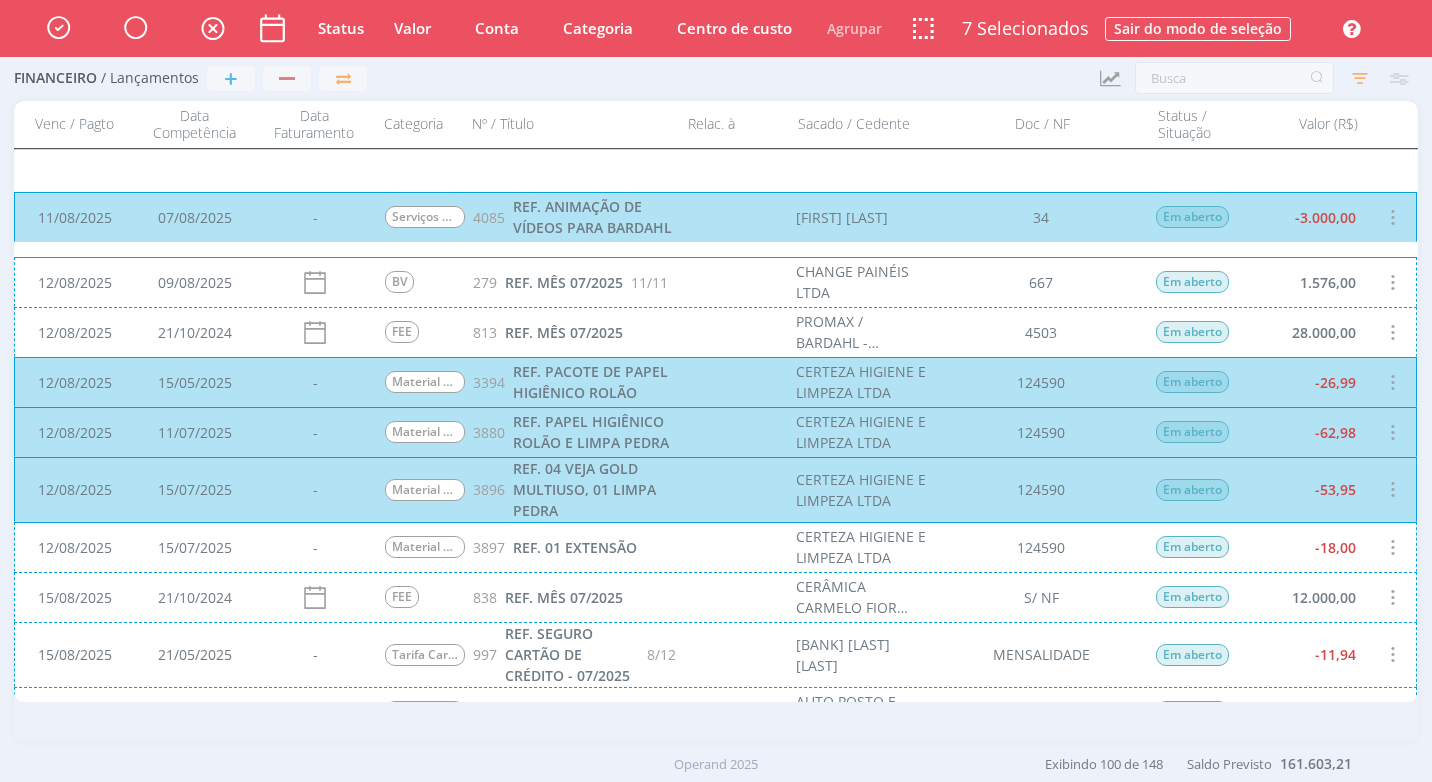 click on "12/08/2025
15/07/2025 - Material de Escritório
3897
REF. 01 EXTENSÃO
CERTEZA HIGIENE E LIMPEZA LTDA
124590
Em aberto
-18,00" at bounding box center (715, 547) 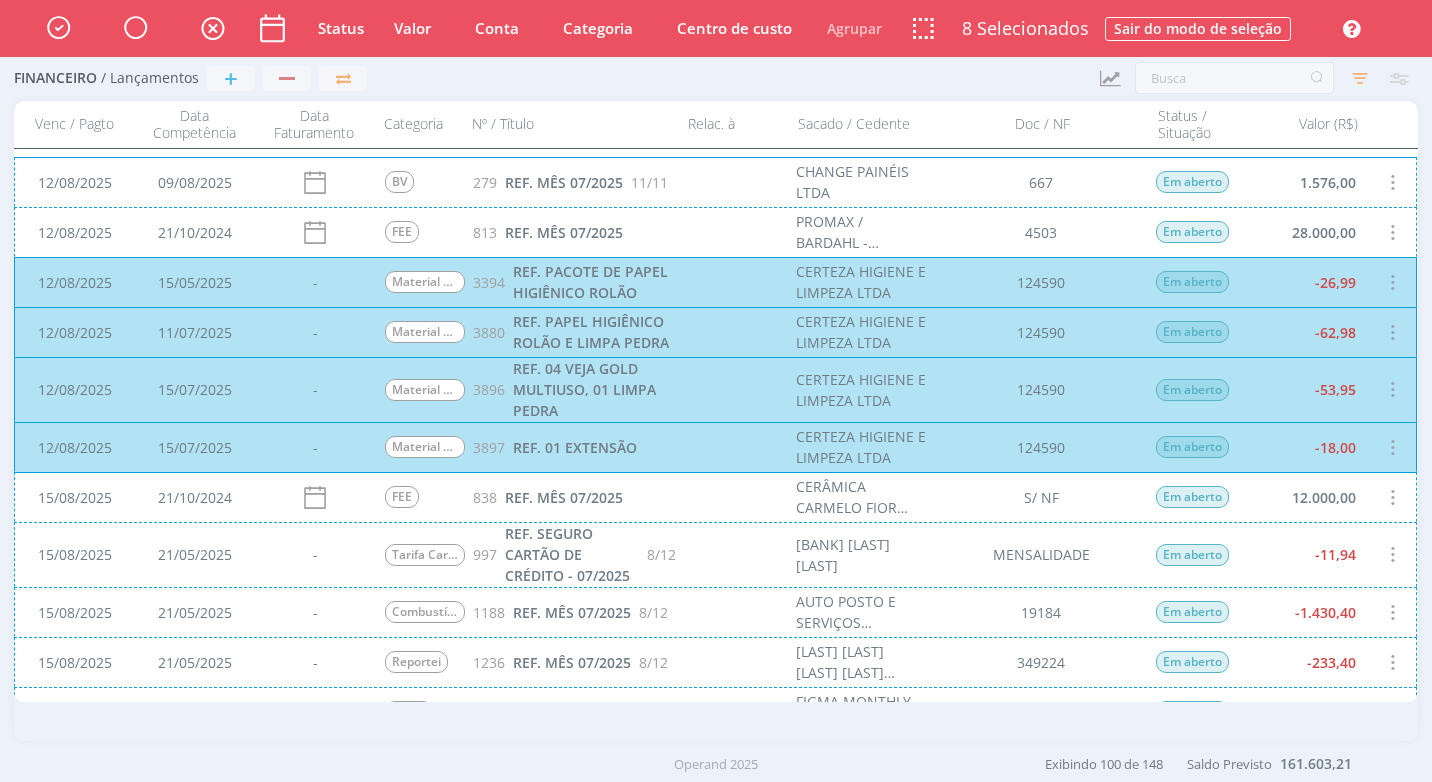 scroll, scrollTop: 1301, scrollLeft: 0, axis: vertical 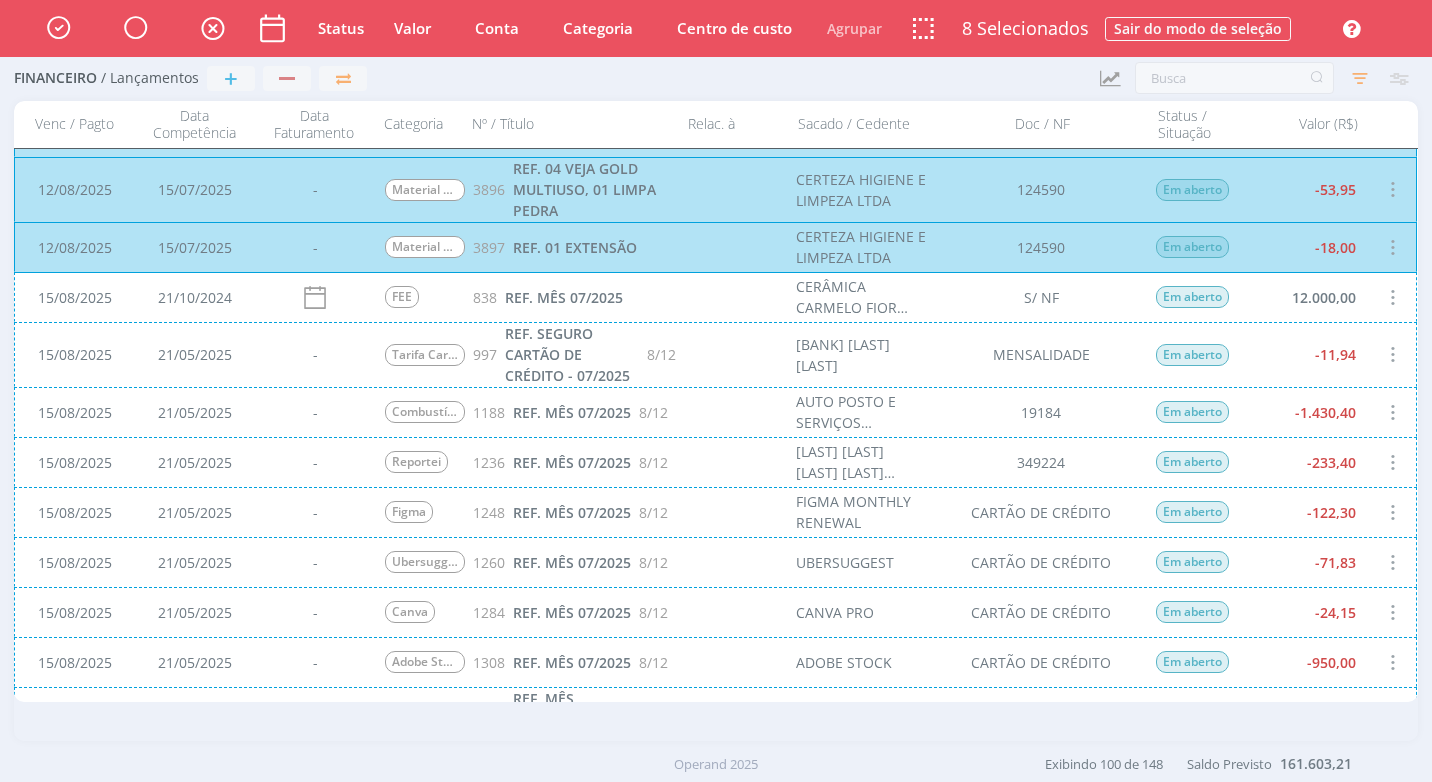 click on "REF. [TEXT] - [TEXT]
[NUMBER]/[NUMBER]
[COMPANY]
[TEXT]
[TEXT]
[PRICE]" at bounding box center (715, 354) 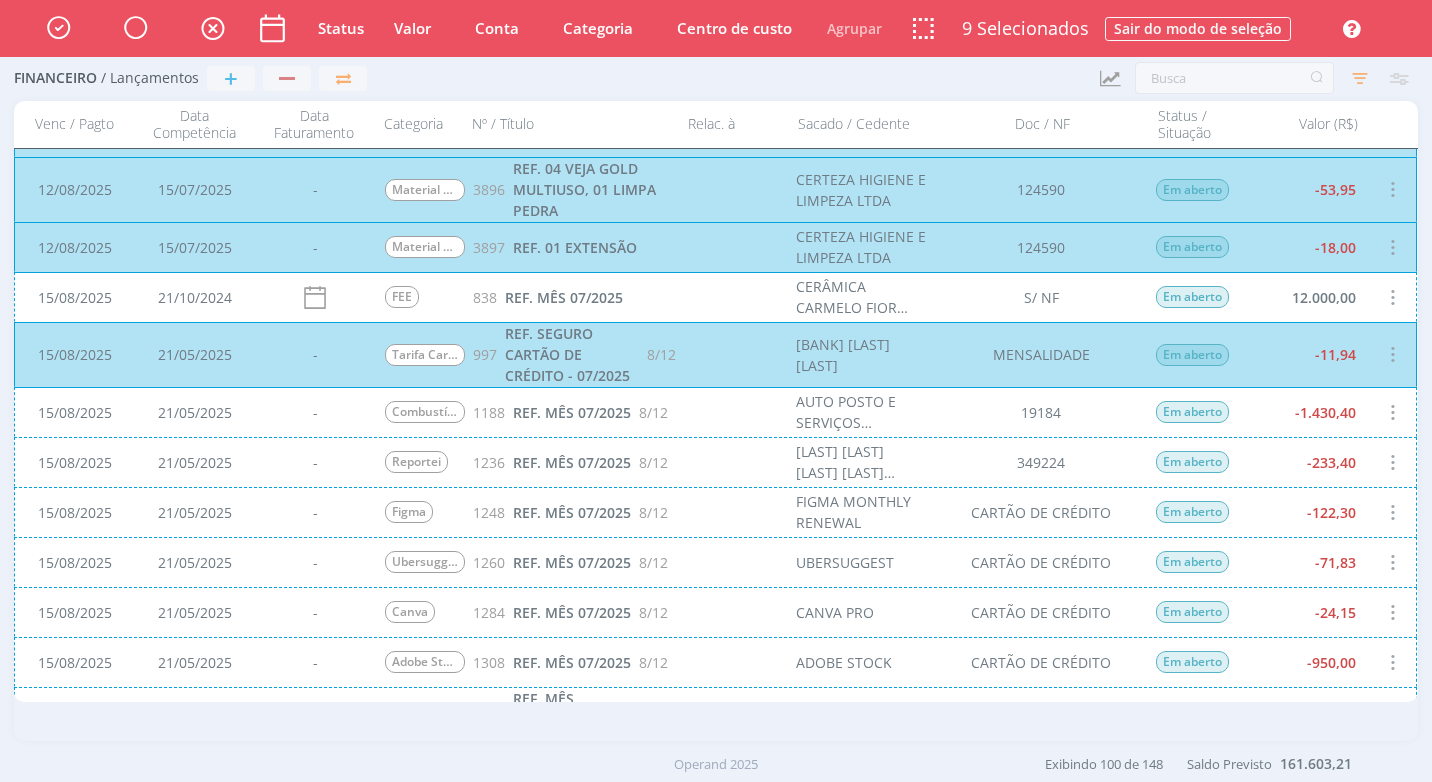 drag, startPoint x: 1337, startPoint y: 410, endPoint x: 1350, endPoint y: 415, distance: 13.928389 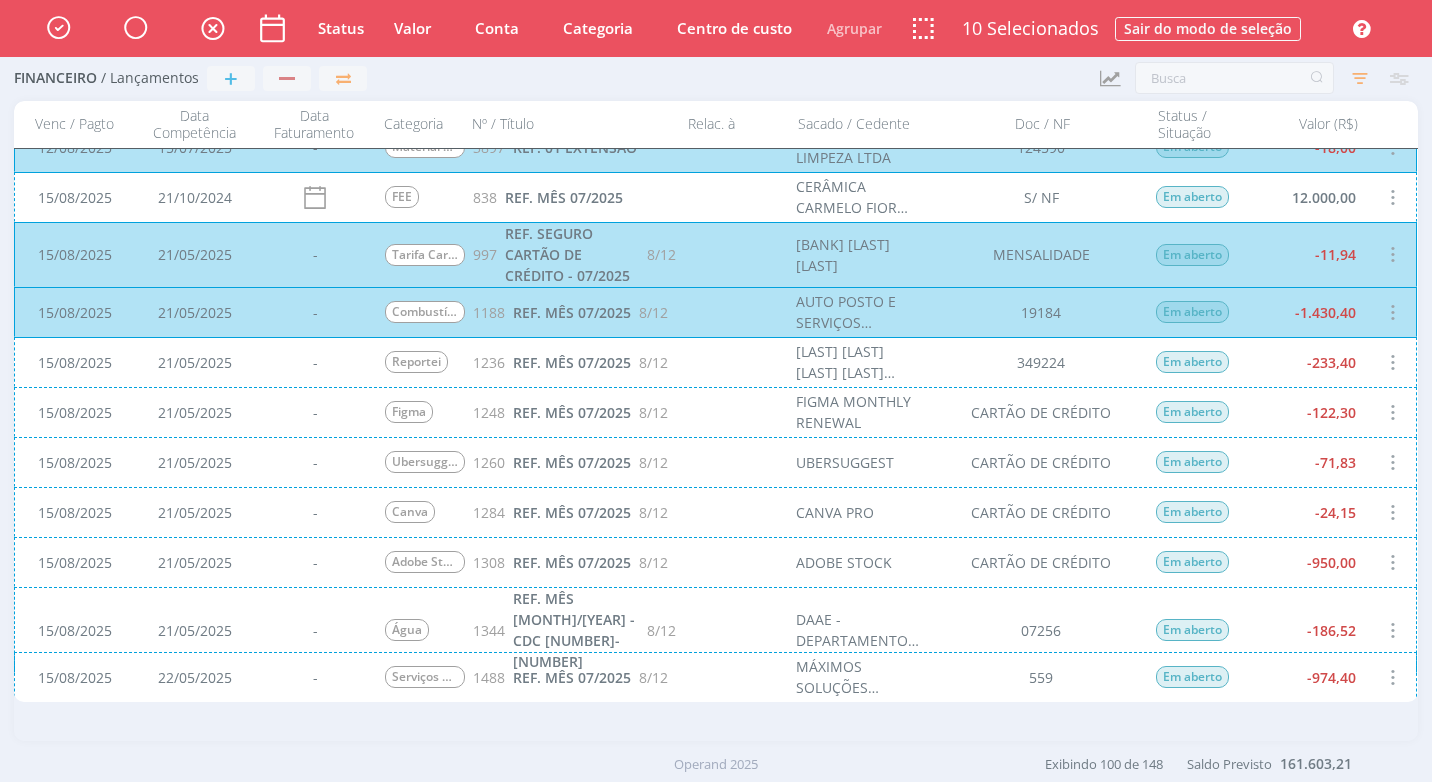 scroll, scrollTop: 1501, scrollLeft: 0, axis: vertical 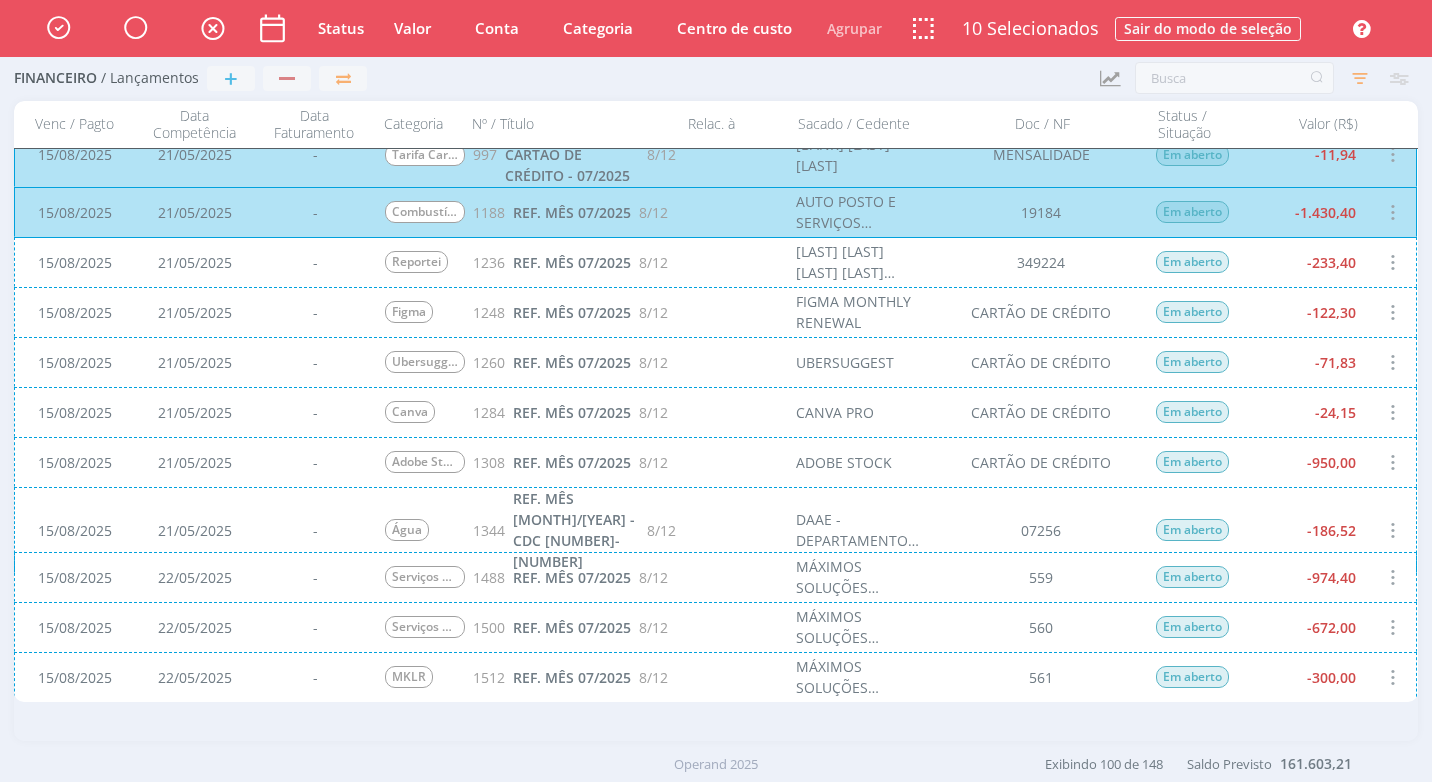 click on "[DATE]
[DATE] - [COMPANY_NAME]
[NUMBER]
REF. MÊS [MONTH]/[YEAR]
[NUMBER]/[NUMBER]
[COMPANY_NAME]
[NUMBER]
Em aberto
[AMOUNT]" at bounding box center (715, 262) 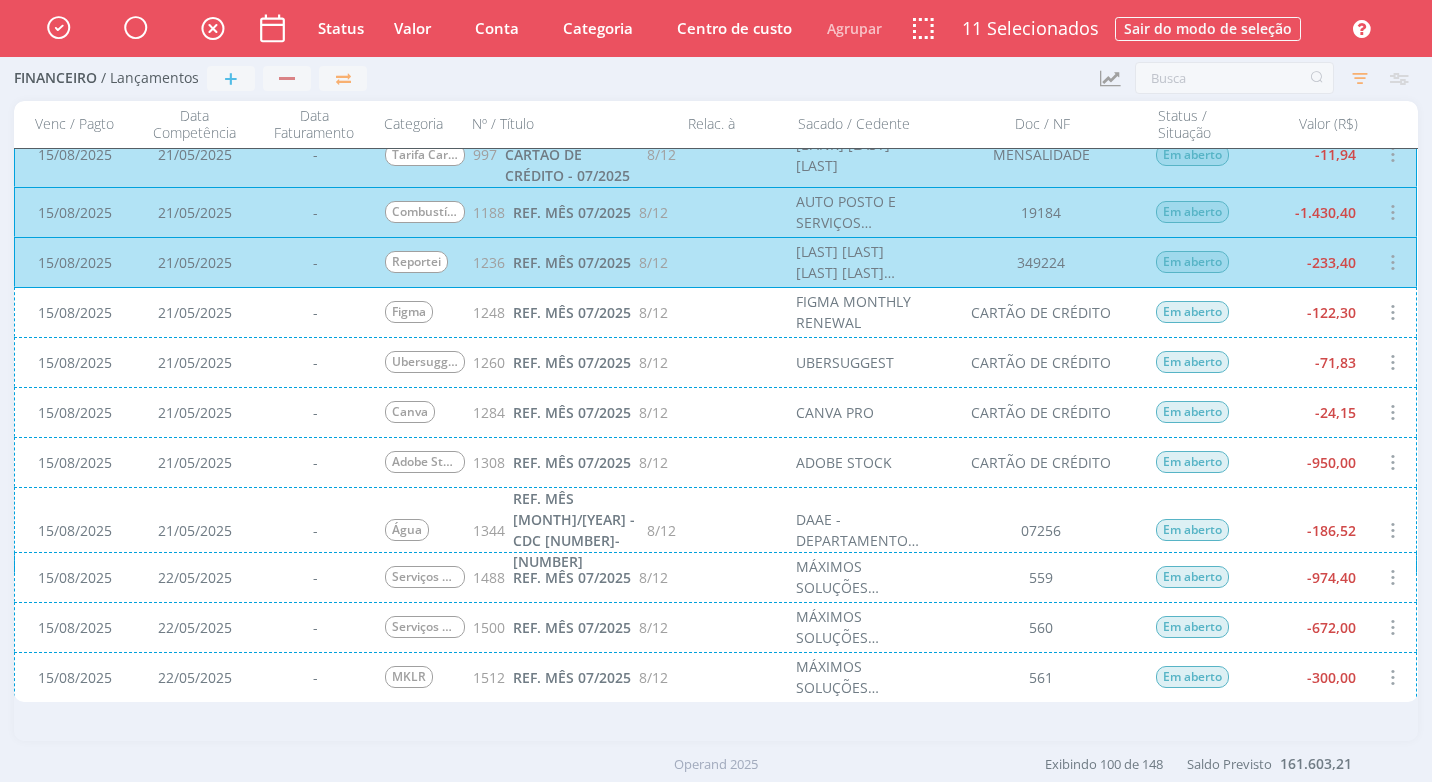 click on "[DATE] - [SERVICE]
[NUMBER]
REF. [MONTH]/[YEAR]
[NUMBER]/[NUMBER]
[BRAND]
[PAYMENT_METHOD]
[STATUS]
[AMOUNT]" at bounding box center (715, 312) 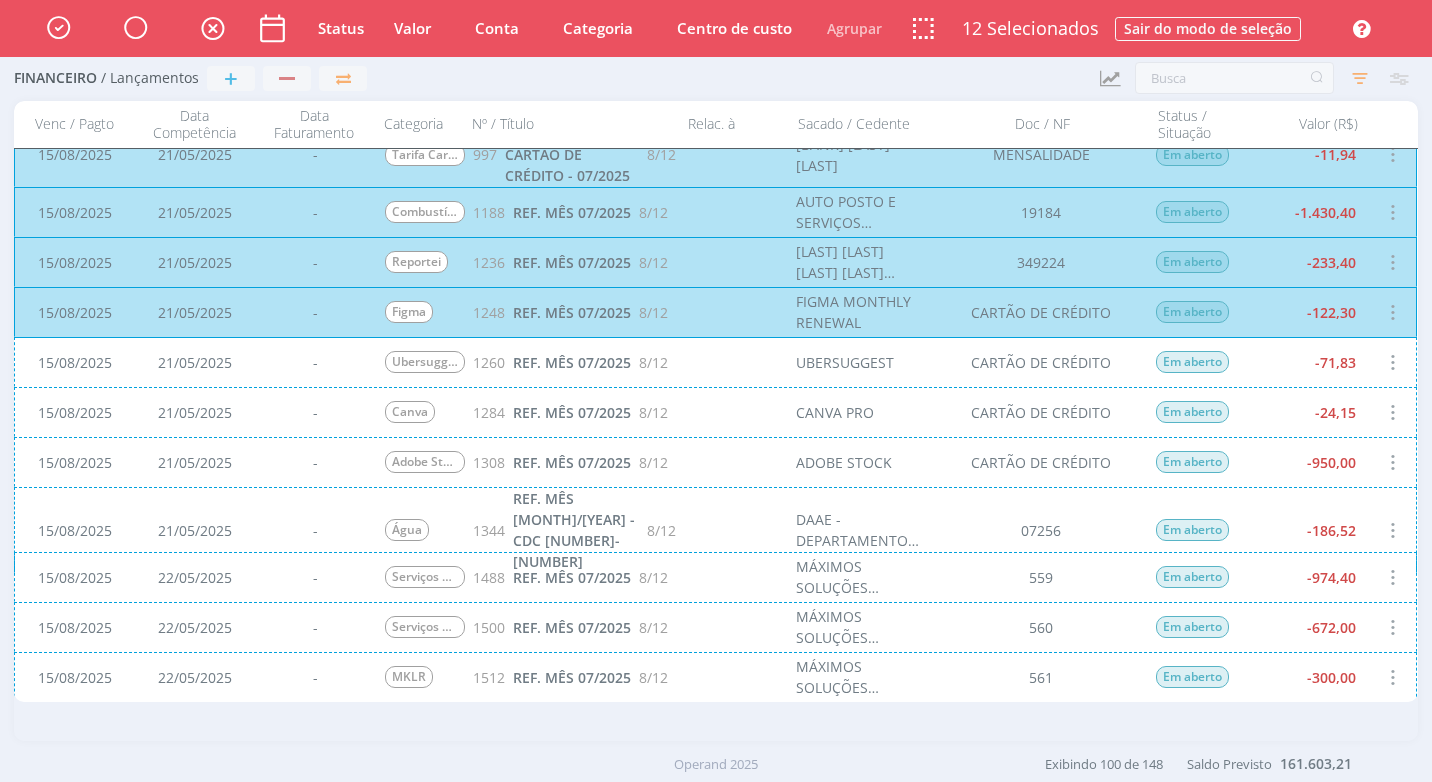 drag, startPoint x: 1260, startPoint y: 348, endPoint x: 1265, endPoint y: 420, distance: 72.1734 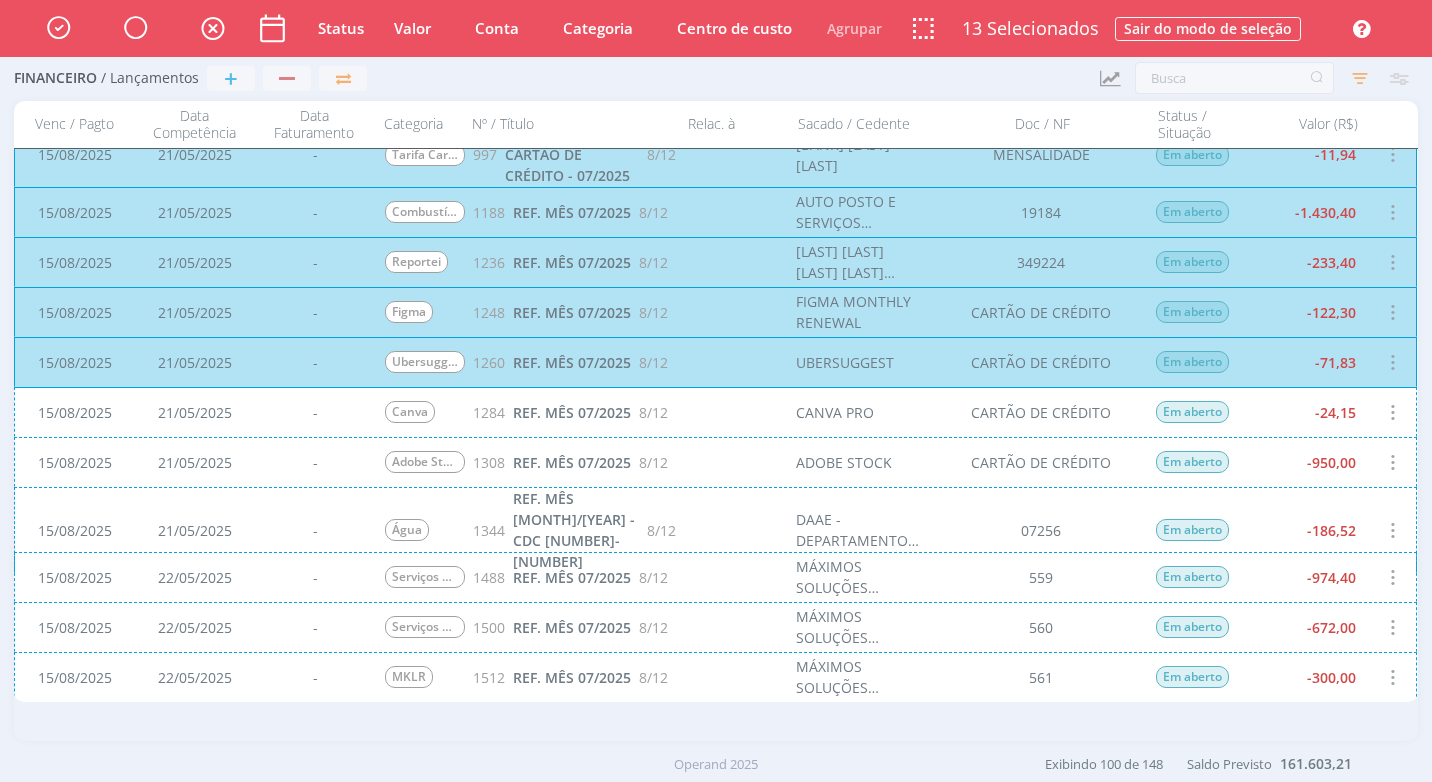 drag, startPoint x: 1266, startPoint y: 402, endPoint x: 1288, endPoint y: 496, distance: 96.540146 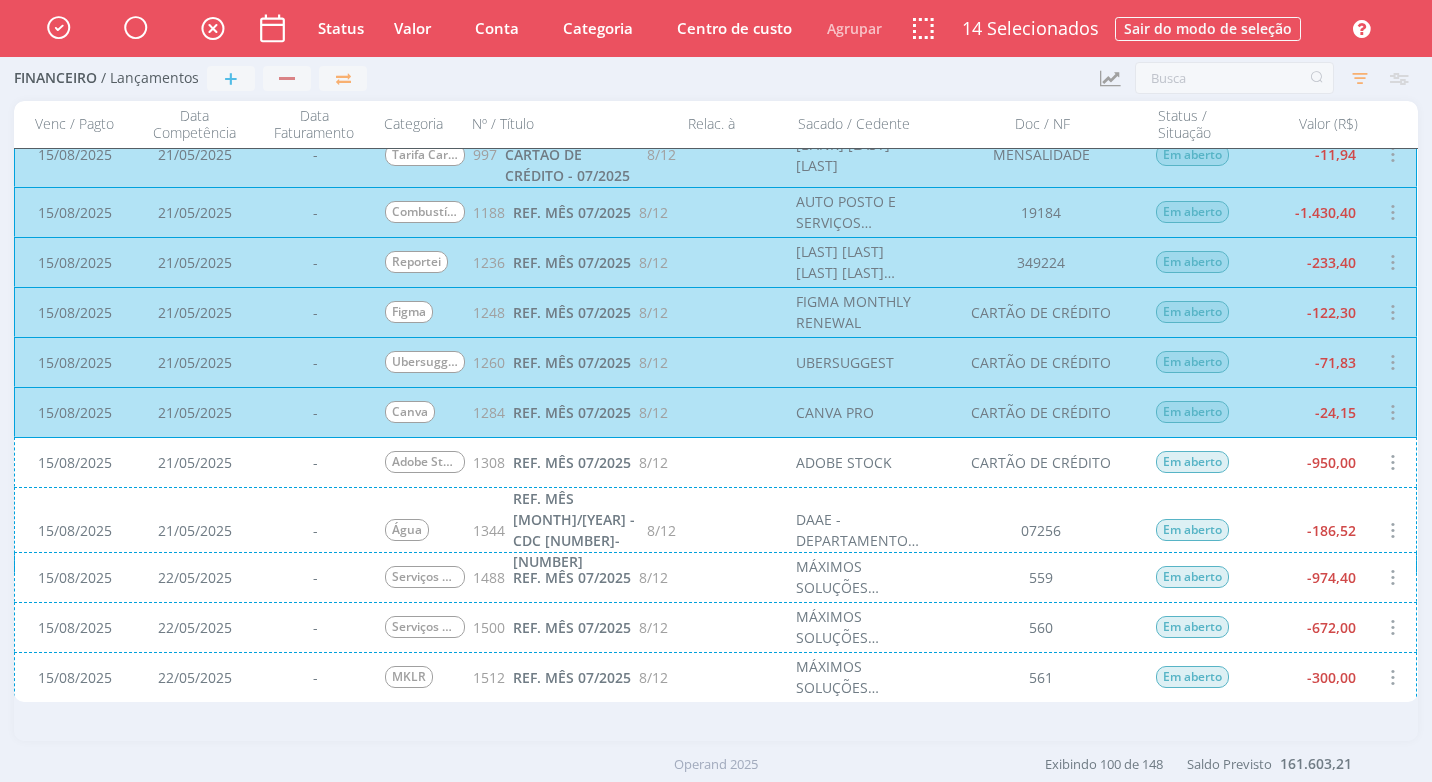 click on "Adobe Stock
1308
REF. MÊS 07/2025
8/12
ADOBE STOCK
CARTÃO DE CRÉDITO
Em aberto
-950,00" at bounding box center (715, 462) 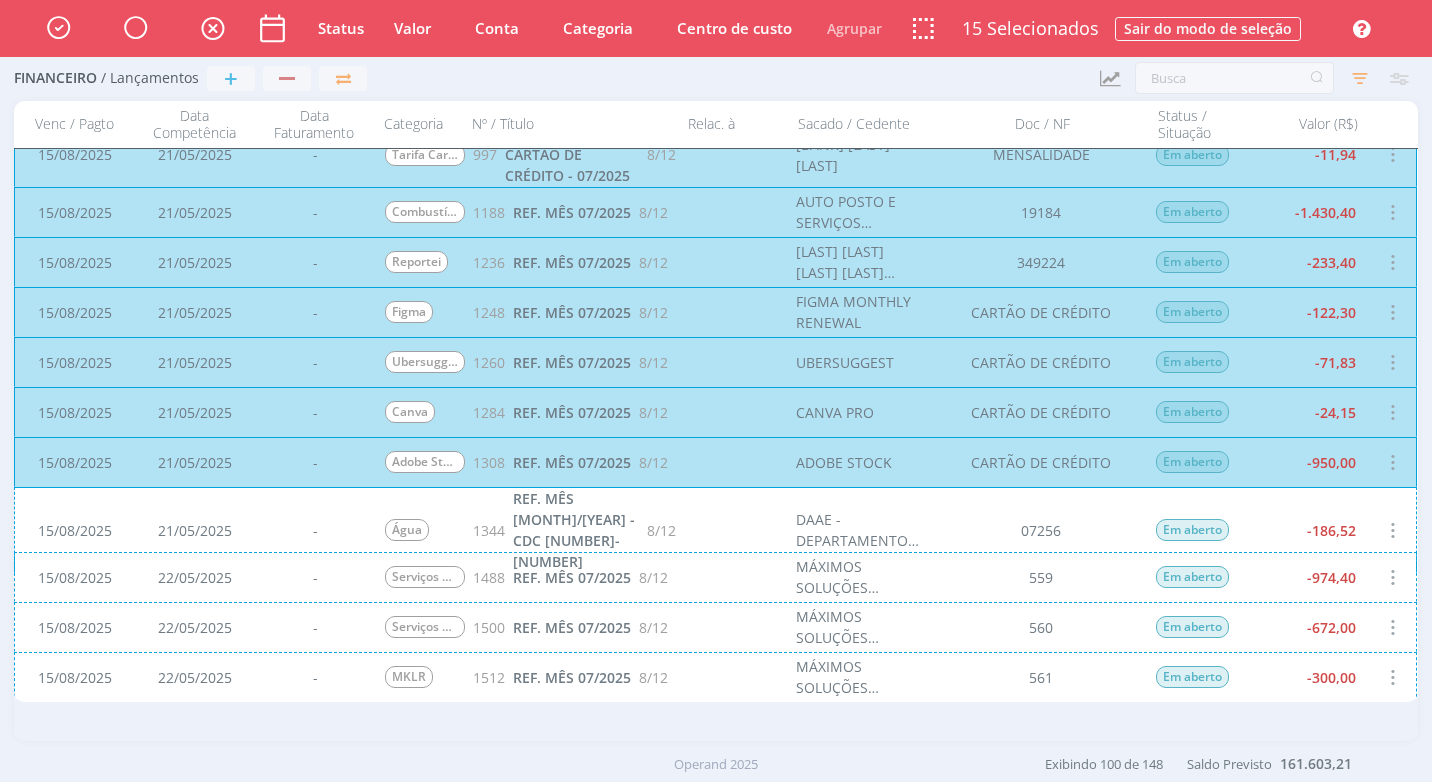 scroll, scrollTop: 1701, scrollLeft: 0, axis: vertical 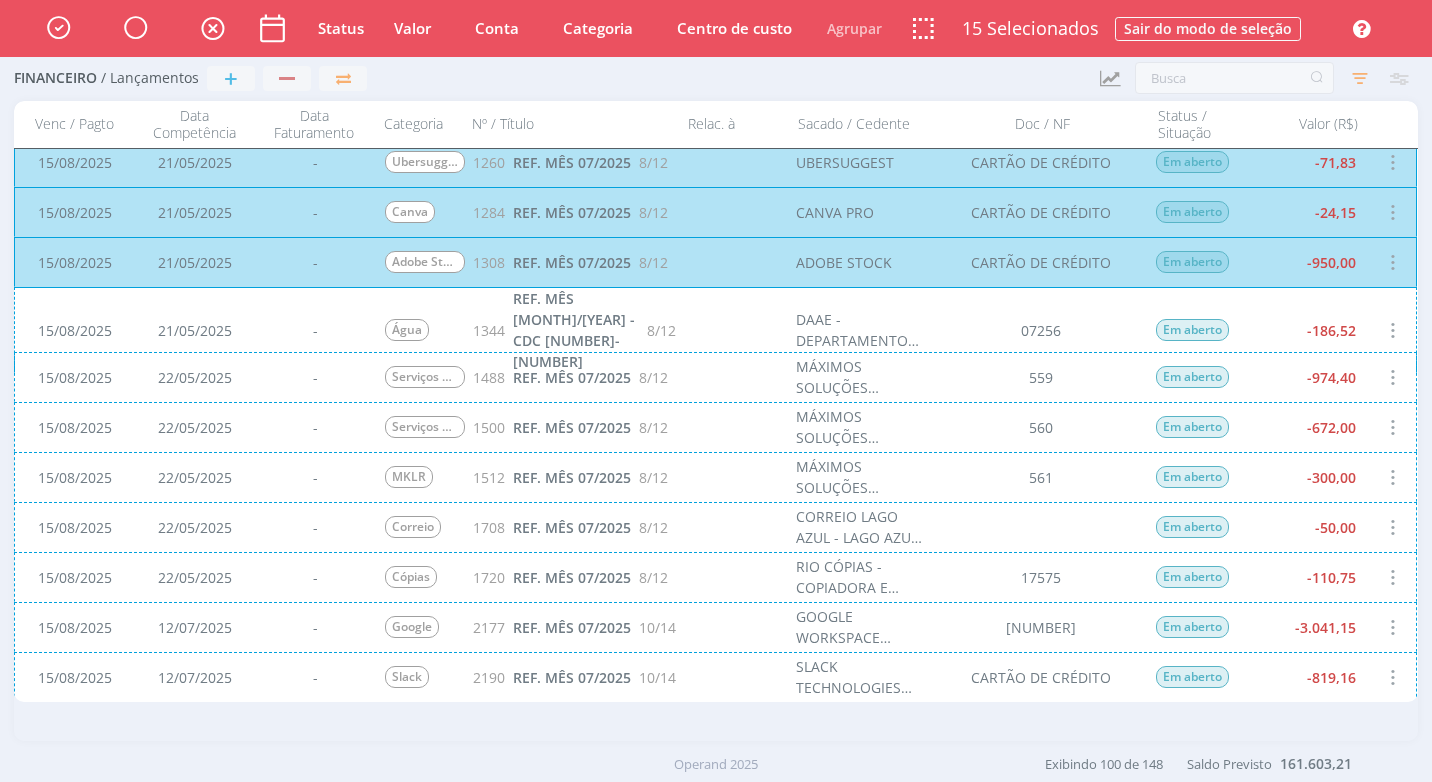 click on "15/08/2025
21/05/2025 - Água
1344
REF. MÊS 07/2025 - CDC 31877-36
8/12
DAAE - DEPARTAMENTO DE ÁGUA E ESGOTO DE RIO CLARO
07256
Em aberto
-186,52" at bounding box center (715, 330) 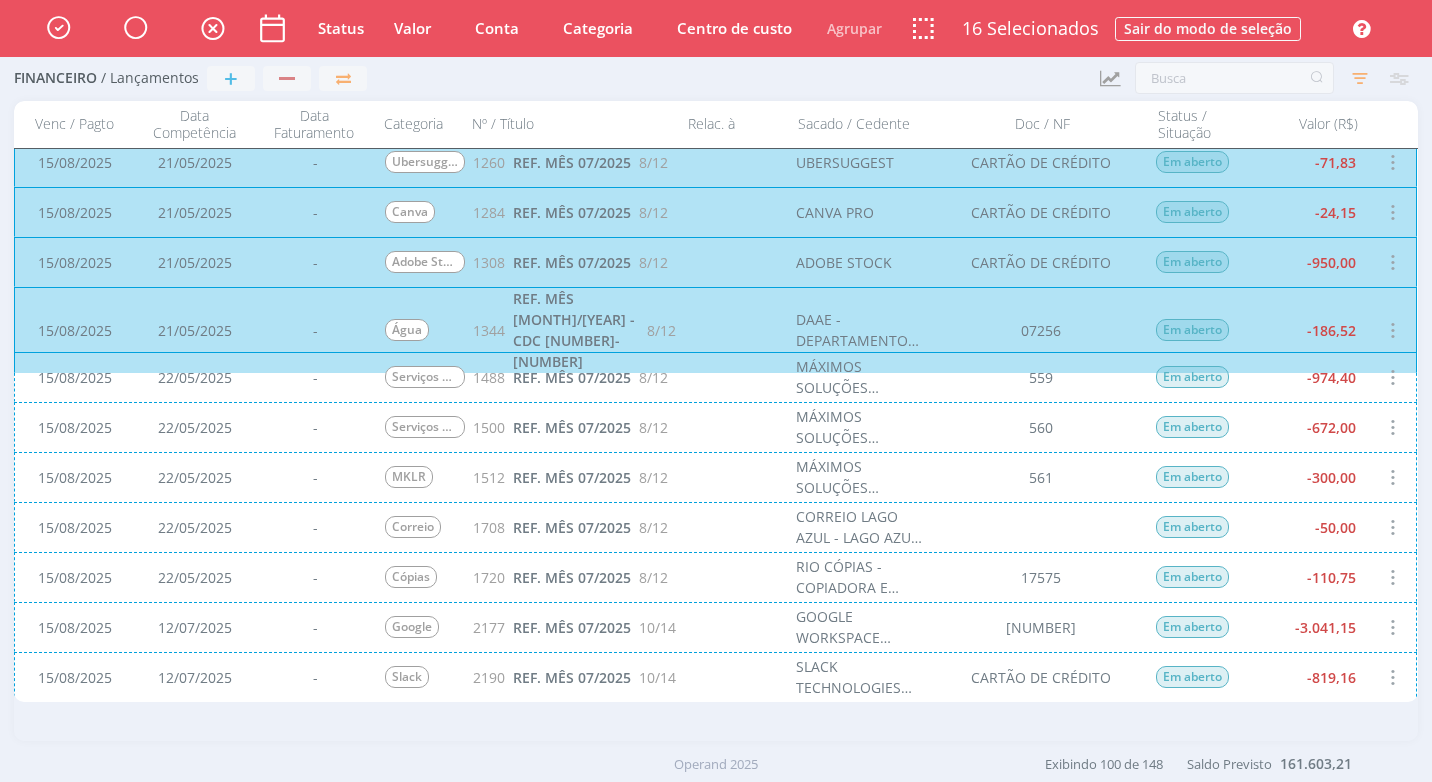 click on "MÁXIMOS SOLUÇÕES EMPRESARIAIS LTDA.
559
Em aberto
-974,40" at bounding box center [715, 377] 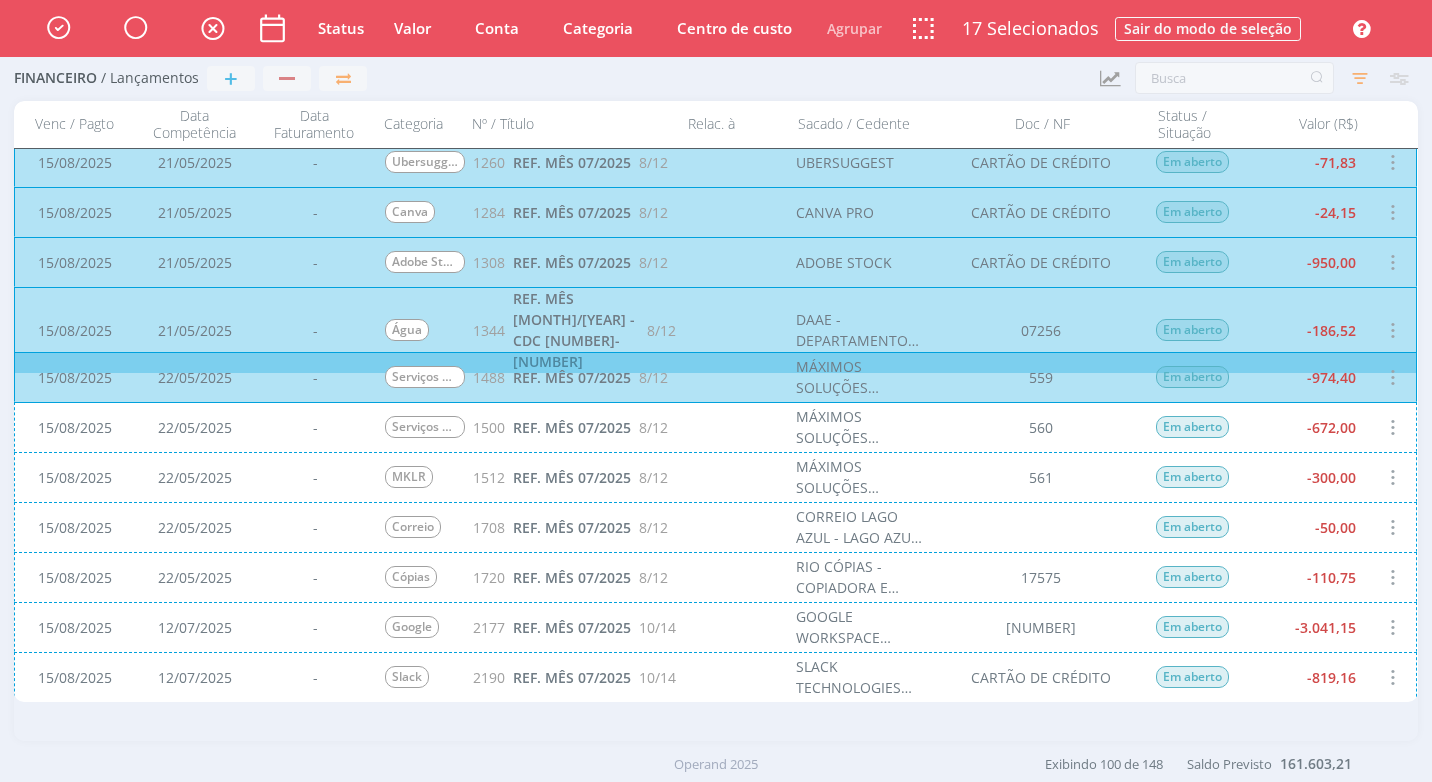 click on "15/08/2025
22/05/2025 - Serviços Contábeis
1500
REF. MÊS 07/2025
8/12
MÁXIMOS SOLUÇÕES EMPRESARIAIS LTDA.
560
Em aberto
-672,00" at bounding box center [715, 427] 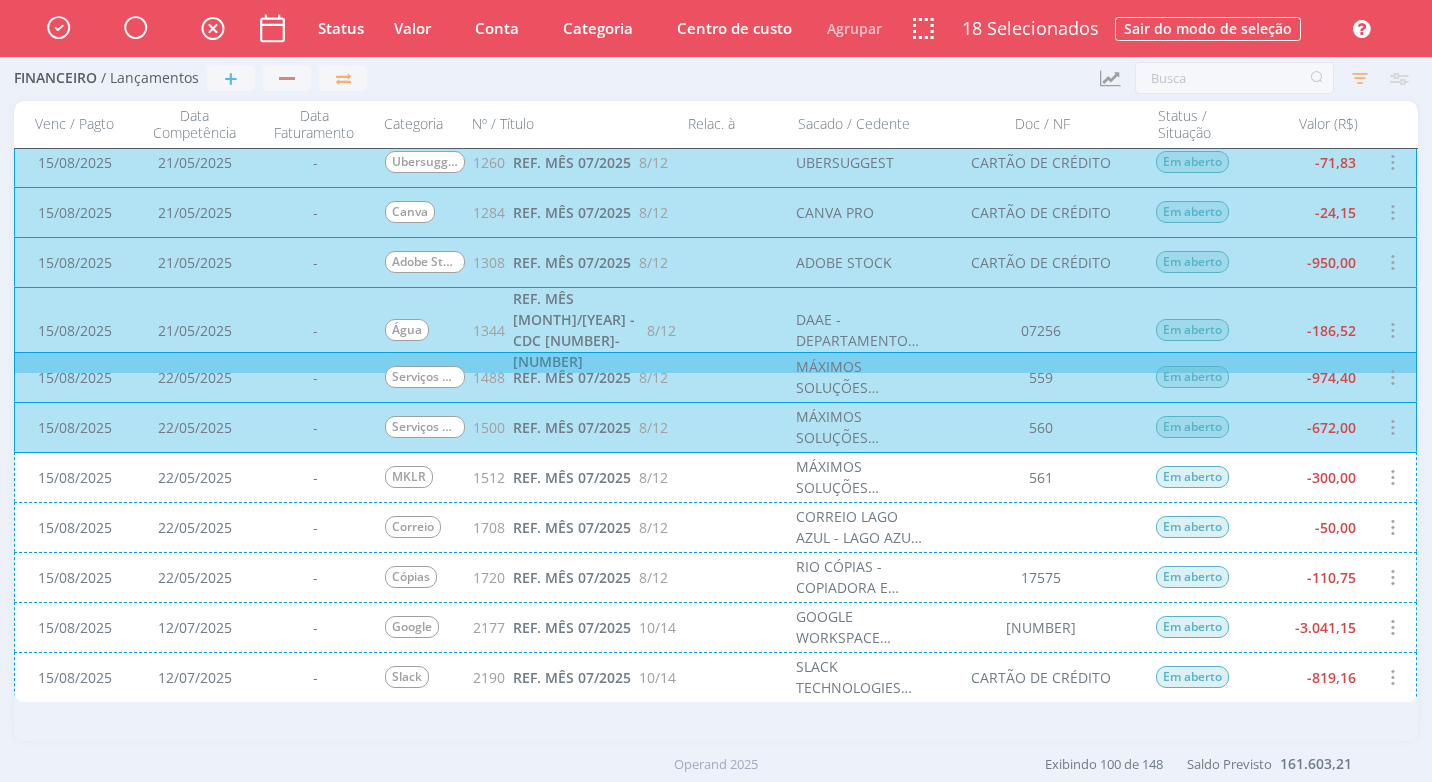 click on "15/08/2025
22/05/2025 - MKLR
1512
REF. MÊS 07/2025
8/12
MÁXIMOS SOLUÇÕES EMPRESARIAIS LTDA.
561
Em aberto
-300,00" at bounding box center [715, 477] 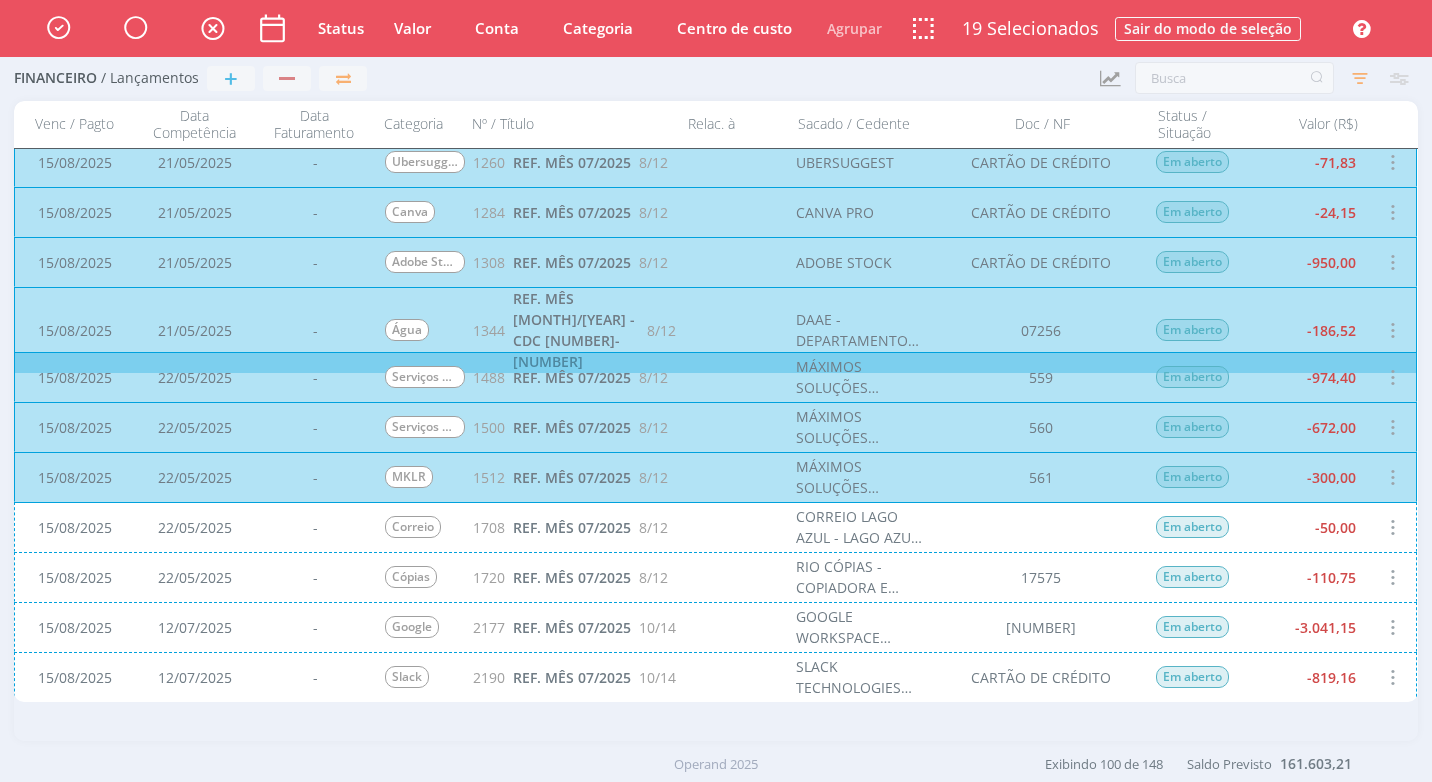 click on "15/08/2025
22/05/2025 - Cópias
1720
REF. MÊS 07/2025
8/12
RIO CÓPIAS - COPIADORA E COMÉRCIO DE ARTIGOS DE PAPELARIA EIRELI
17575
Em aberto
-110,75" at bounding box center (715, 577) 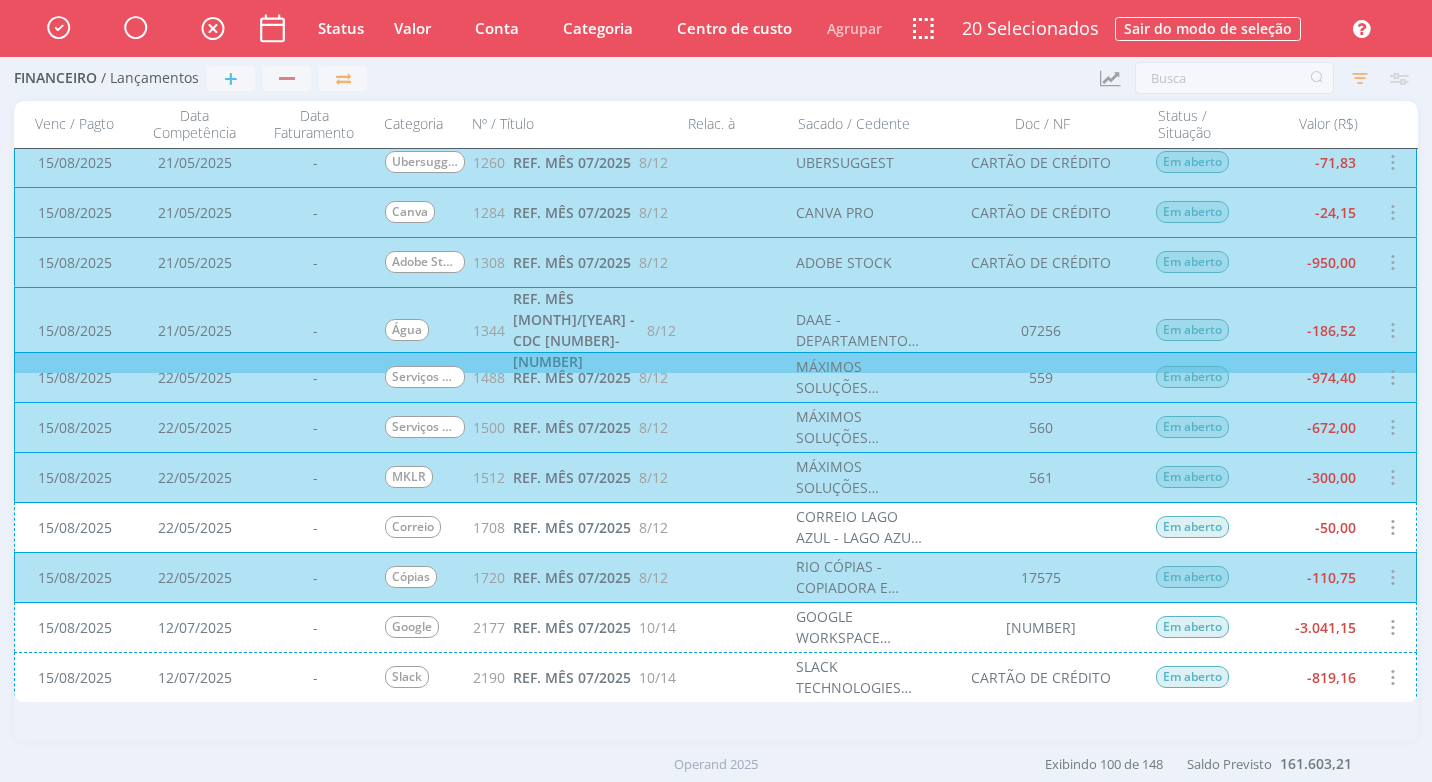 scroll, scrollTop: 1801, scrollLeft: 0, axis: vertical 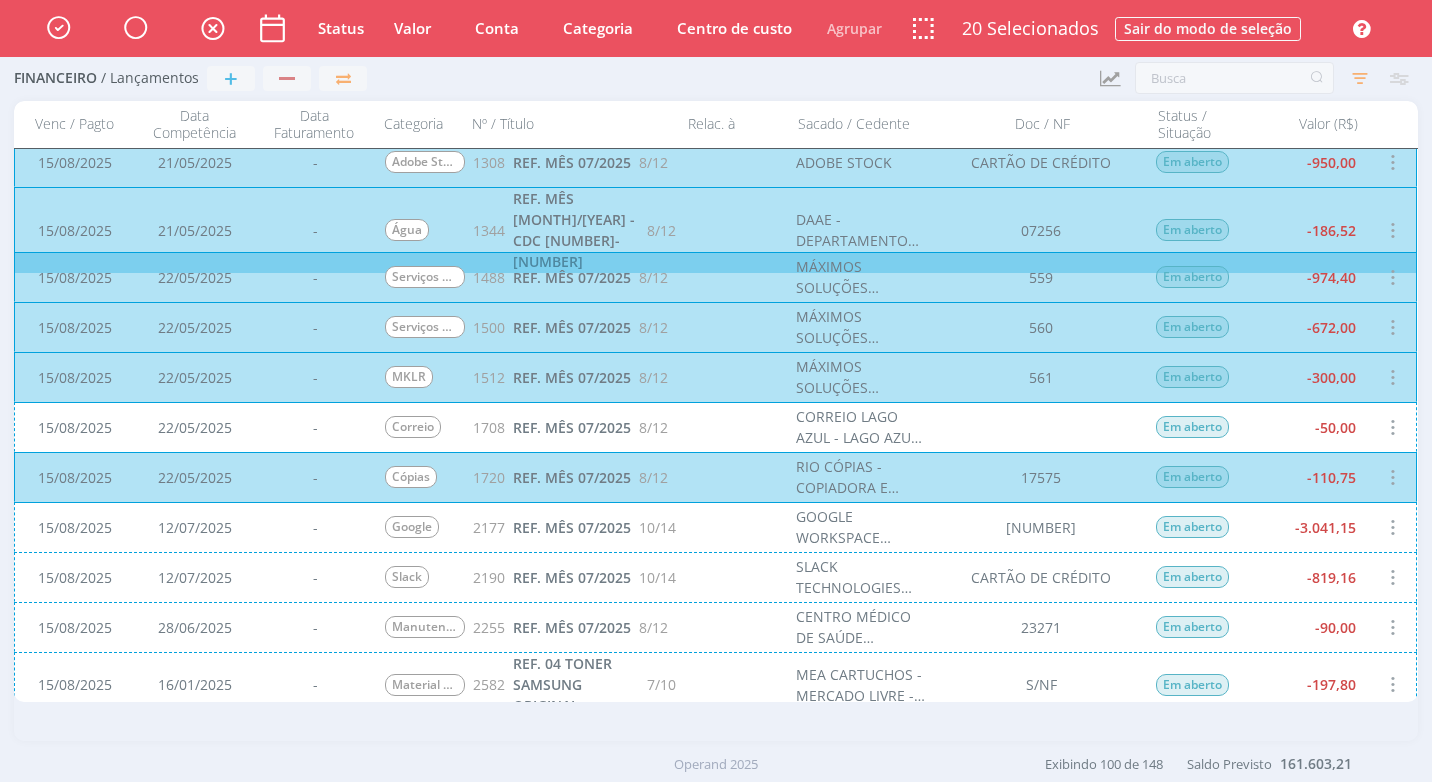 click on "[DATE]
[DATE] - [COMPANY_NAME]
[NUMBER]
REF. MÊS [MONTH]/[YEAR]
[NUMBER]/[NUMBER]
[COMPANY_NAME]
[NUMBER]
Em aberto
[AMOUNT]" at bounding box center [715, 527] 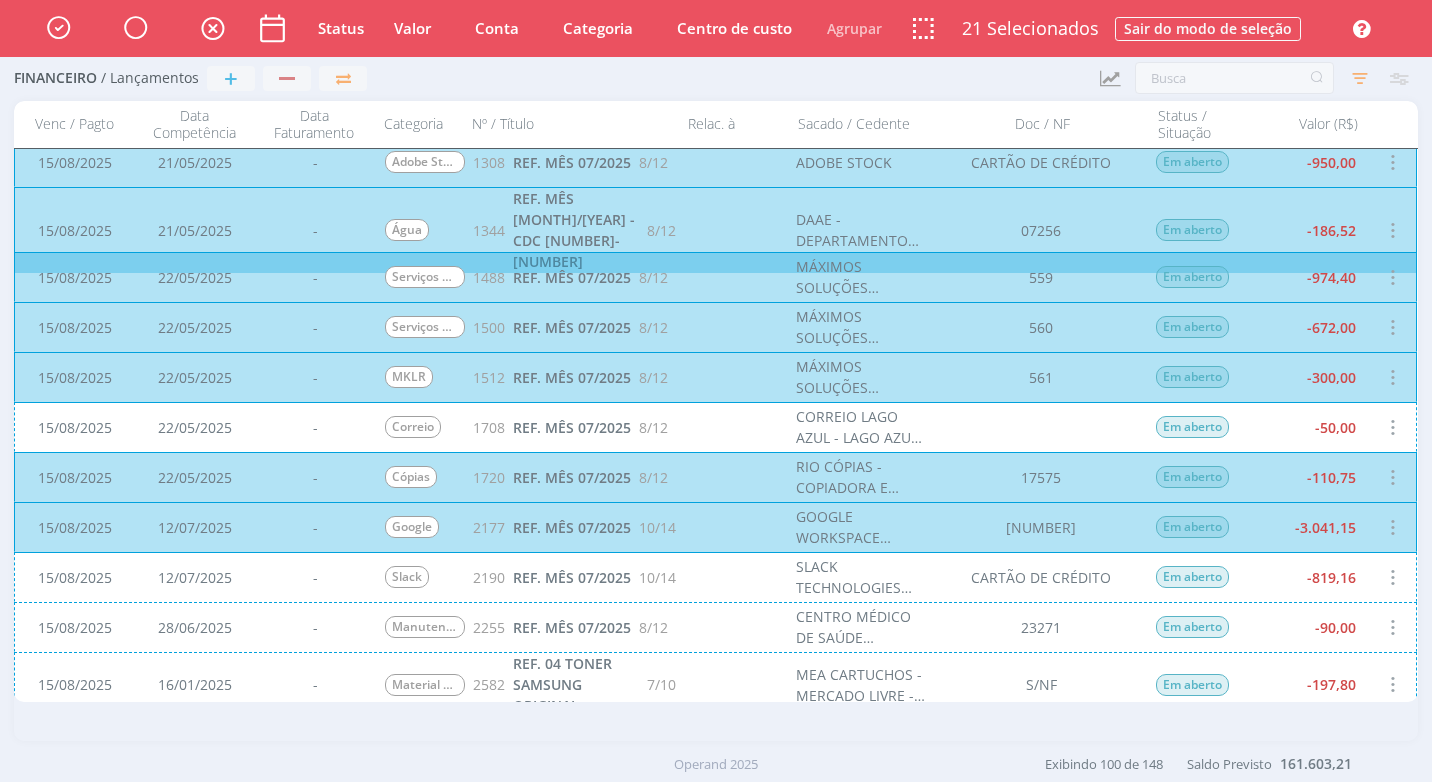 click on "[DATE]
[DATE] - Slack
2190
REF. MÊS 07/2025
10/14
SLACK TECNOLOGIES LIMITED
CARTÃO DE CRÉDITO
Em aberto
-[NUMBER]" at bounding box center [715, 577] 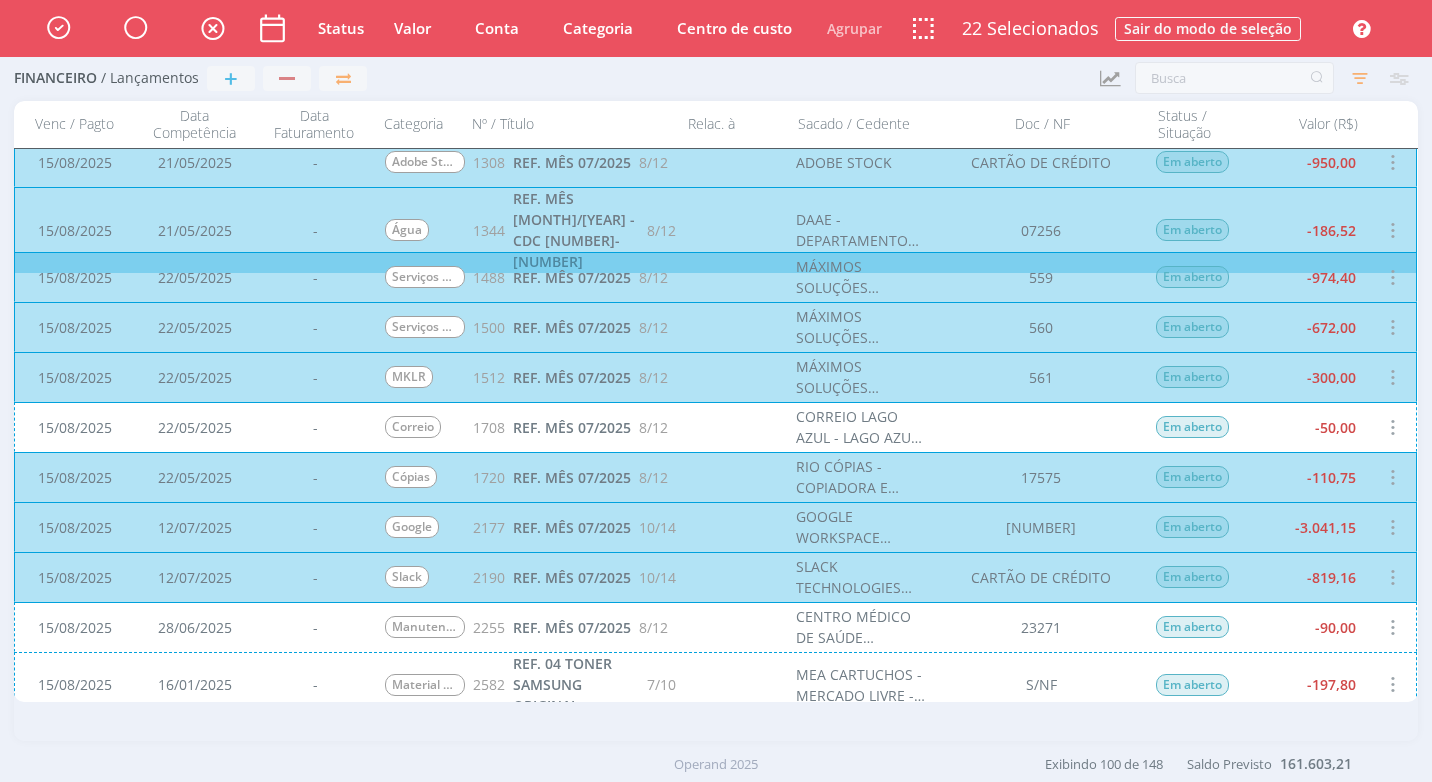 scroll, scrollTop: 2001, scrollLeft: 0, axis: vertical 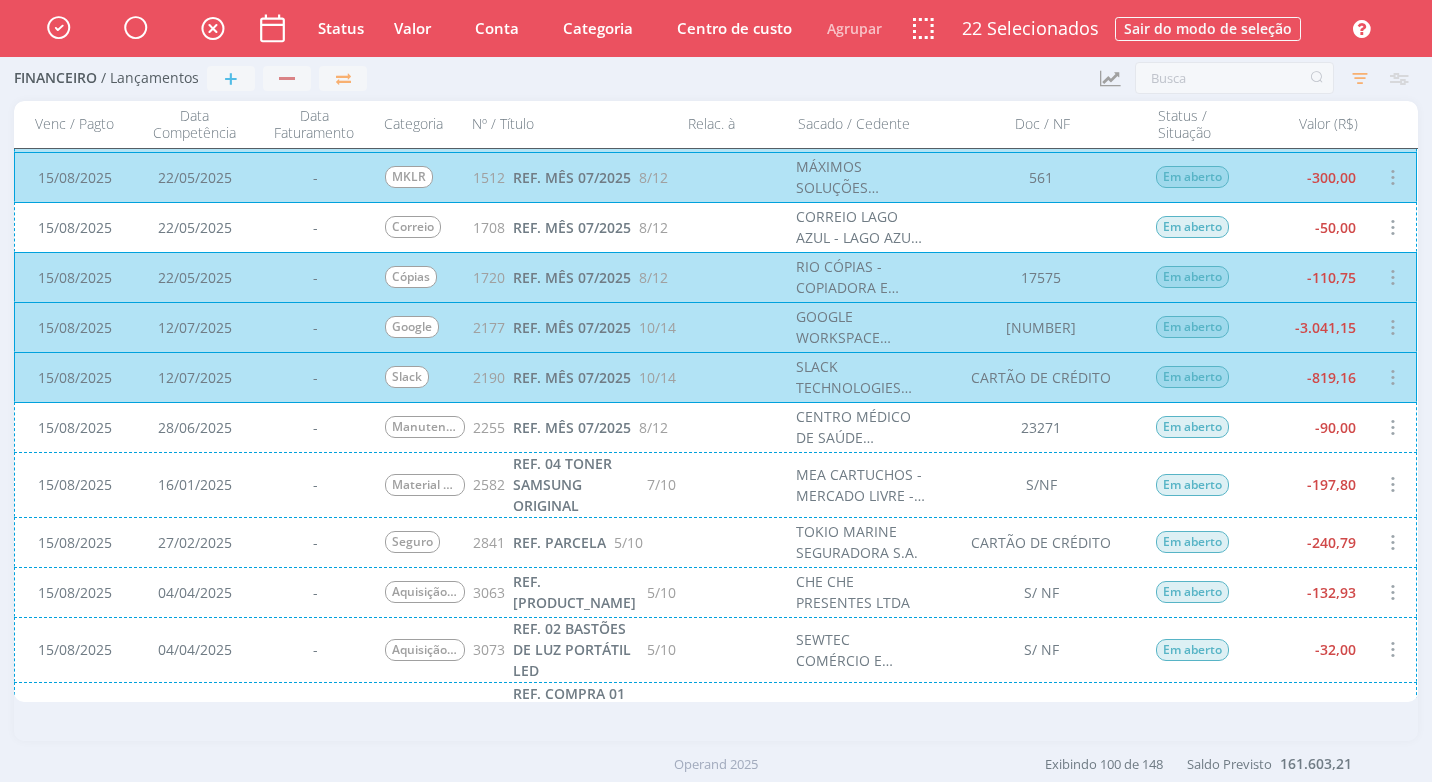 click on "REF. [TEXT]
[NUMBER]/[NUMBER]
[COMPANY]
[NUMBER]
[TEXT]
[PRICE]" at bounding box center (715, 427) 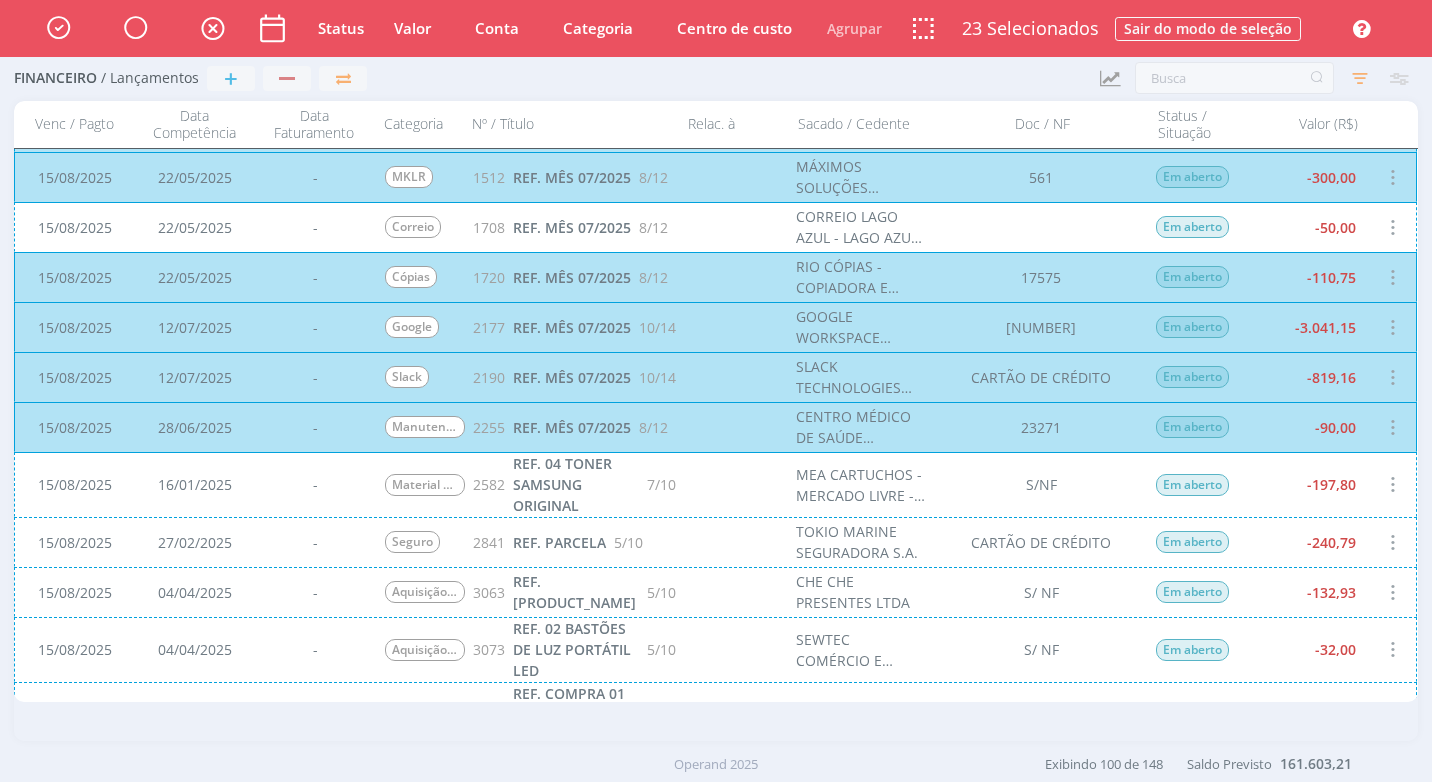 click on "REF. [TEXT] [TEXT] [TEXT]
[NUMBER]/[NUMBER]
[COMPANY] - [FIRST] [LAST]
[TEXT]
[TEXT]
[PRICE]" at bounding box center [715, 484] 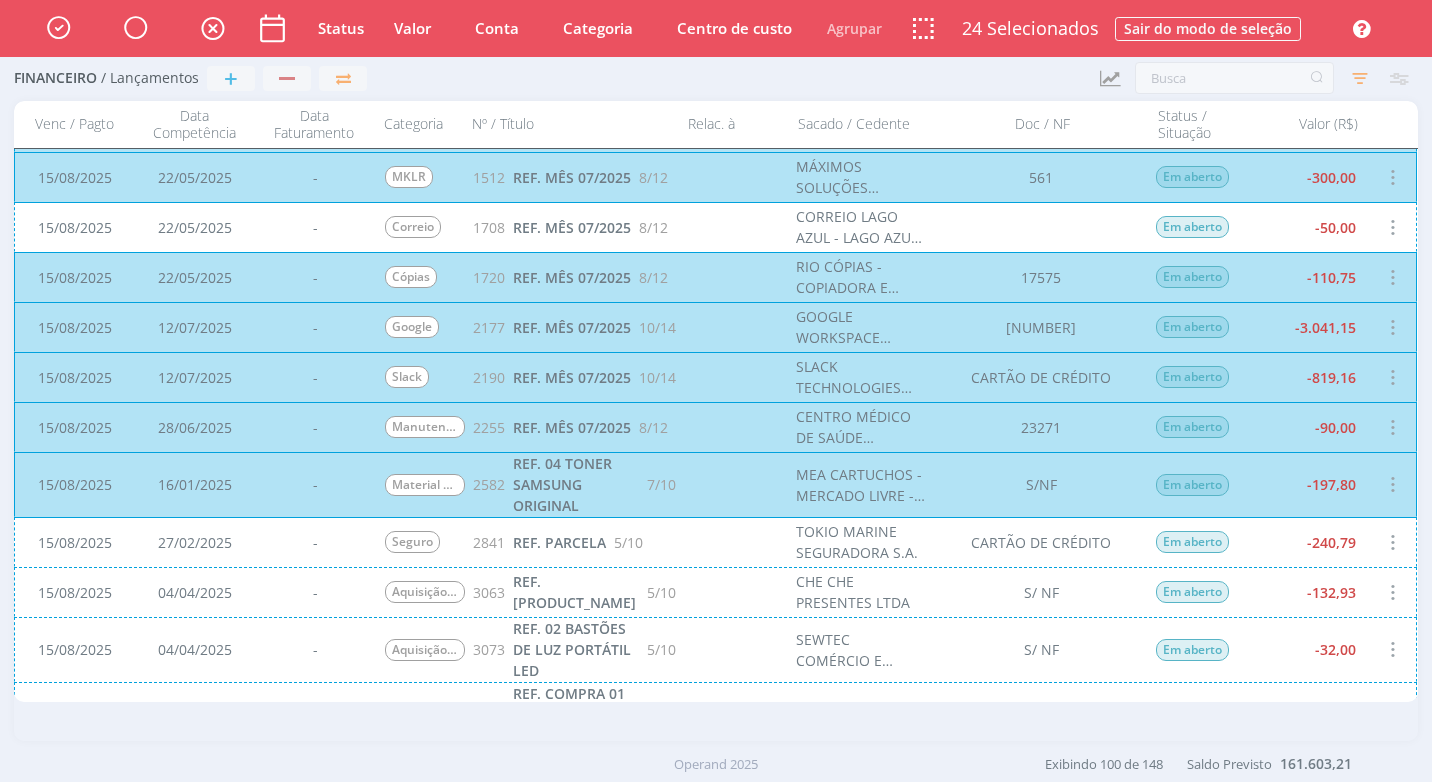 click on "[DATE]
[DATE] - [SERVICE_NAME]
[NUMBER]
REF. [PRODUCT_NAME]
[NUMBER]/[NUMBER]
[COMPANY_NAME]
[CARD_TYPE]
Em aberto
[AMOUNT]" at bounding box center (715, 542) 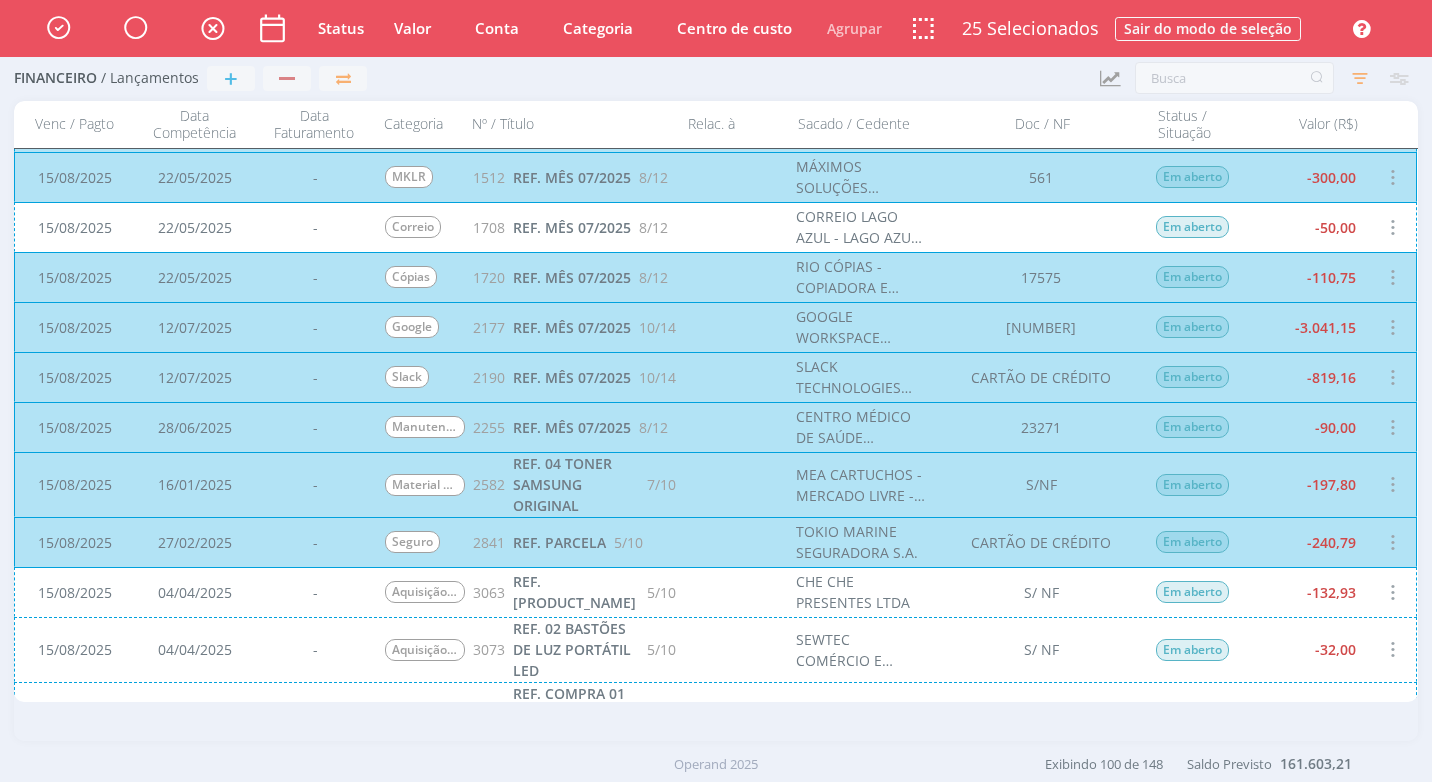 scroll, scrollTop: 2101, scrollLeft: 0, axis: vertical 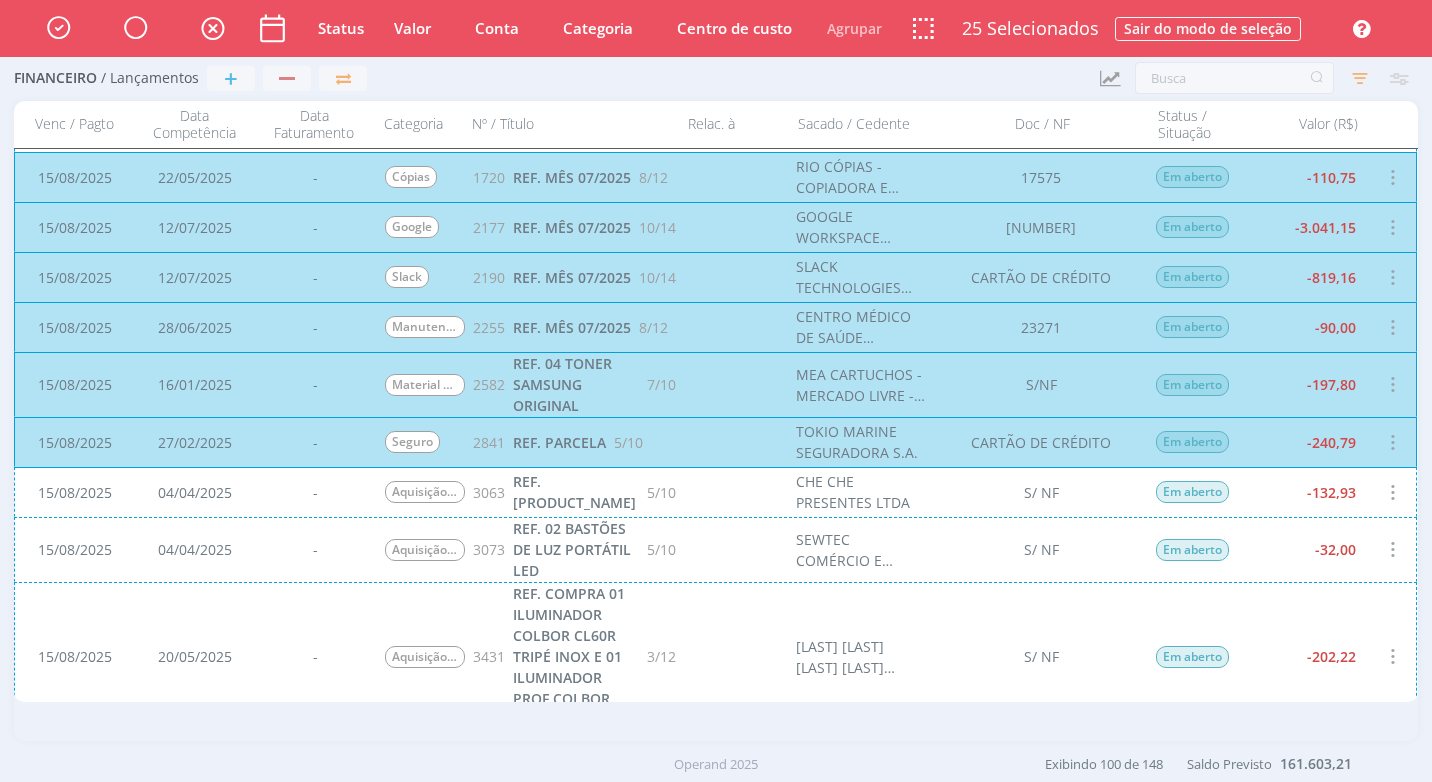 click on "15/08/2025
04/04/2025 - Aquisição de Equipamentos
3063
REF. MICROFONE LAPELA
5/10
CHE CHE PRESENTES LTDA
S/ NF
Em aberto
-132,93" at bounding box center [715, 492] 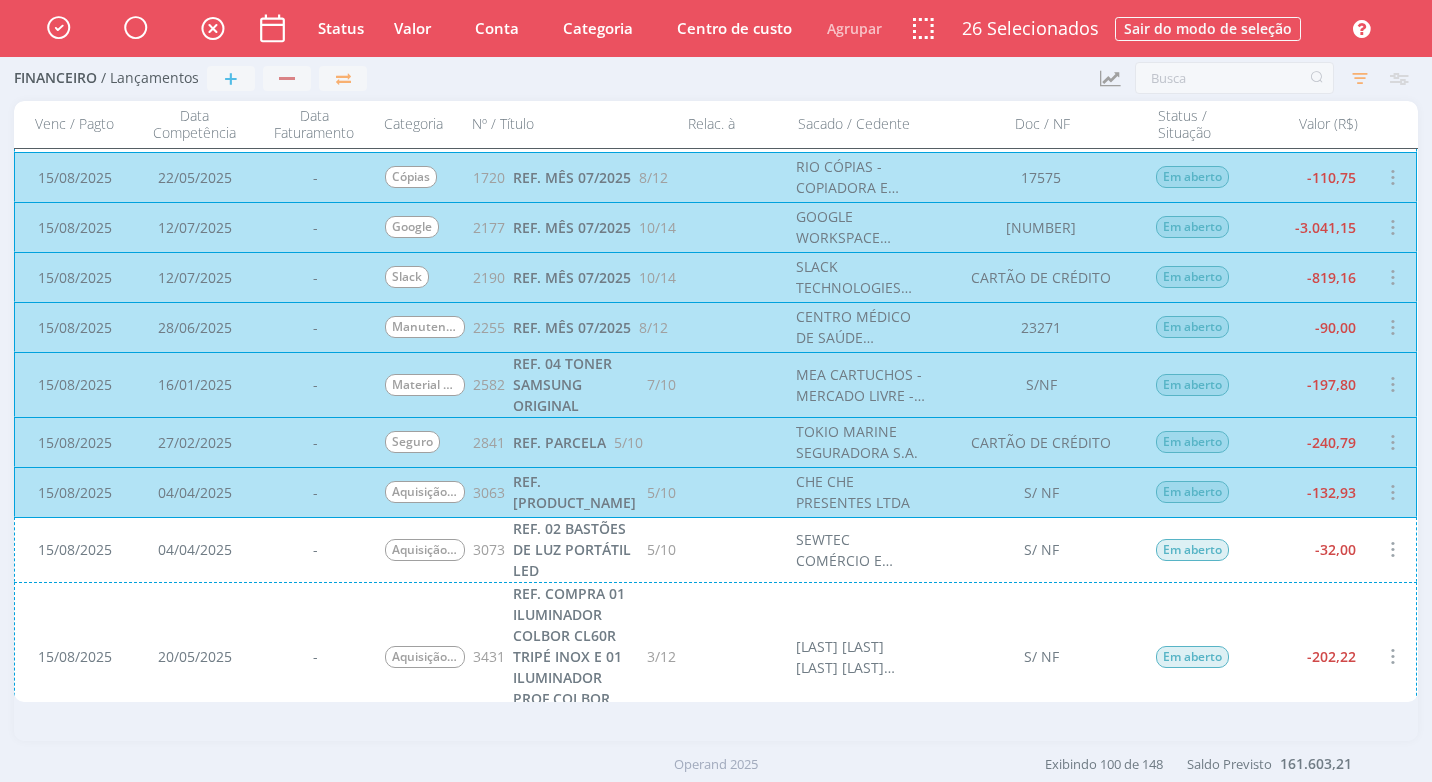 click on "15/08/2025
04/04/2025 - Aquisição de Equipamentos
3073
REF. 02 BASTÕES DE LUZ PORTÁTIL LED
5/10
SEWTEC COMÉRCIO E INTERMEDIAÇÕES LTDA
S/ NF
Em aberto
-32,00" at bounding box center (715, 549) 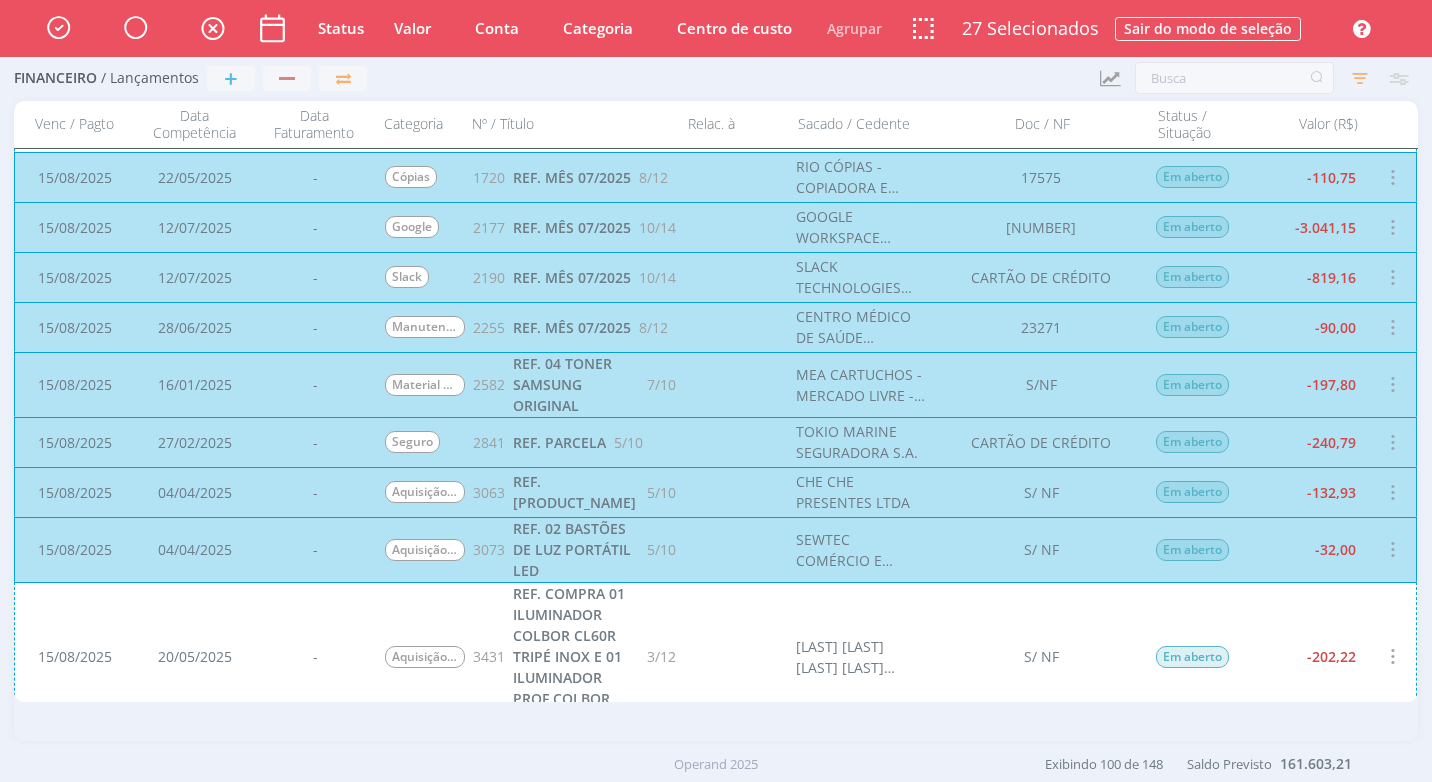 scroll, scrollTop: 2301, scrollLeft: 0, axis: vertical 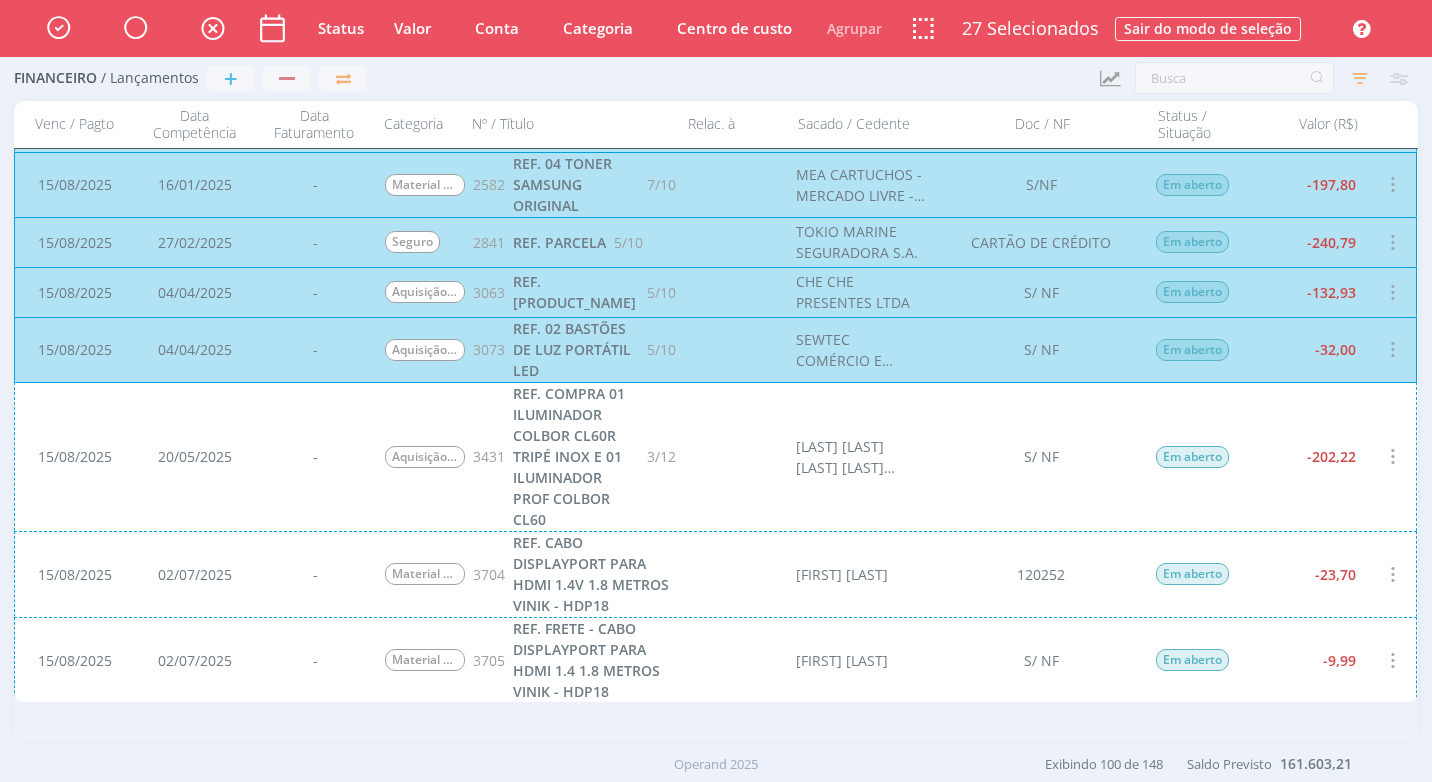click on "[DATE] - [SERVICE]
[NUMBER]
REF. [SERVICE] [NUMBER], [ITEM_1], [ITEM_2]
[NUMBER]/[NUMBER]
[BRAND]
[DOCUMENT_TYPE]
[STATUS]
[AMOUNT]" at bounding box center (715, 456) 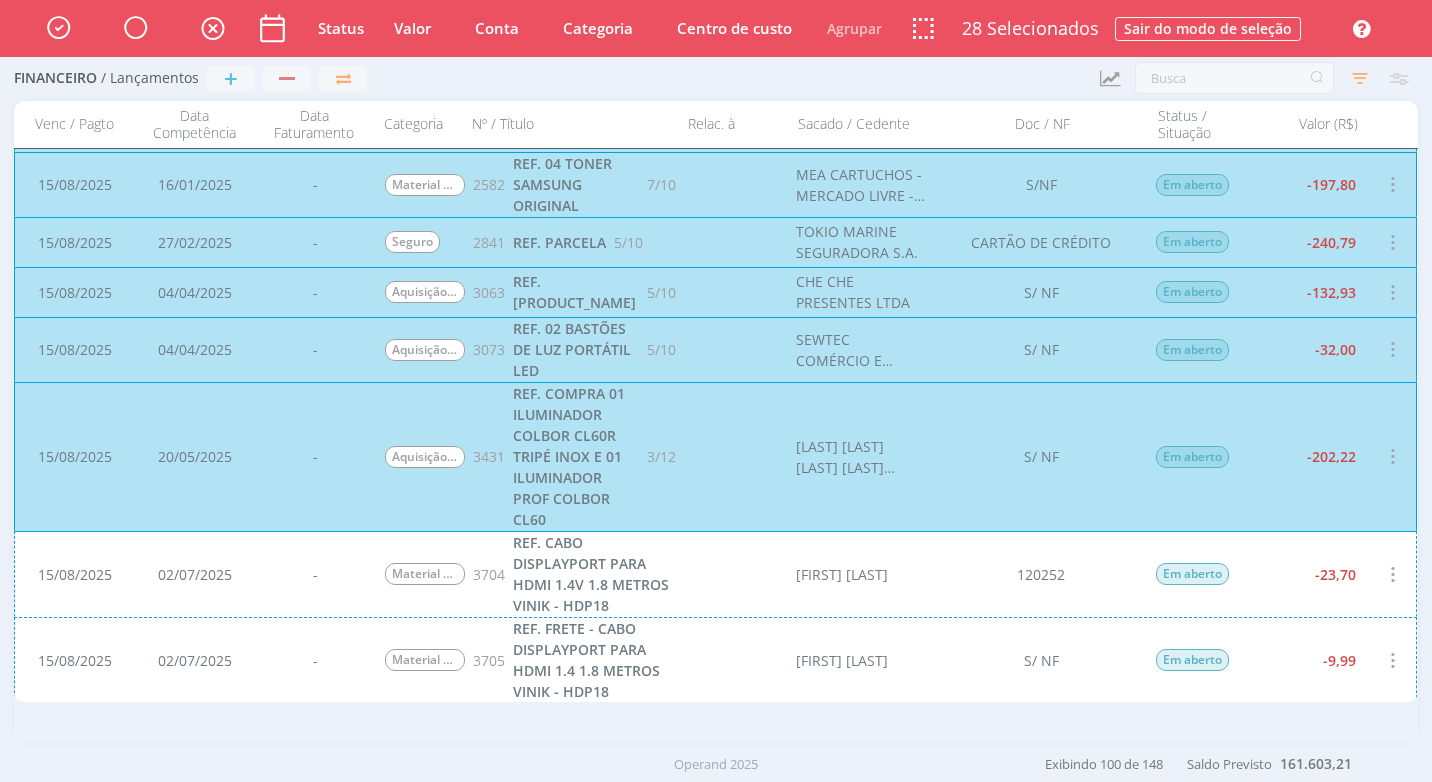 scroll, scrollTop: 2501, scrollLeft: 0, axis: vertical 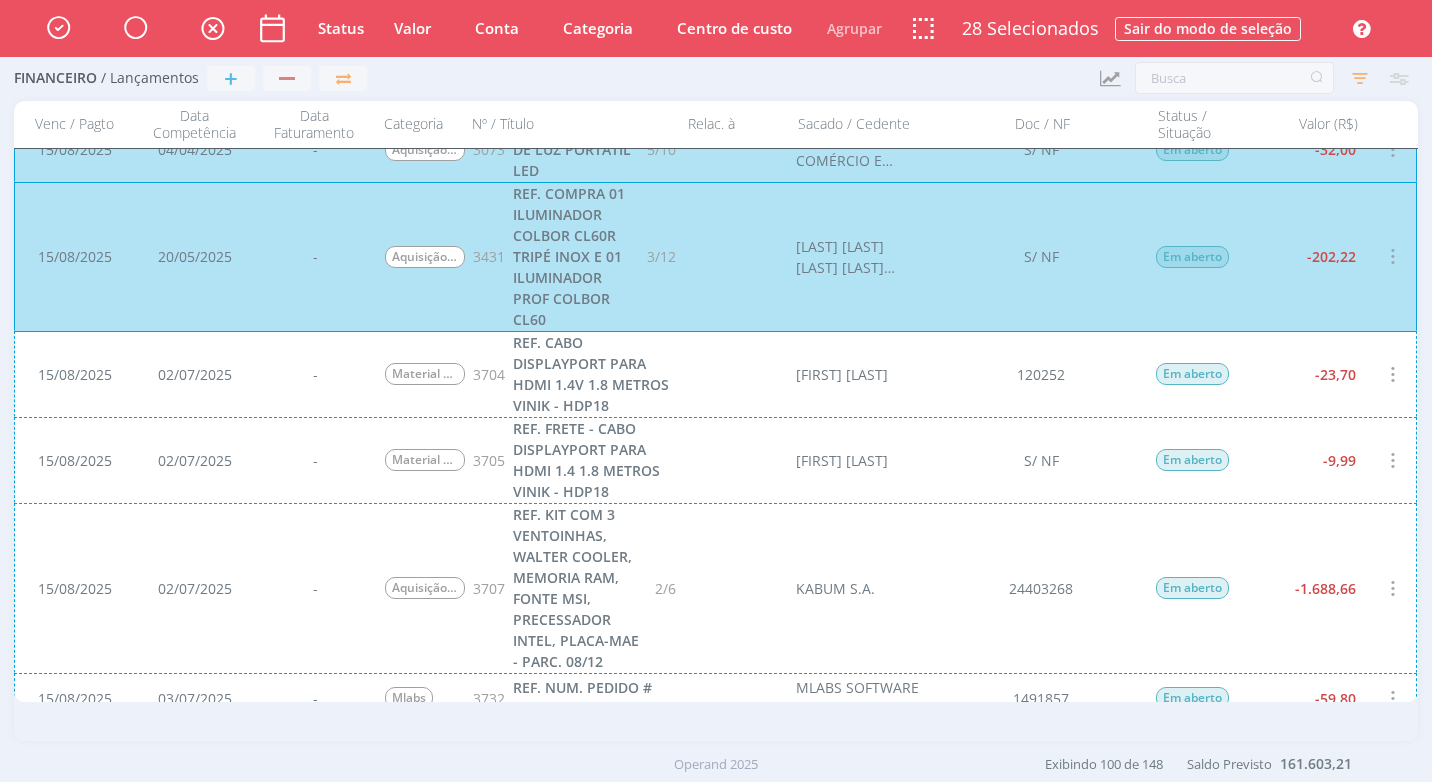 click on "[DATE] - Material de Escritório
3704
REF. CABO DISPLAYPORT PARA HDMI 1.4V 1.8 METROS VINIK - HDP18
[FIRST] [LAST]
120252
Em aberto
-23,70" at bounding box center [715, 374] 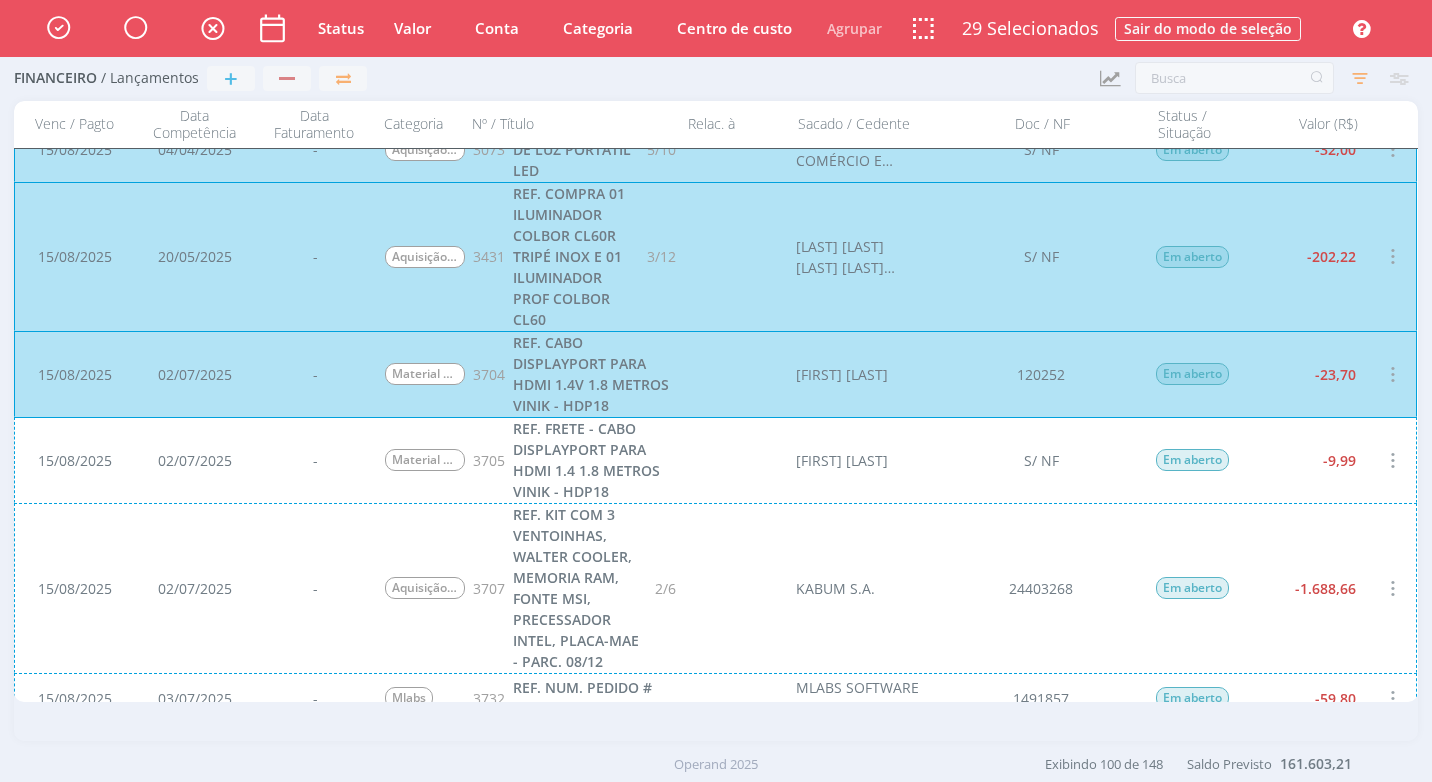 click on "15/08/2025
02/07/2025 - Material de Escritório
3705
REF. FRETE - CABO DISPLAYPORT PARA HDMI 1.4 1.8 METROS VINIK - HDP18
SIOMARA TESSARINI
S/ NF
Em aberto
-9,99" at bounding box center (715, 460) 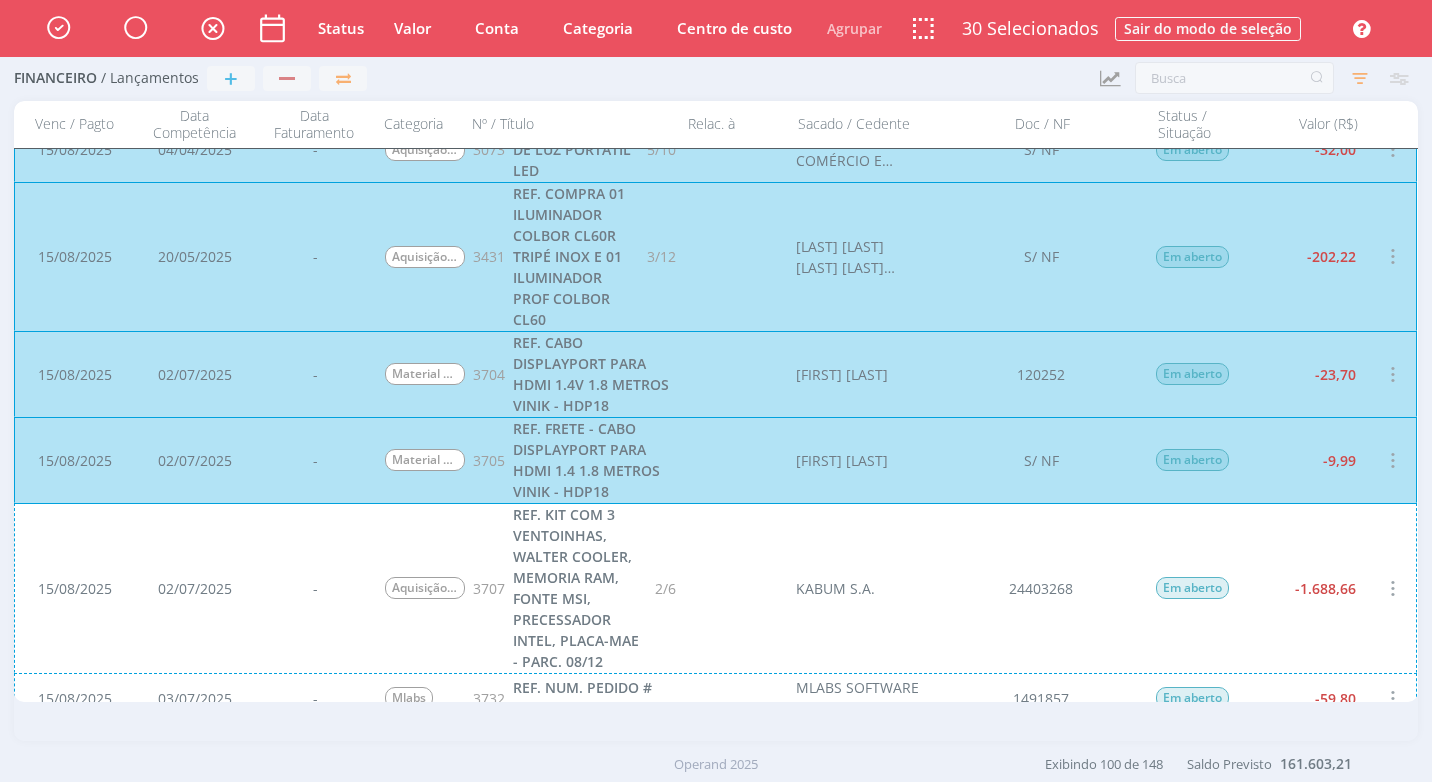 click on "REF. [TEXT], [TEXT], [TEXT], [TEXT], [TEXT] - [TEXT]
[NUMBER]/[NUMBER]
[COMPANY]
[NUMBER]
[TEXT]
[PRICE]" at bounding box center (715, 588) 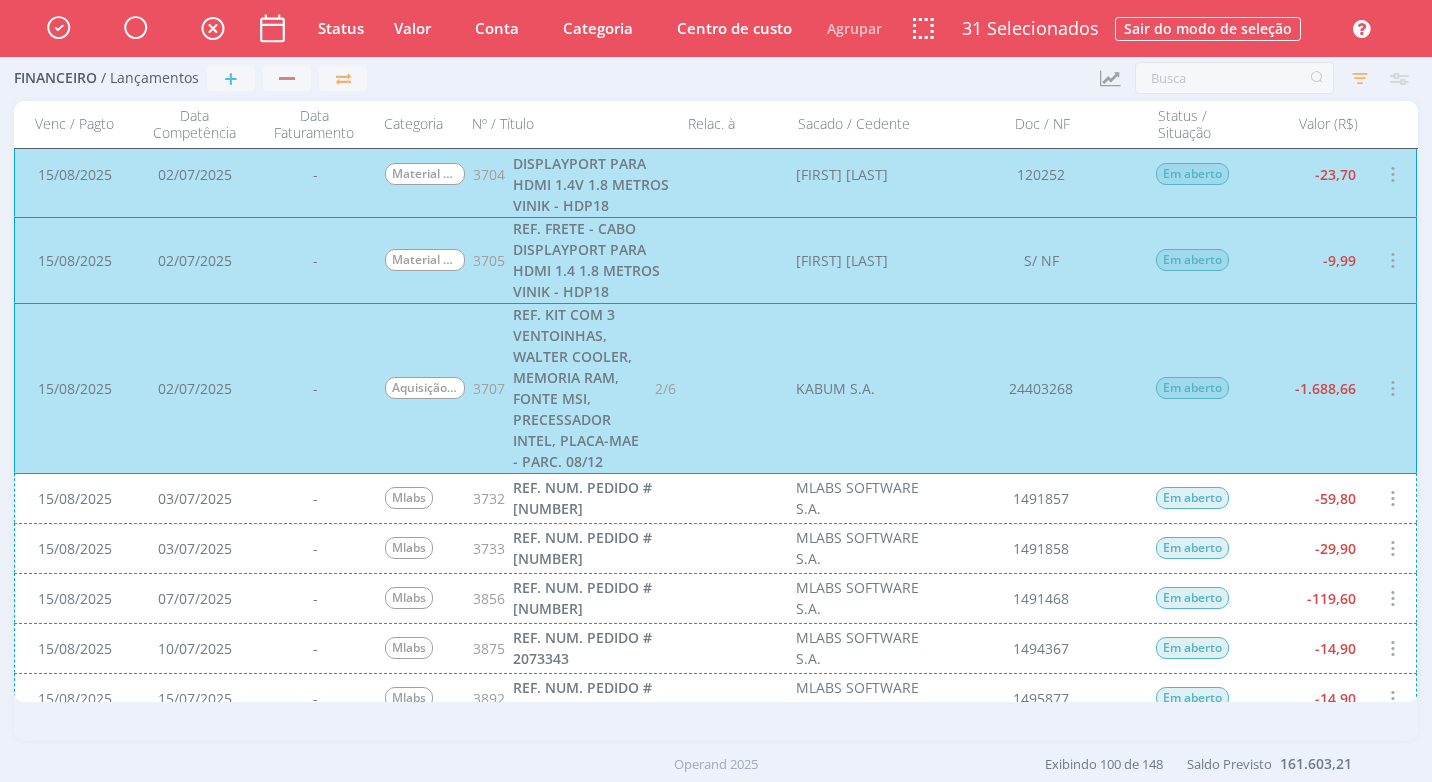 scroll, scrollTop: 2801, scrollLeft: 0, axis: vertical 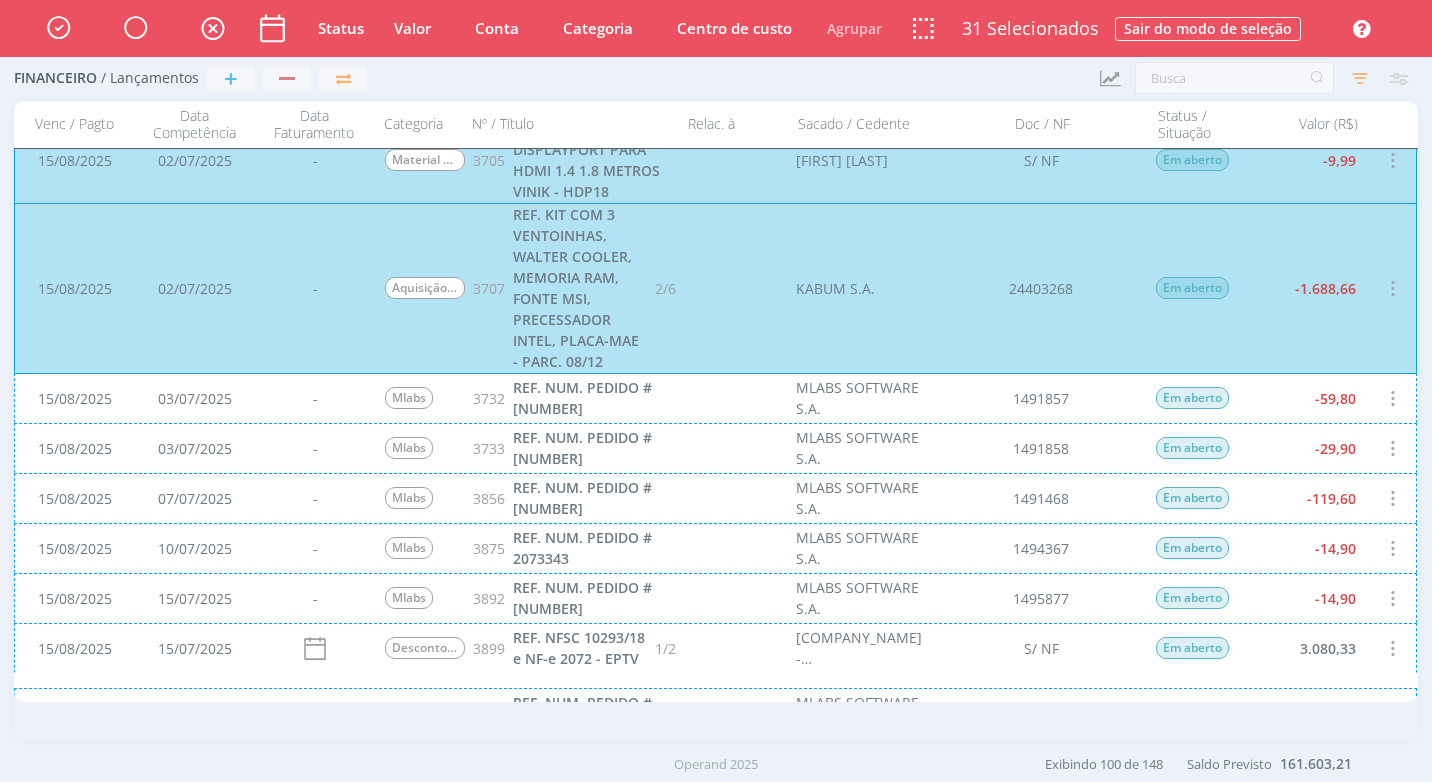 click on "15/08/2025
03/07/2025 - Mlabs
3732
REF. NUM. PEDIDO # 2070191
MLABS SOFTWARE S.A.
1491857
Em aberto
-59,80" at bounding box center [715, 398] 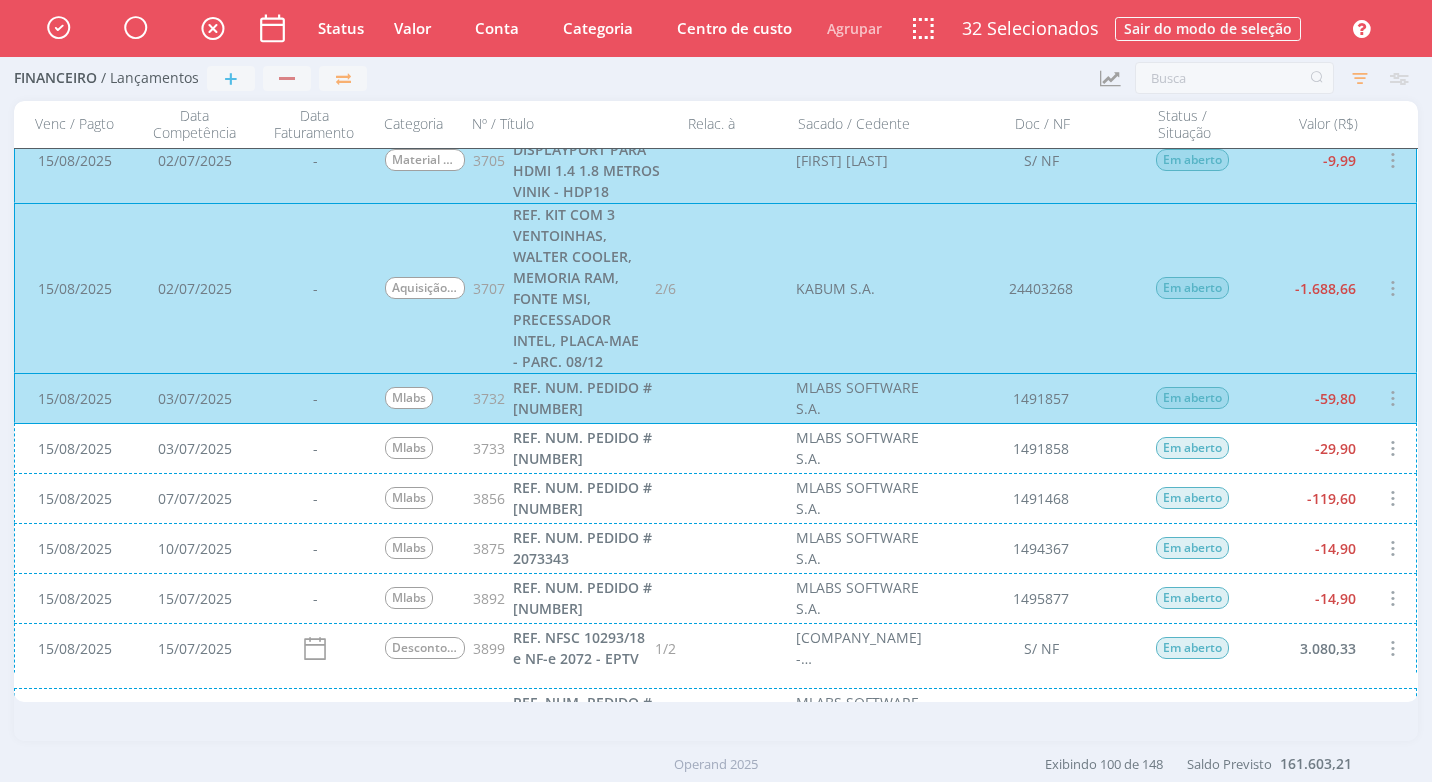 click on "15/08/2025
03/07/2025 - Mlabs
3733
REF. NUM. PEDIDO # 2070192
MLABS SOFTWARE S.A.
1491858
Em aberto
-29,90" at bounding box center [715, 448] 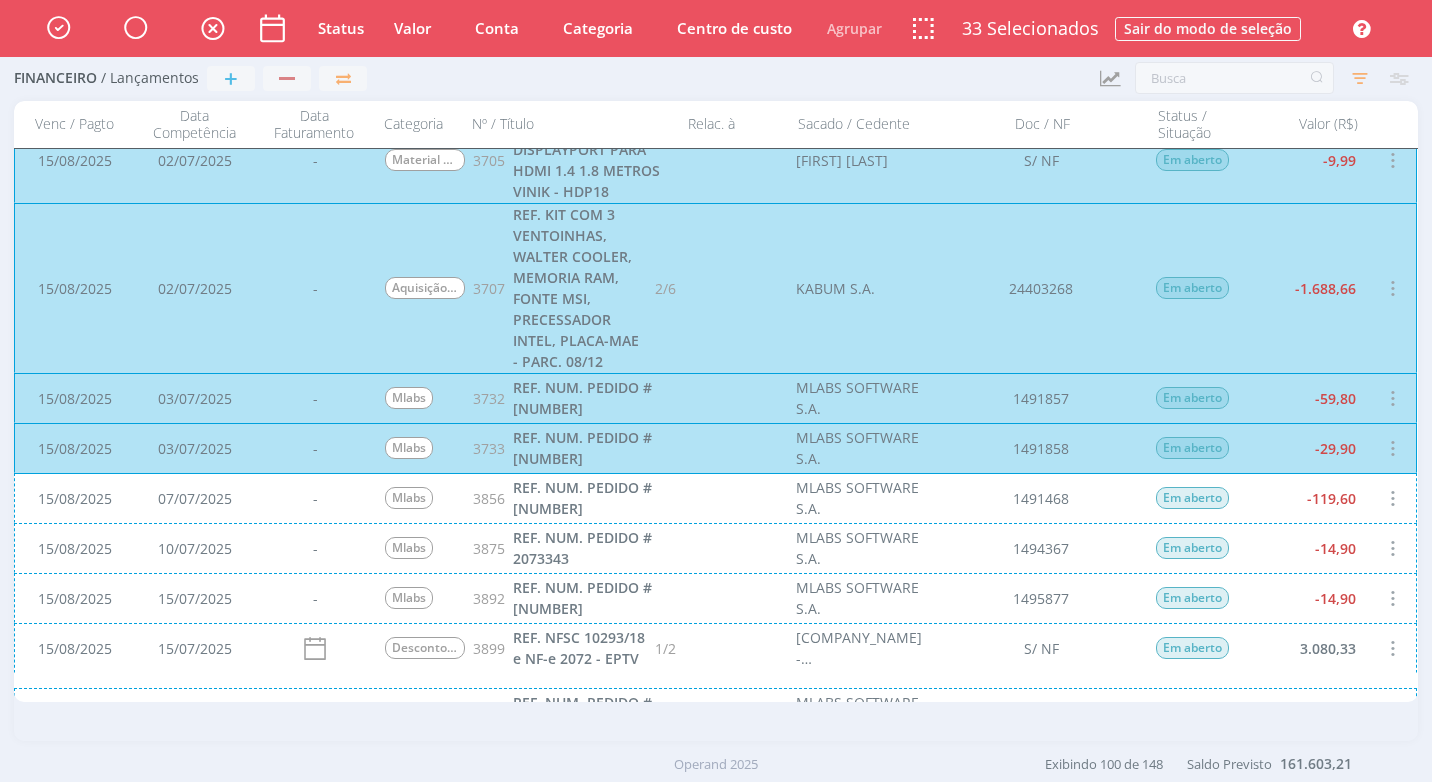 drag, startPoint x: 1298, startPoint y: 505, endPoint x: 1296, endPoint y: 543, distance: 38.052597 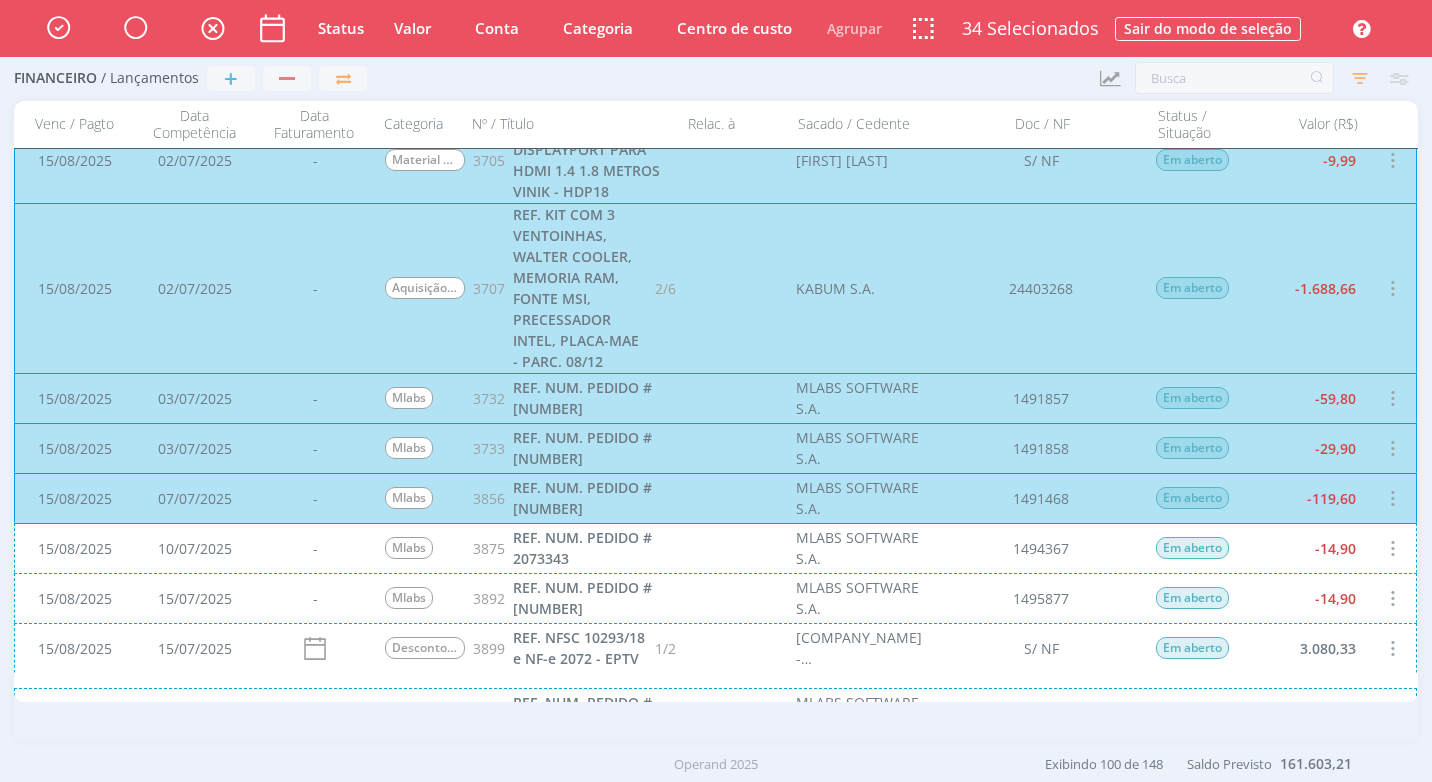 click on "[DATE]
[DATE] - [COMPANY_NAME]
[NUMBER]
REF. NUM. PEDIDO # [NUMBER]
[COMPANY_NAME]
[NUMBER]
Em aberto
[AMOUNT]" at bounding box center (715, 548) 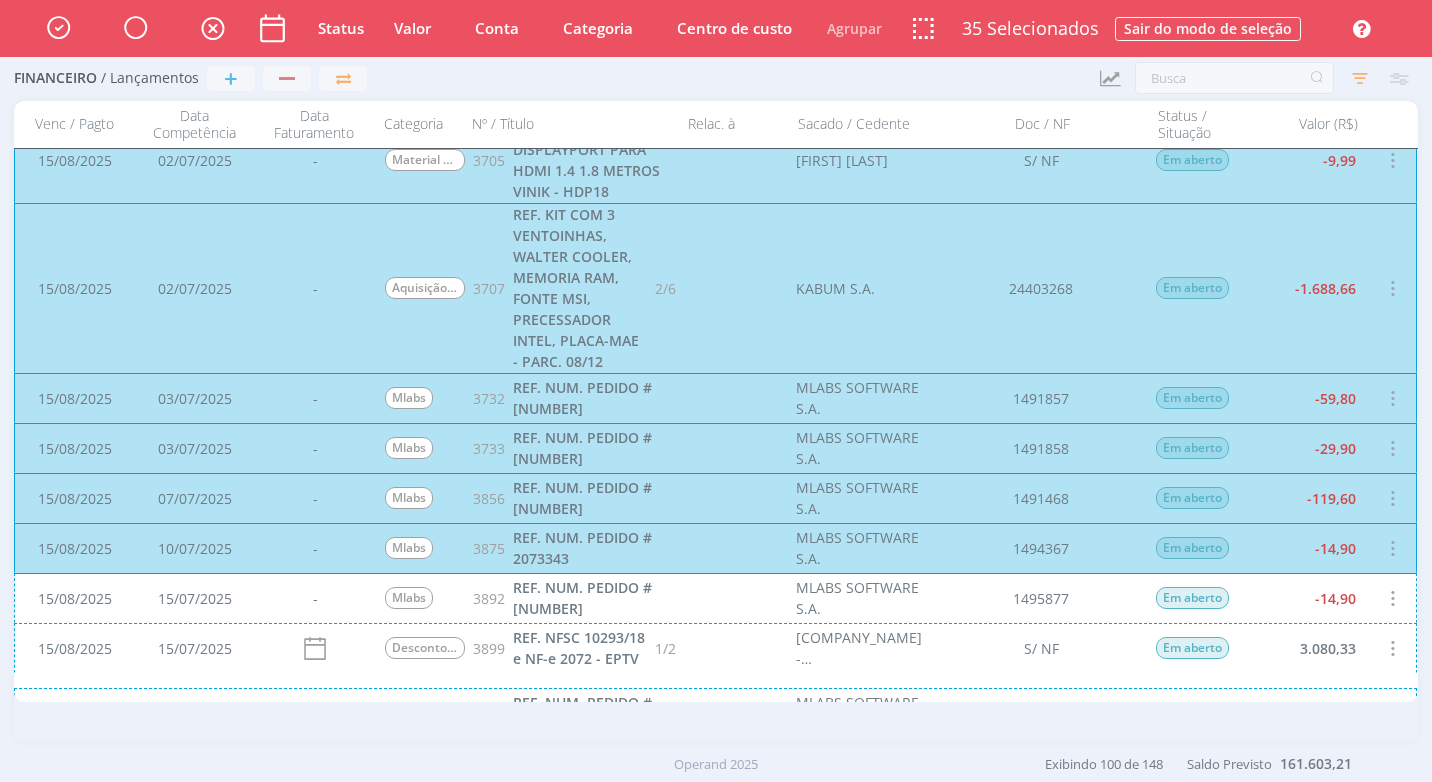 click on "15/08/2025
15/07/2025 - Mlabs
3892
REF. NUM. PEDIDO # 2075492
MLABS SOFTWARE S.A.
1495877
Em aberto
-14,90" at bounding box center [715, 598] 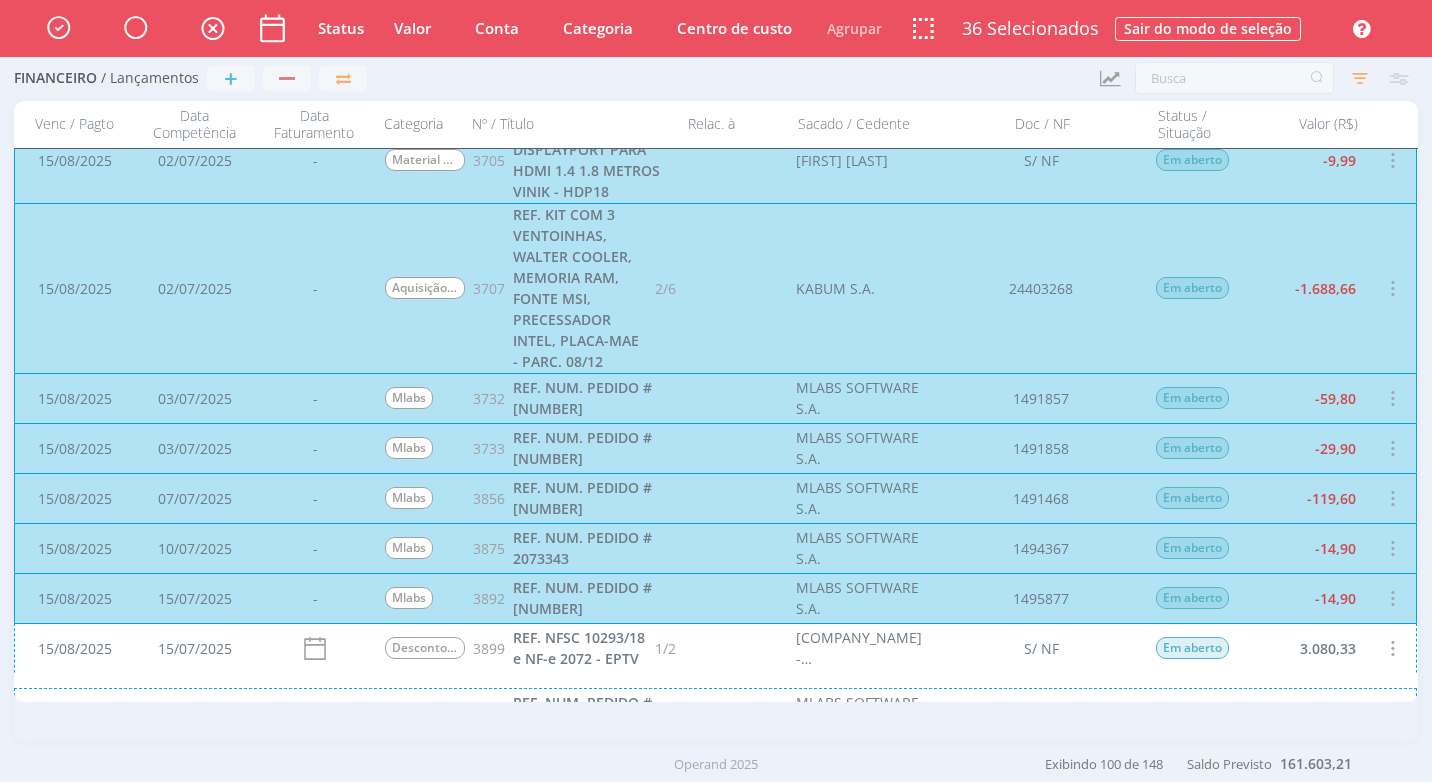 scroll, scrollTop: 3001, scrollLeft: 0, axis: vertical 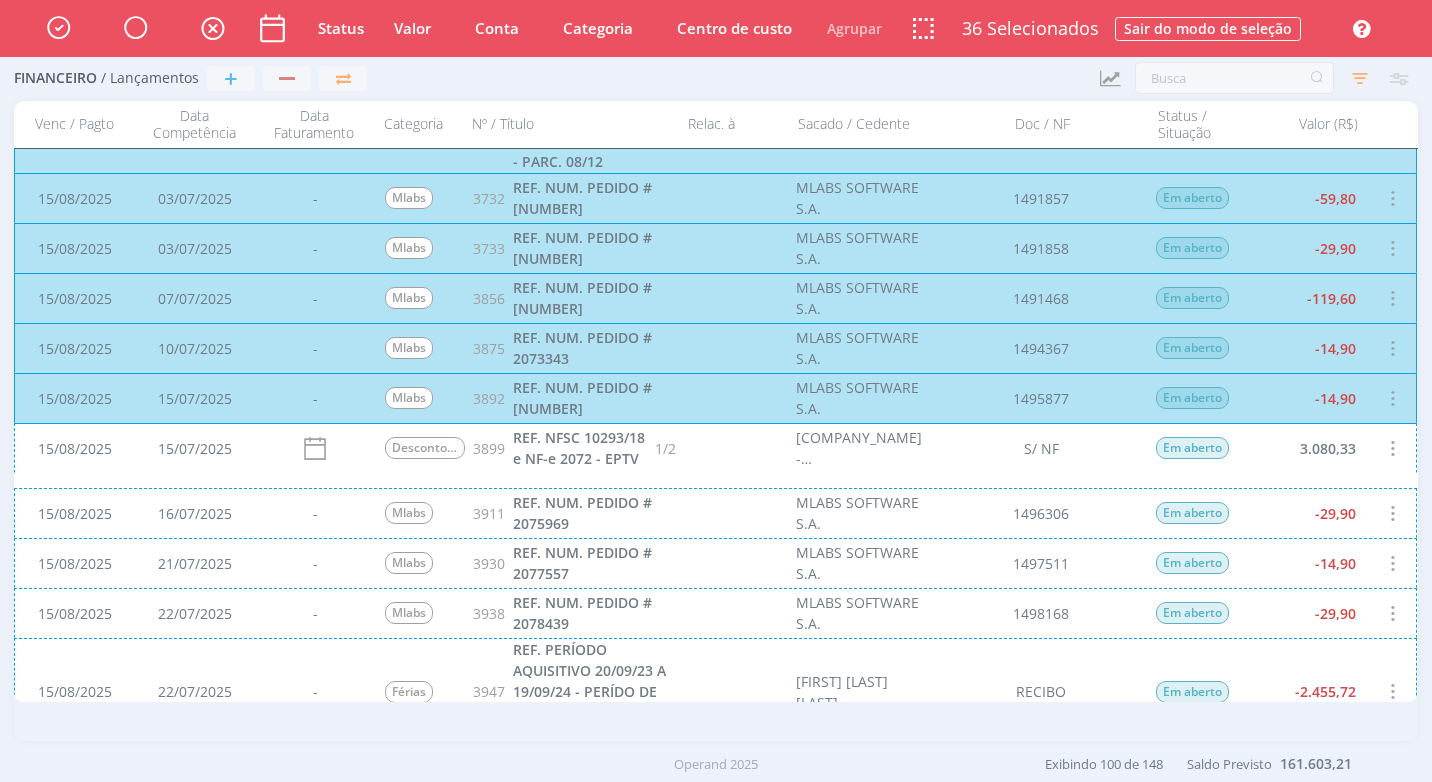 click on "[DATE] - [SERVICE]
[NUMBER]
REF. NUM. PEDIDO # [NUMBER]
[BRAND]
[NUMBER]
[STATUS]
[AMOUNT]" at bounding box center [715, 513] 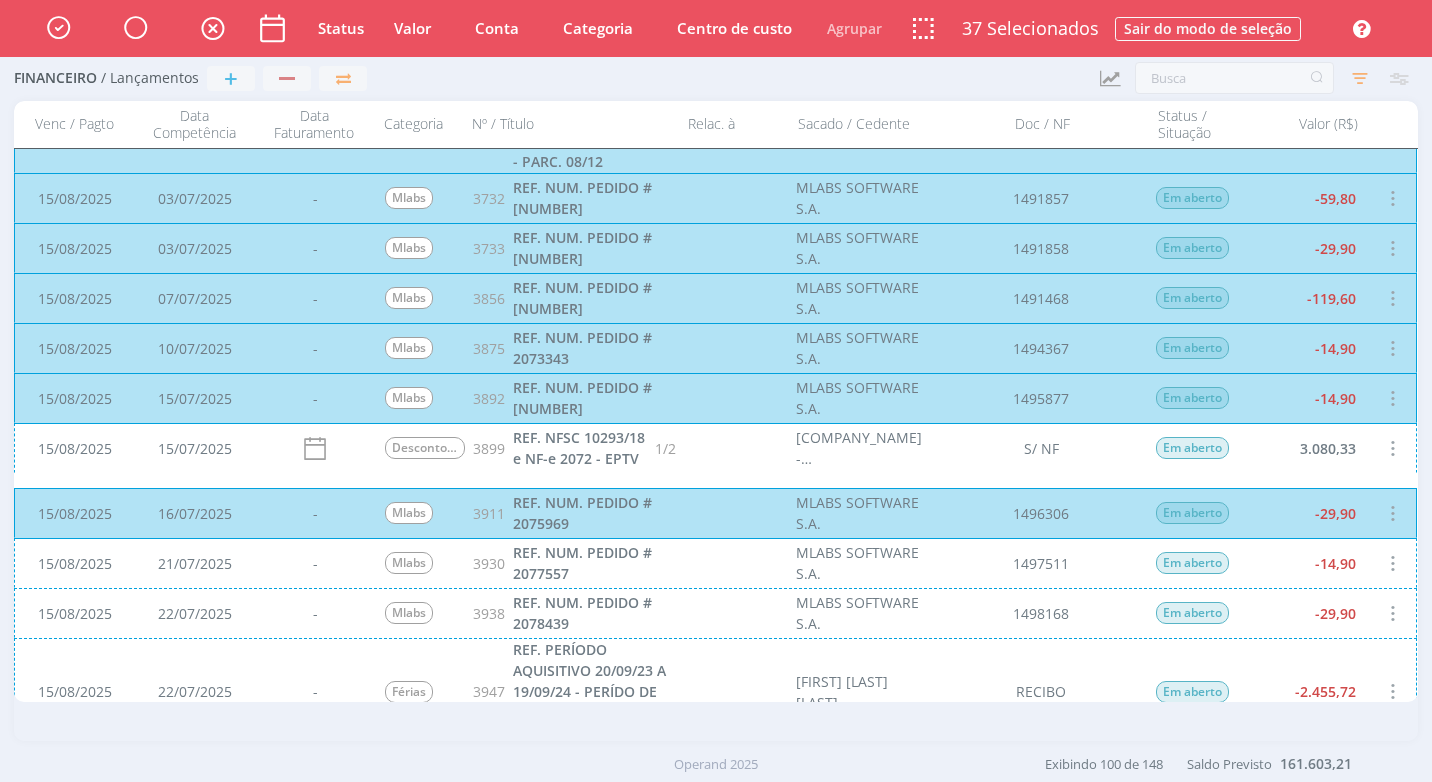 click on "[DATE]
[DATE] - [COMPANY_NAME]
[NUMBER]
REF. NUM. PEDIDO # [NUMBER]
[COMPANY_NAME]
[NUMBER]
Em aberto
[AMOUNT]" at bounding box center [715, 563] 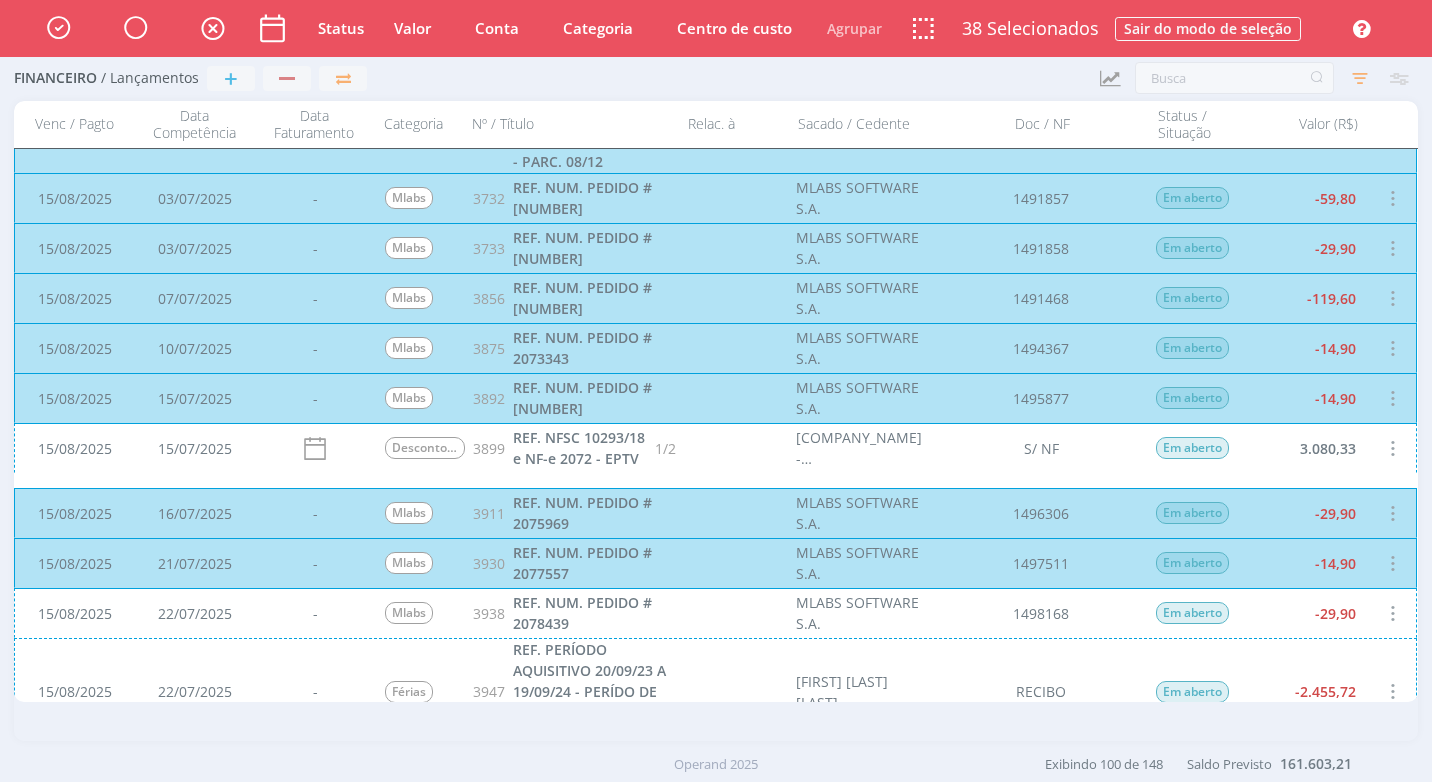 click on "15/08/2025
22/07/2025 - Mlabs
3938
REF. NUM. PEDIDO # 2078439
MLABS SOFTWARE S.A.
1498168
Em aberto
-29,90" at bounding box center [715, 613] 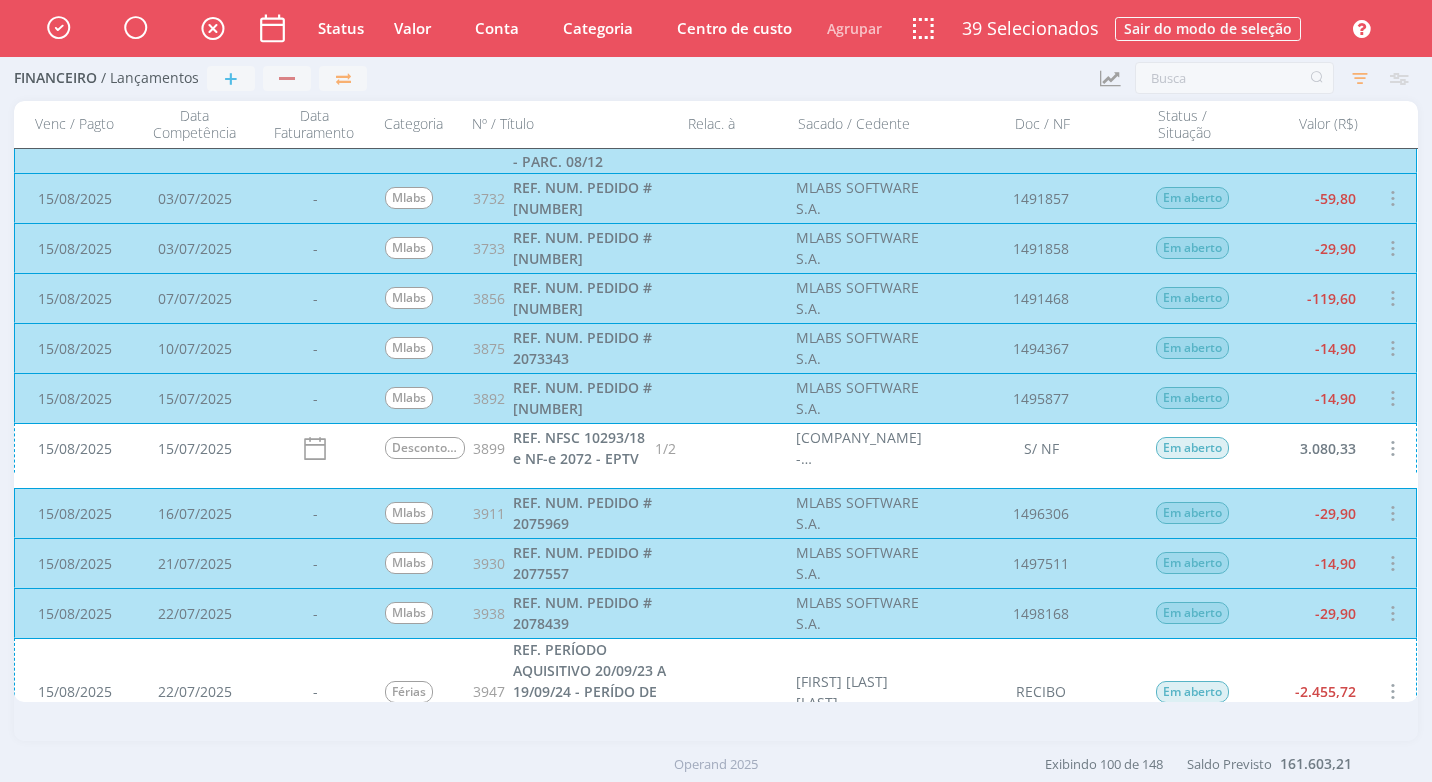 scroll, scrollTop: 3301, scrollLeft: 0, axis: vertical 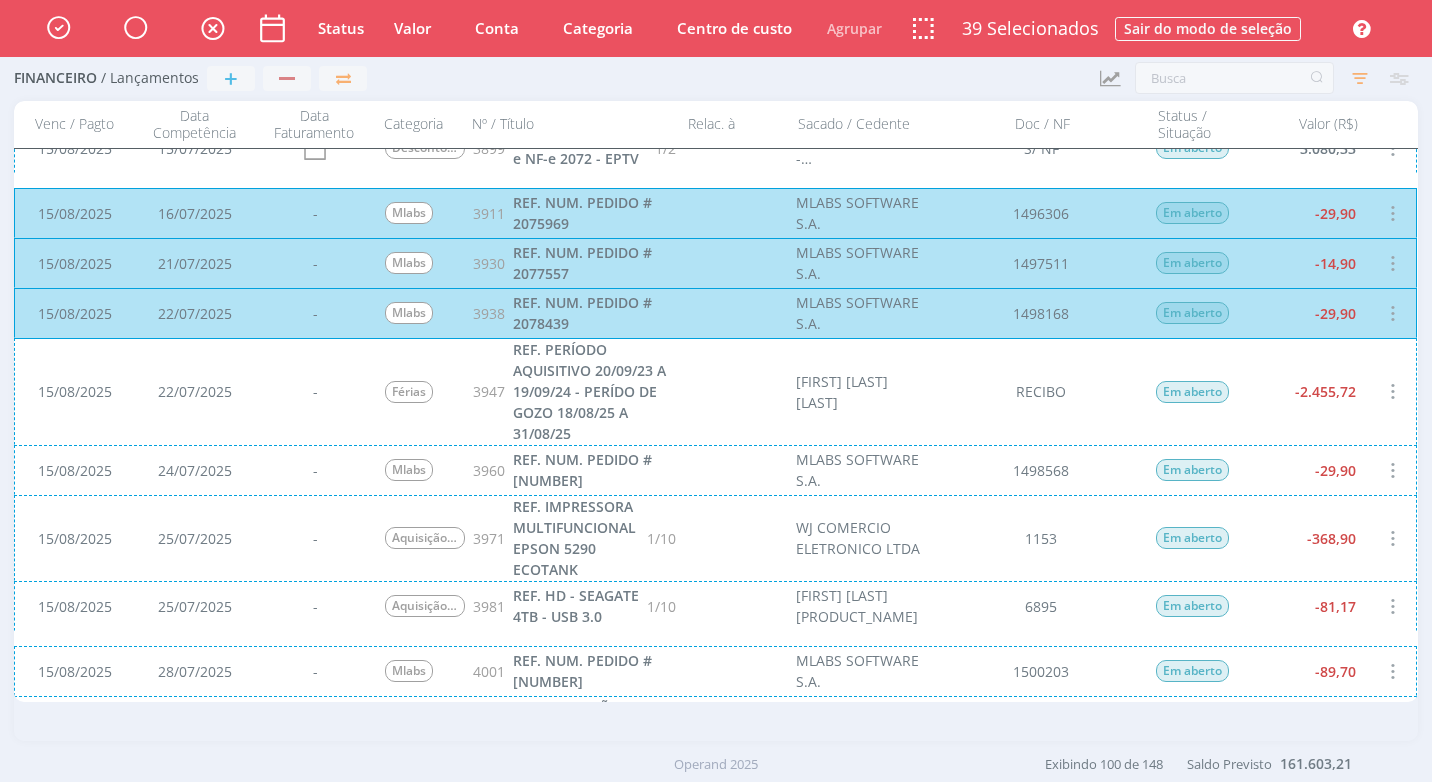click on "15/08/2025
22/07/2025 - Férias
3947
REF. PERÍODO AQUISITIVO 20/09/23 A 19/09/24 - PERÍDO DE GOZO 18/08/25 A 31/08/25
CLAUDIO HENRIQUE DE MATTOS
RECIBO
Em aberto
-2.455,72" at bounding box center [715, 391] 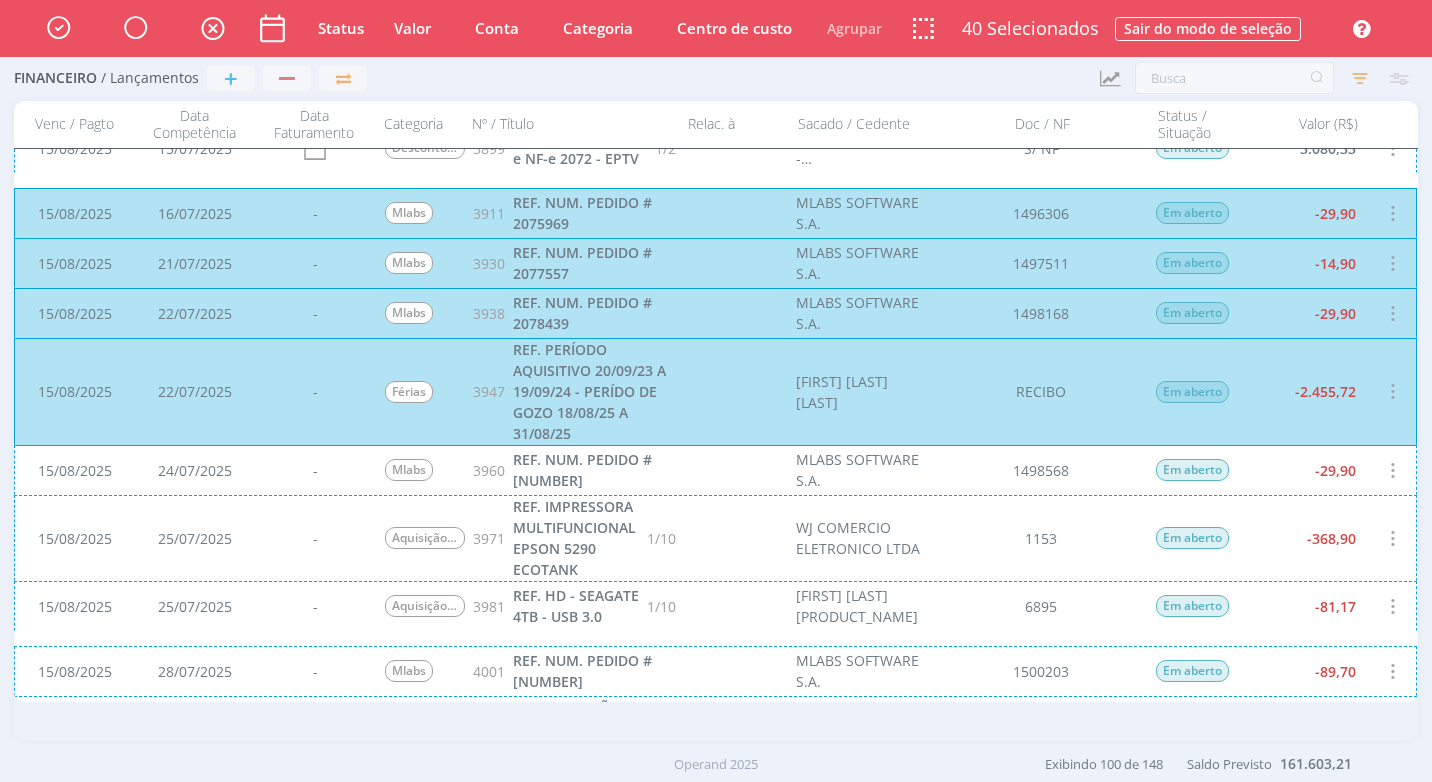 click on "Mlabs
3960
REF. NUM. PEDIDO # 2078994
MLABS SOFTWARE S.A.
1498568
Em aberto
-29,90" at bounding box center (715, 470) 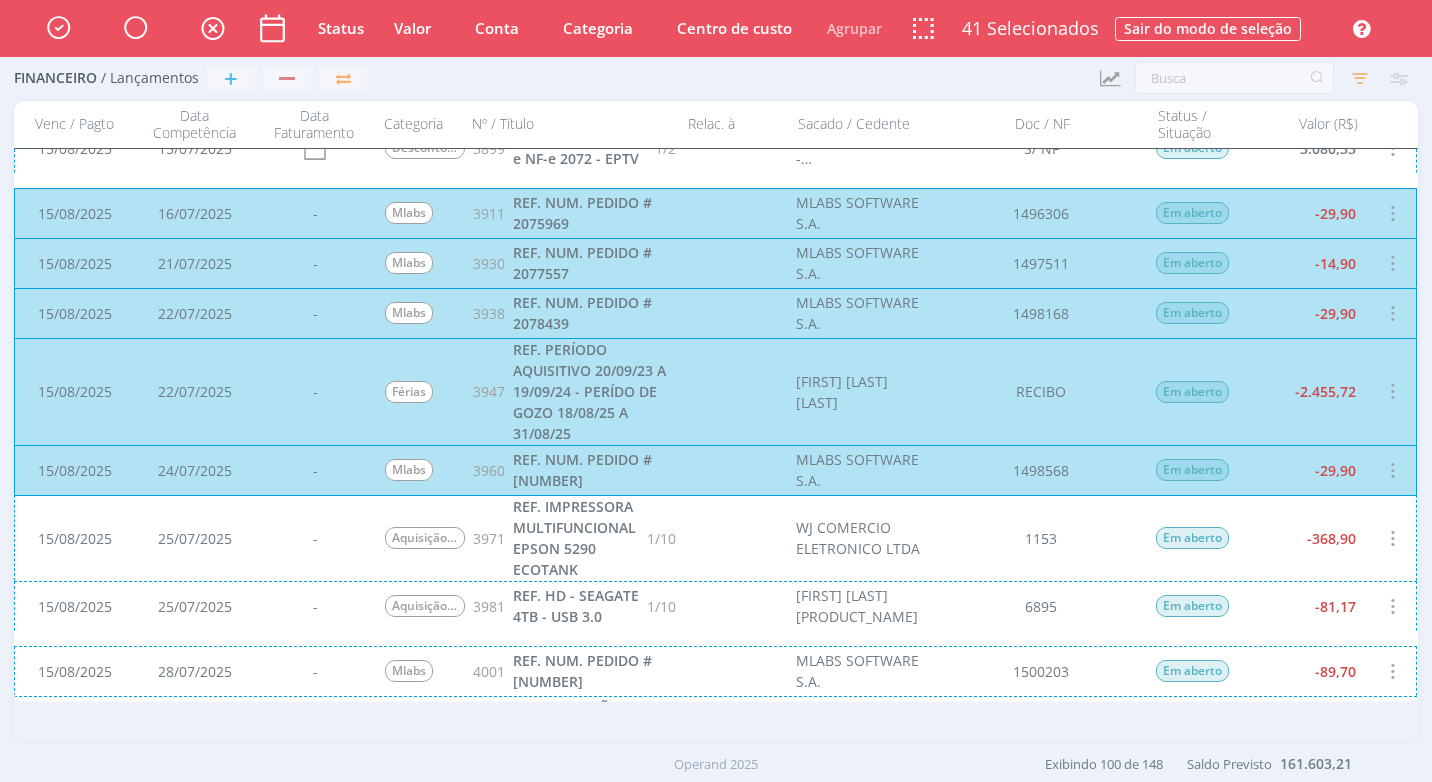 click on "15/08/2025
25/07/2025 - Aquisição de Equipamentos
3971
REF. IMPRESSORA MULTIFUNCIONAL EPSON 5290 ECOTANK
1/10
WJ COMERCIO ELETRONICO LTDA
1153
Em aberto
-368,90" at bounding box center (715, 538) 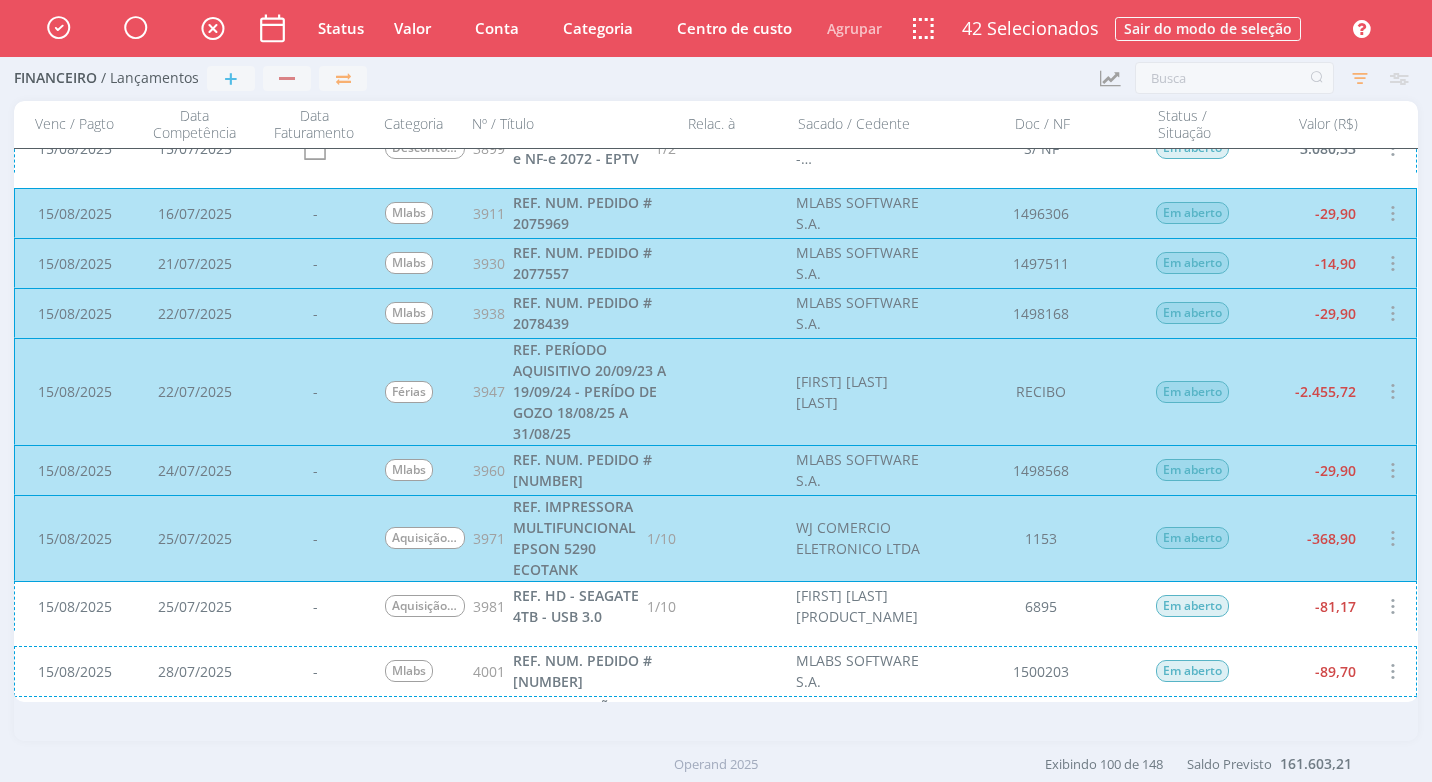 scroll, scrollTop: 3401, scrollLeft: 0, axis: vertical 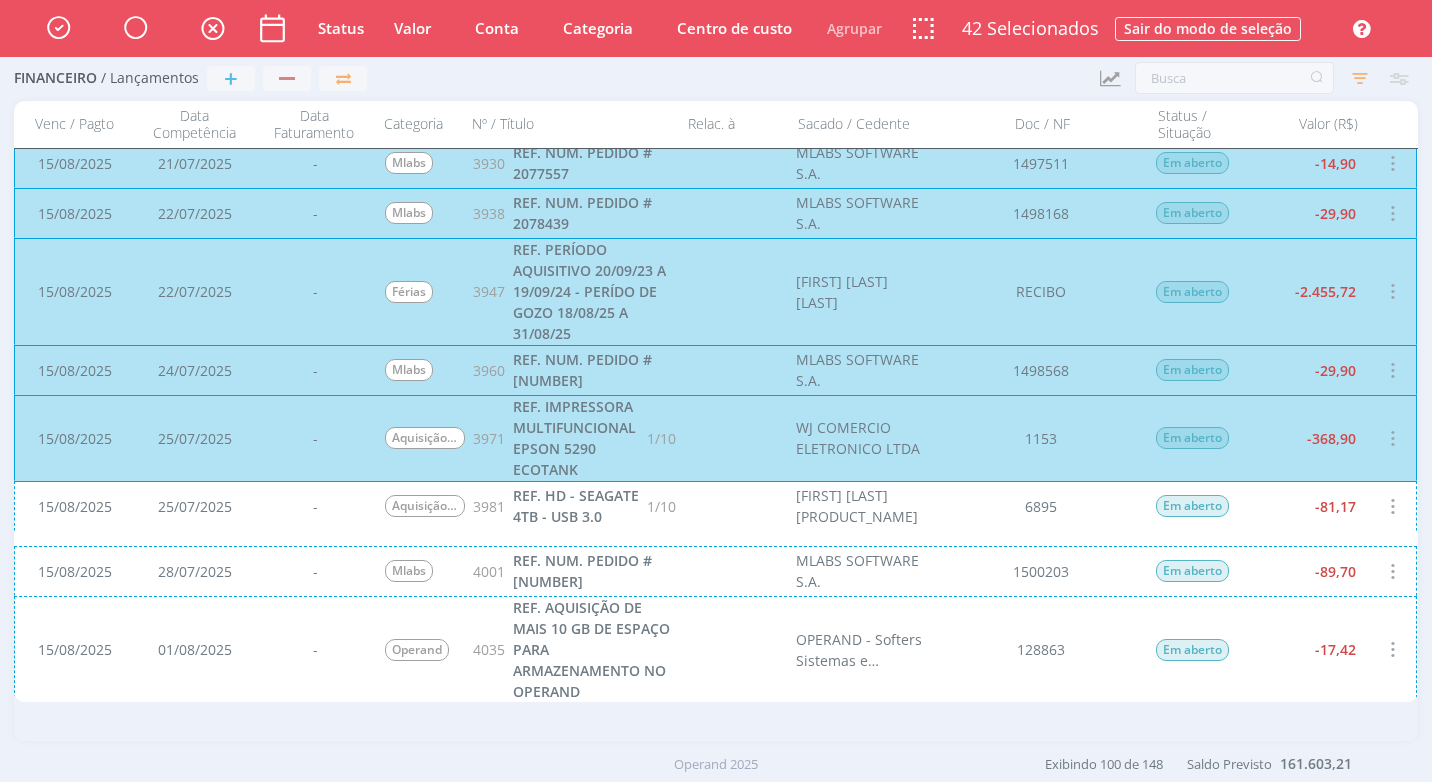 click on "REF. [TEXT] - [TEXT] [TEXT]
[NUMBER]/[NUMBER]
[FIRST] [LAST] [TEXT]
[NUMBER]
[TEXT]
[PRICE]" at bounding box center (715, 506) 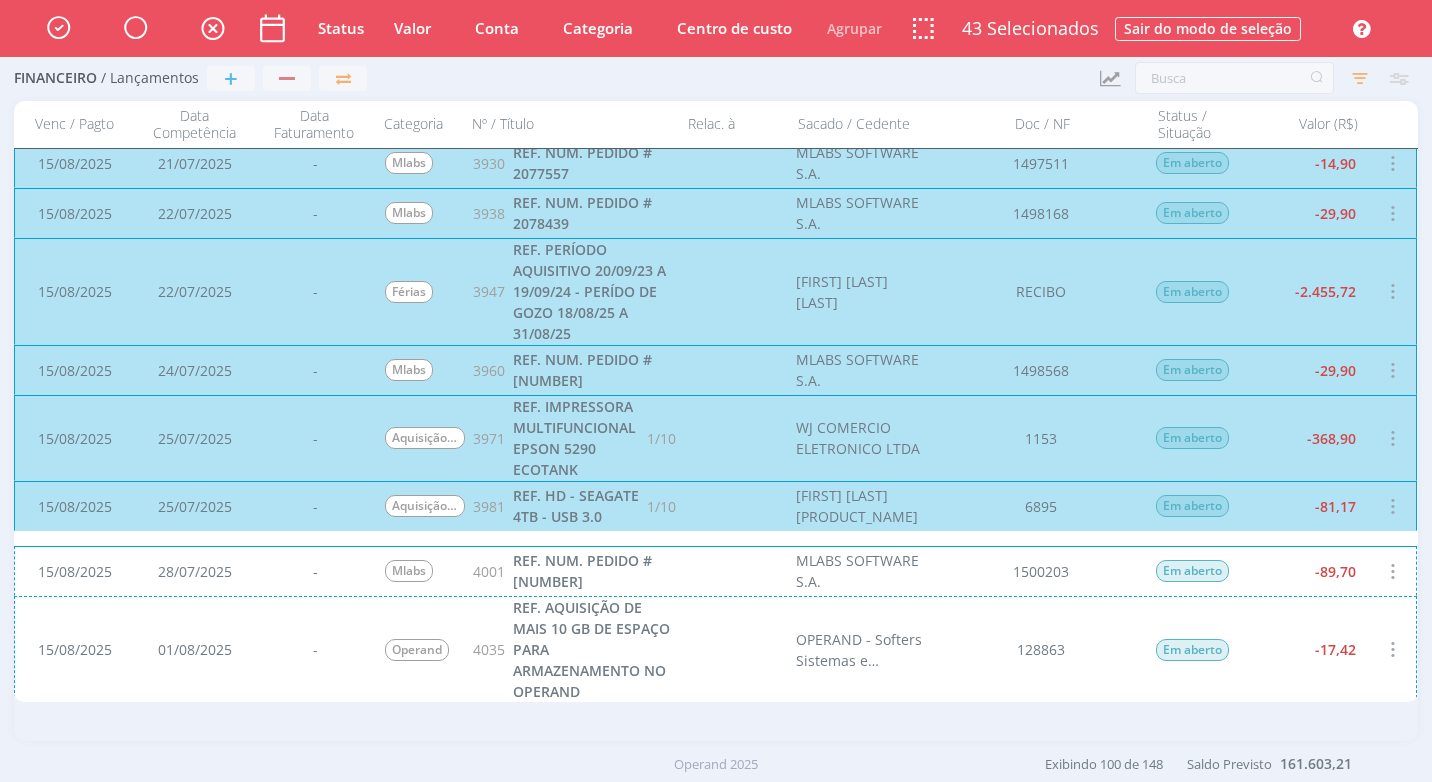 scroll, scrollTop: 3601, scrollLeft: 0, axis: vertical 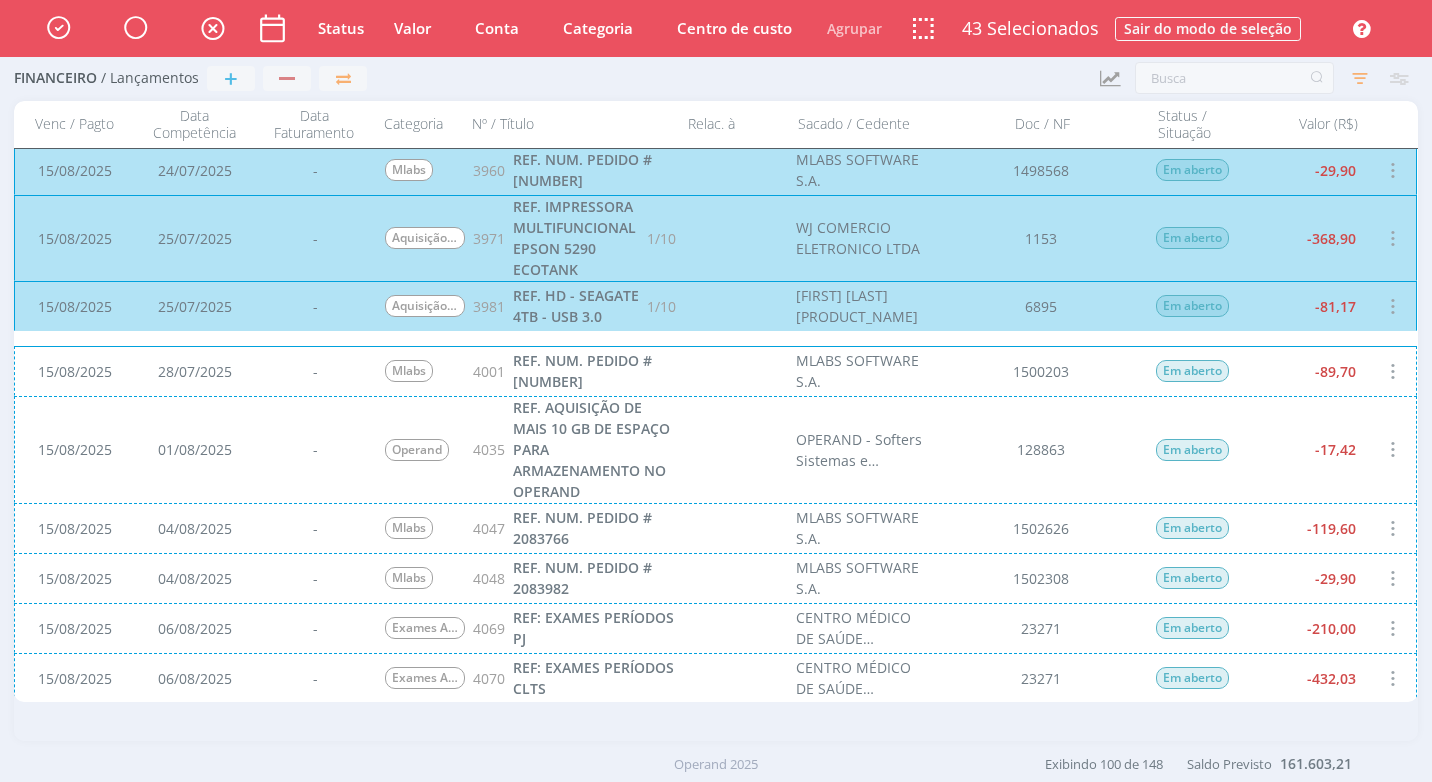 click on "[DATE] - Mlabs
4001
REF. NUM. PEDIDO # 2081145
MLABS SOFTWARE S.A.
1500203
Em aberto
-89,70" at bounding box center (715, 371) 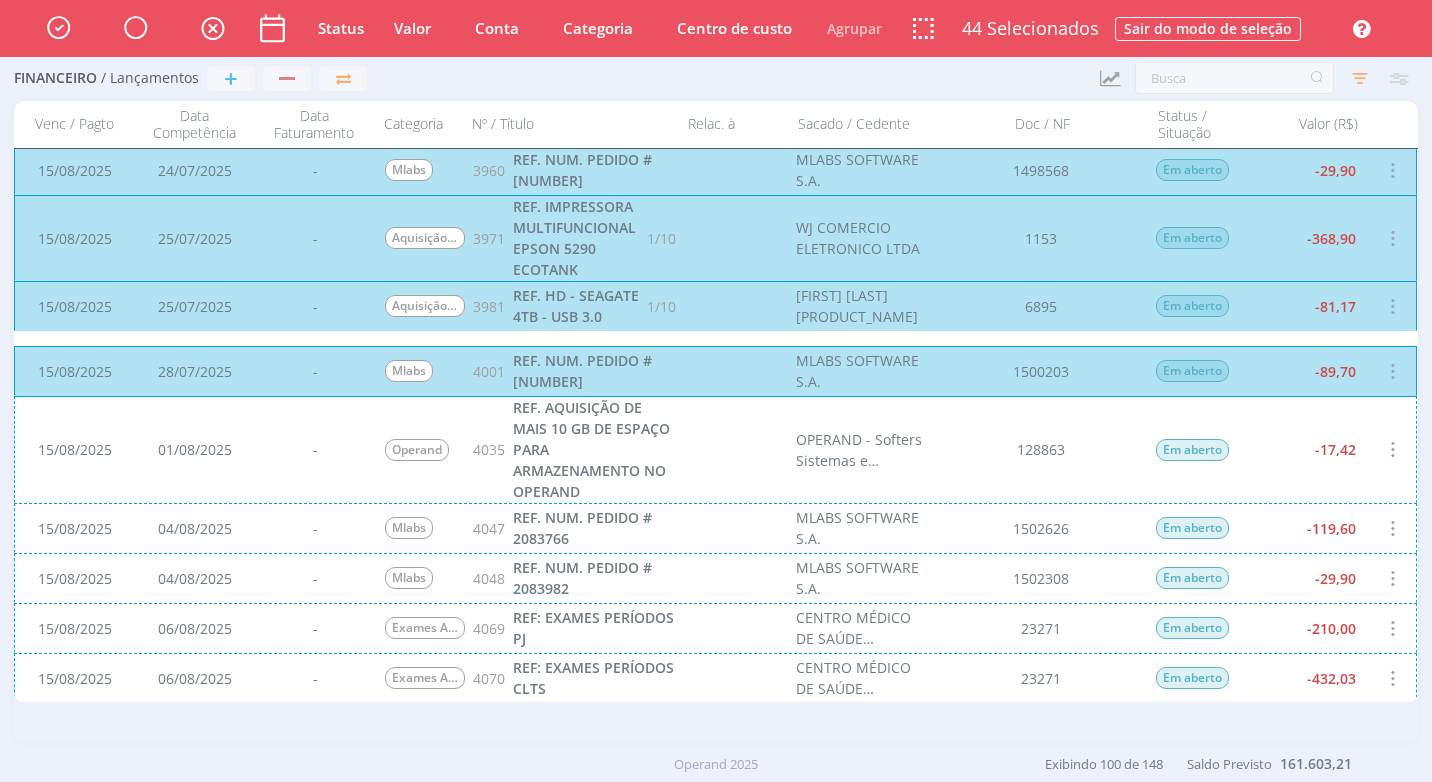 click on "[DATE]
[DATE] - [COMPANY_NAME]
[NUMBER]
REF. [PRODUCT_NAME]
[COMPANY_NAME]
[NUMBER]
Em aberto
[AMOUNT]" at bounding box center [715, 449] 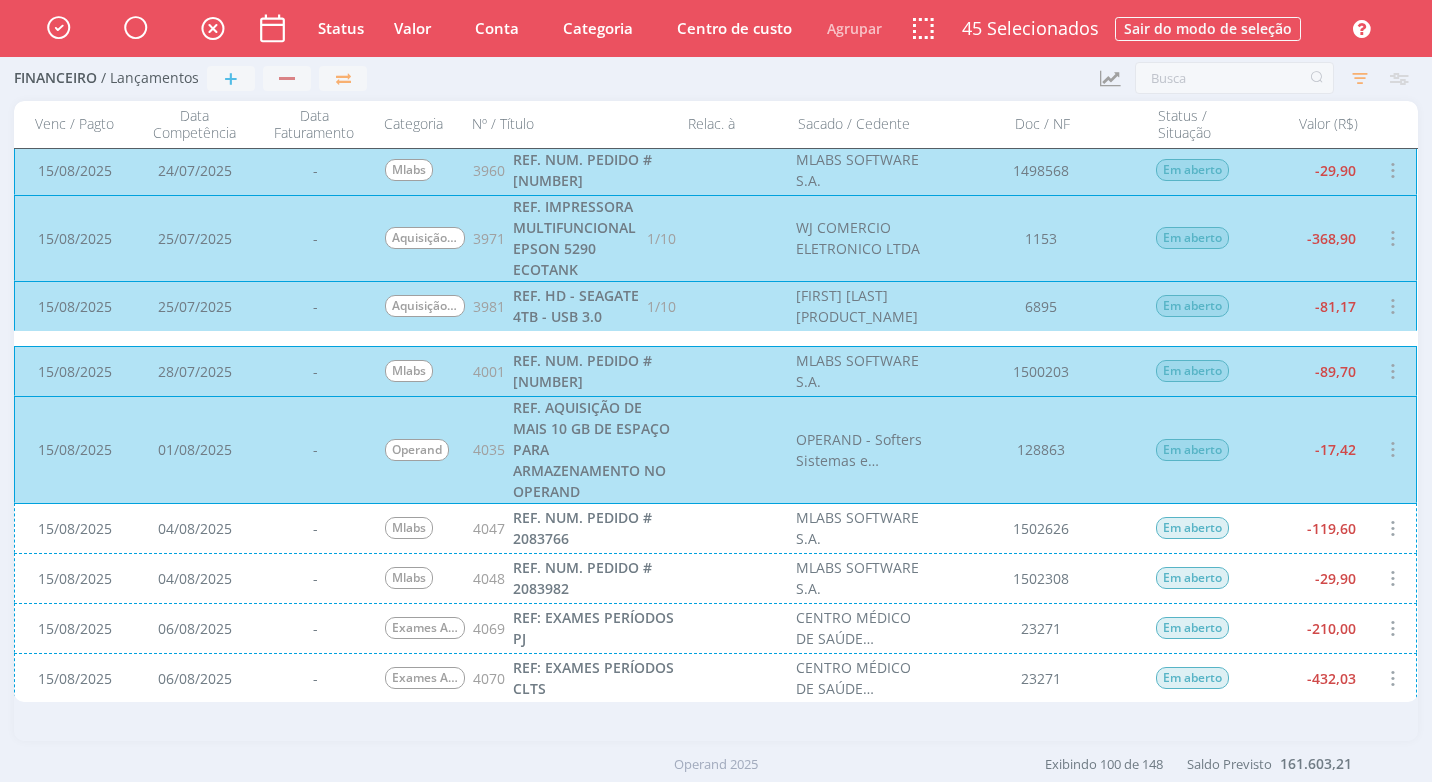scroll, scrollTop: 3701, scrollLeft: 0, axis: vertical 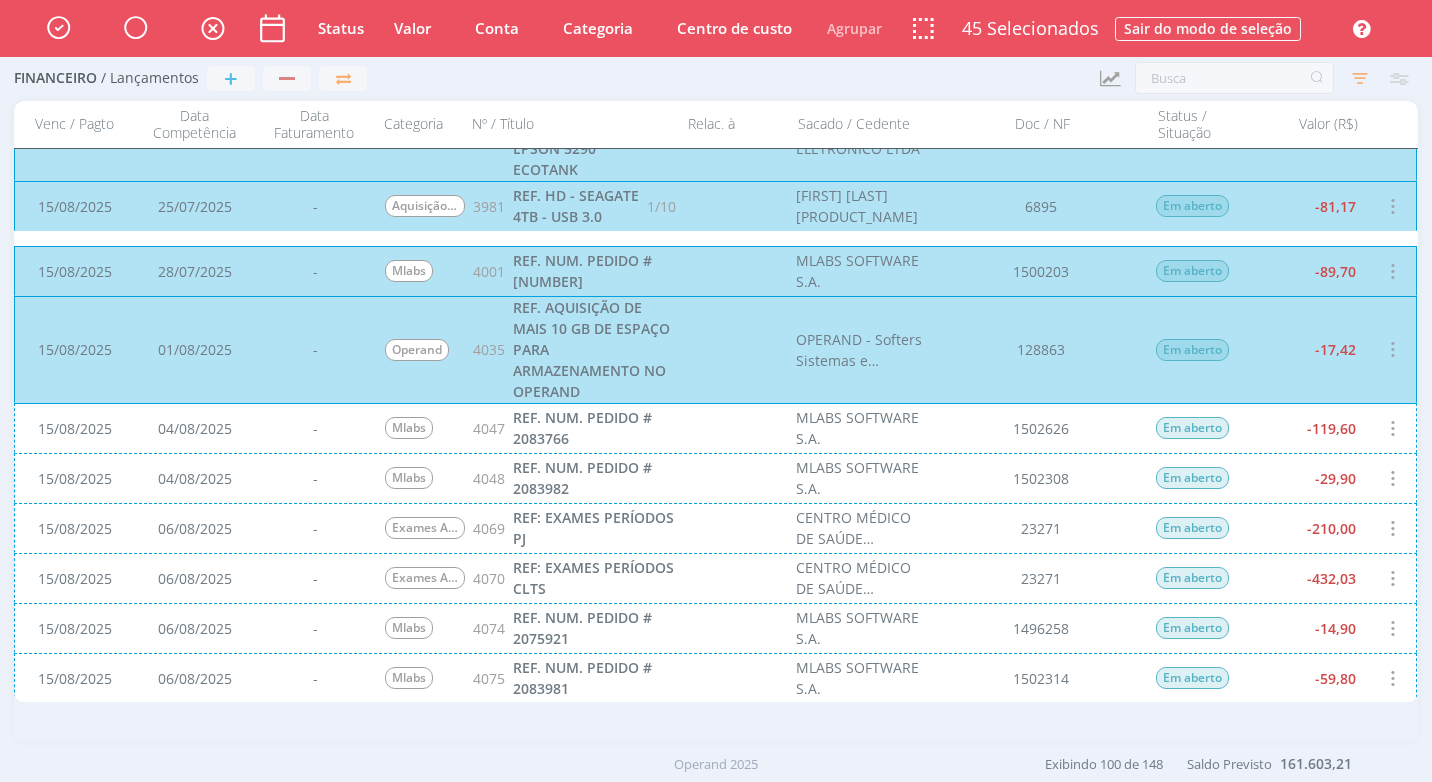 click on "Mlabs
4047
REF. NUM. PEDIDO # 2083766
MLABS SOFTWARE S.A.
1502626
Em aberto
-119,60" at bounding box center [715, 428] 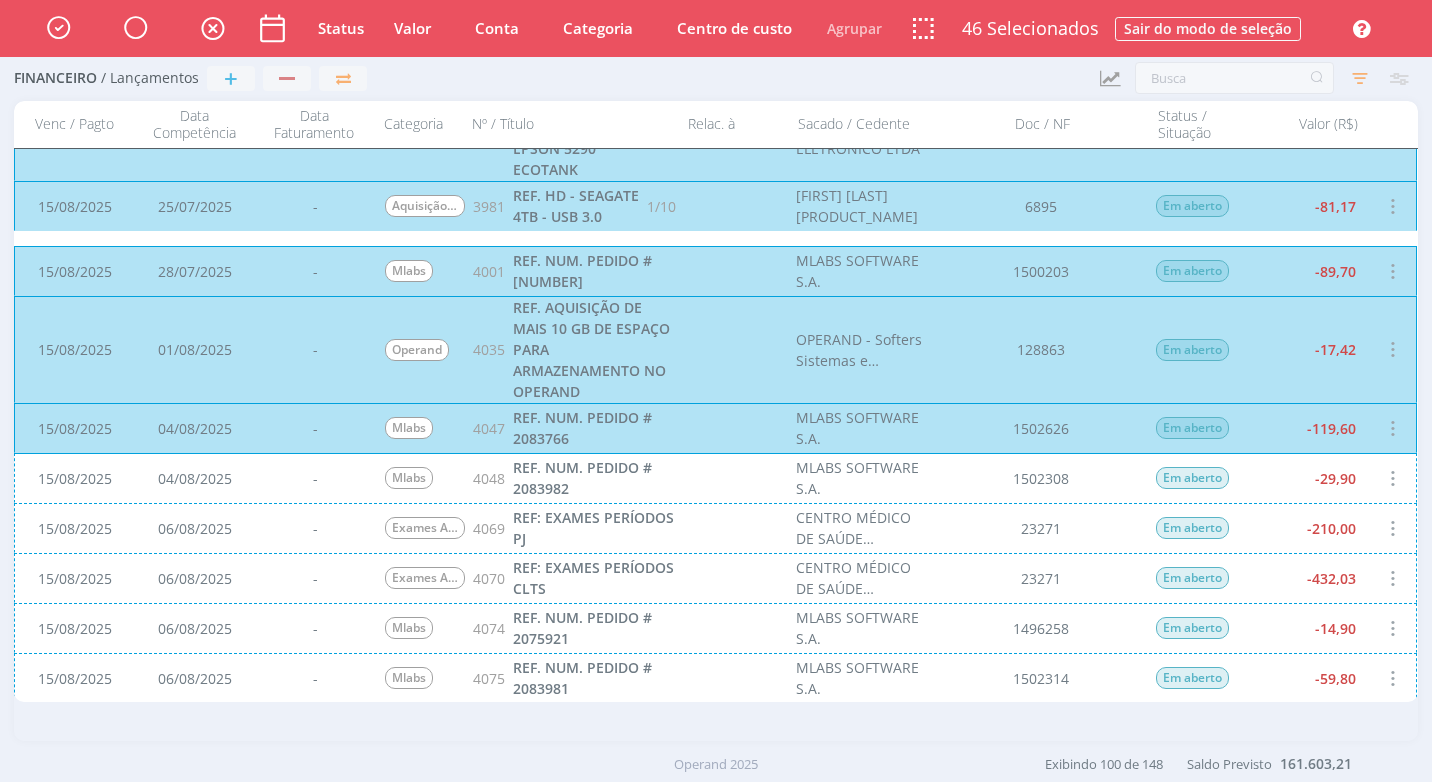 drag, startPoint x: 1323, startPoint y: 498, endPoint x: 1299, endPoint y: 502, distance: 24.33105 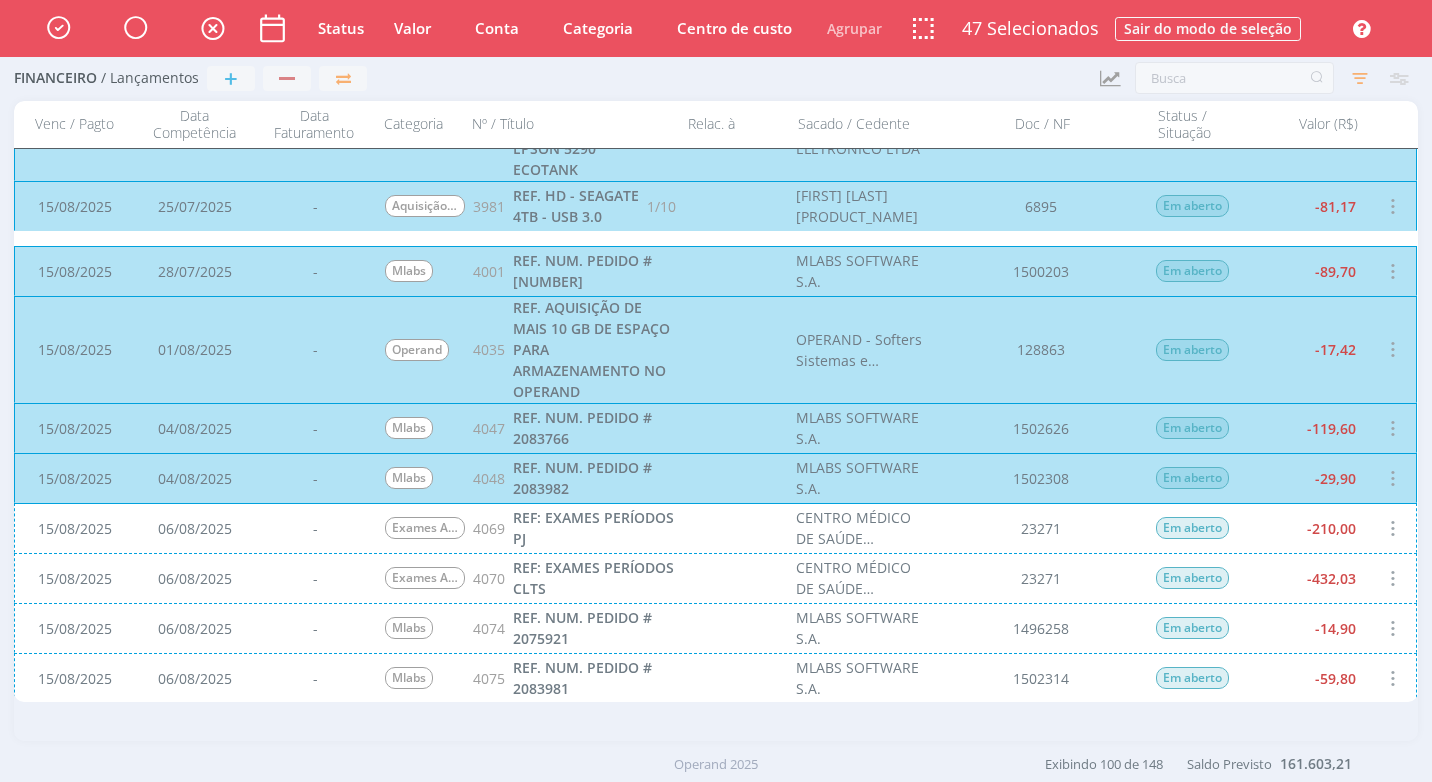 click on "[DATE]
[DATE] - [SERVICE_NAME]
[NUMBER]
REF: [SERVICE_NAME]
[COMPANY_NAME]
[NUMBER]
Em aberto
[AMOUNT]" at bounding box center [715, 528] 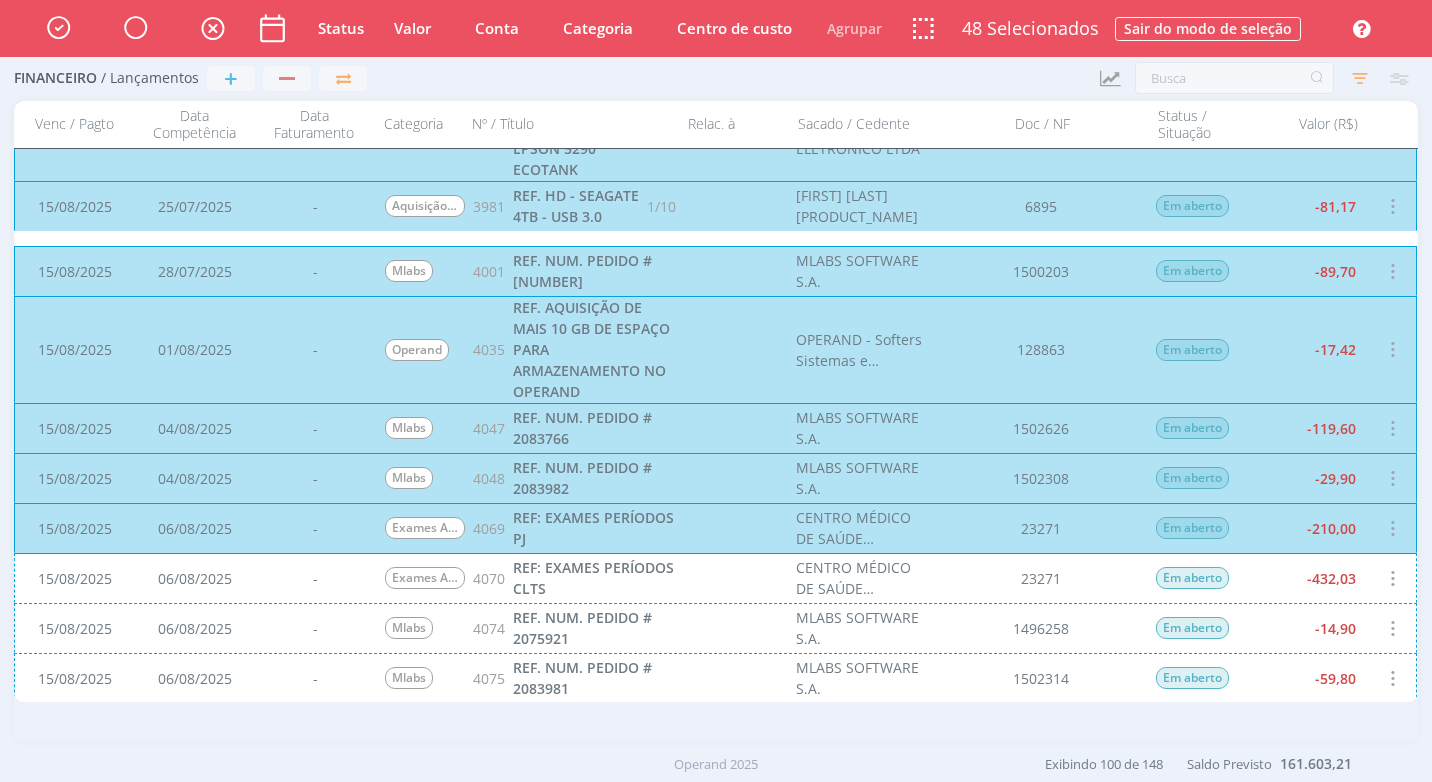 click on "CENTRO MÉDICO DE SAÚDE OCUPACIONAL S/S LTDA
23271
Em aberto
-432,03" at bounding box center (715, 578) 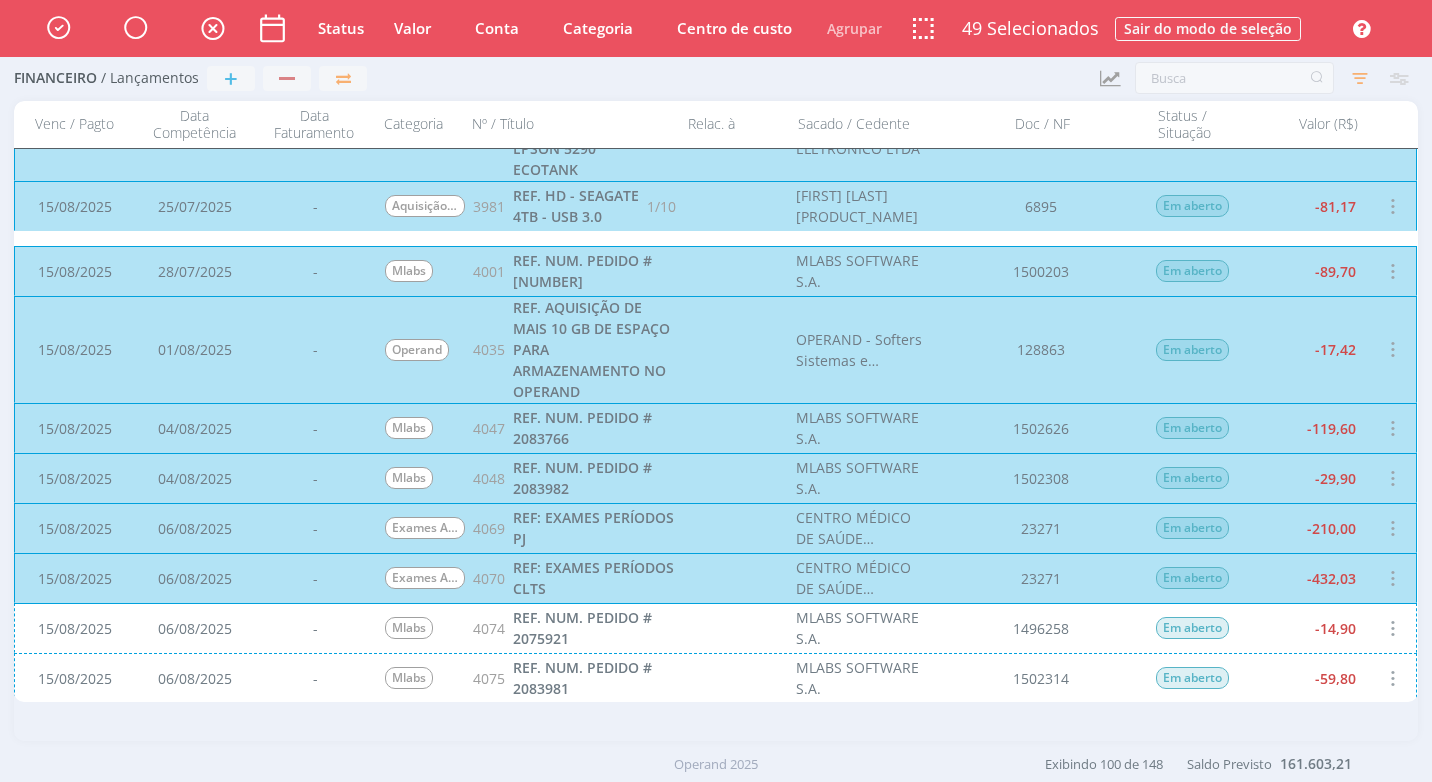 scroll, scrollTop: 4001, scrollLeft: 0, axis: vertical 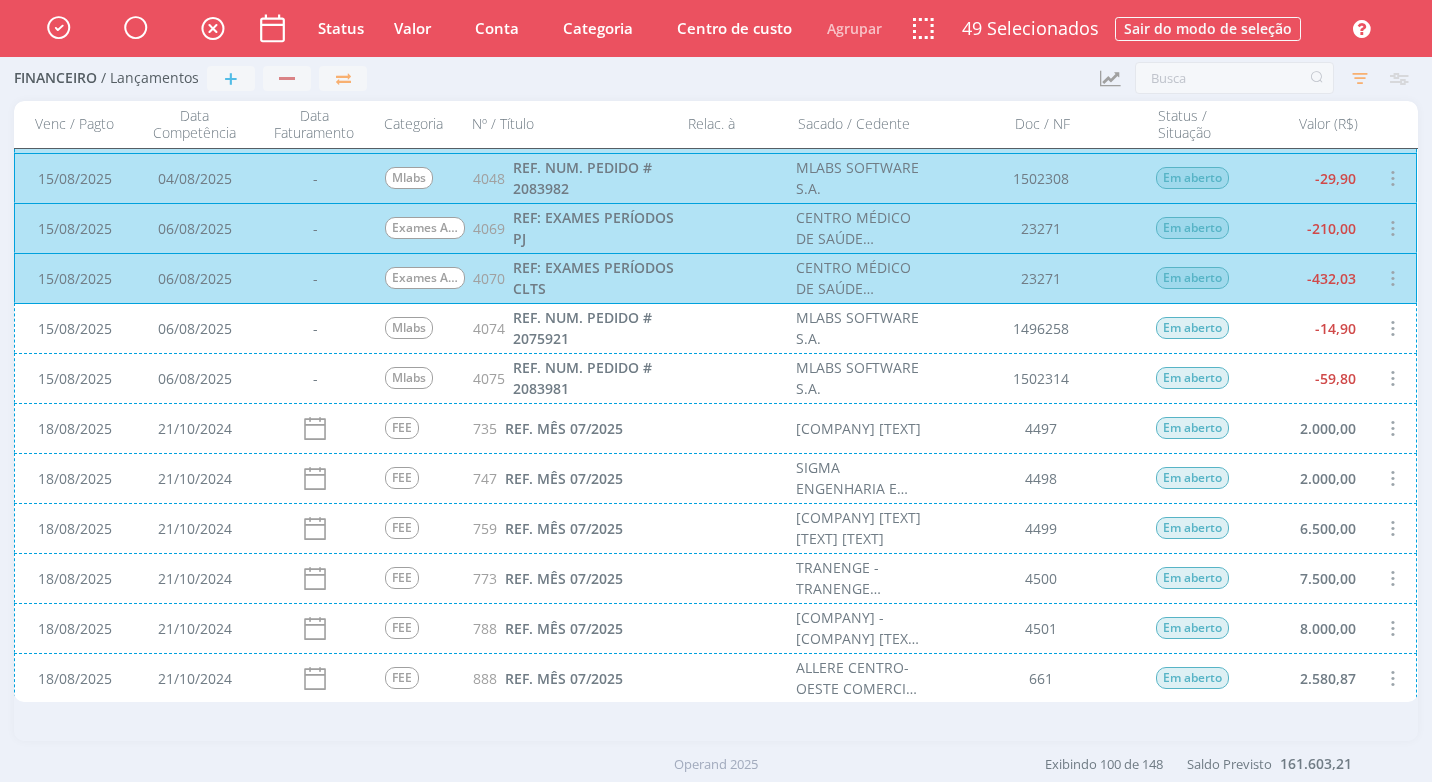 click on "[DATE] - [SERVICE]
[NUMBER]
REF. NUM. PEDIDO # [NUMBER]
[BRAND]
[PAYMENT_METHOD]
[STATUS]
[AMOUNT]" at bounding box center (715, 328) 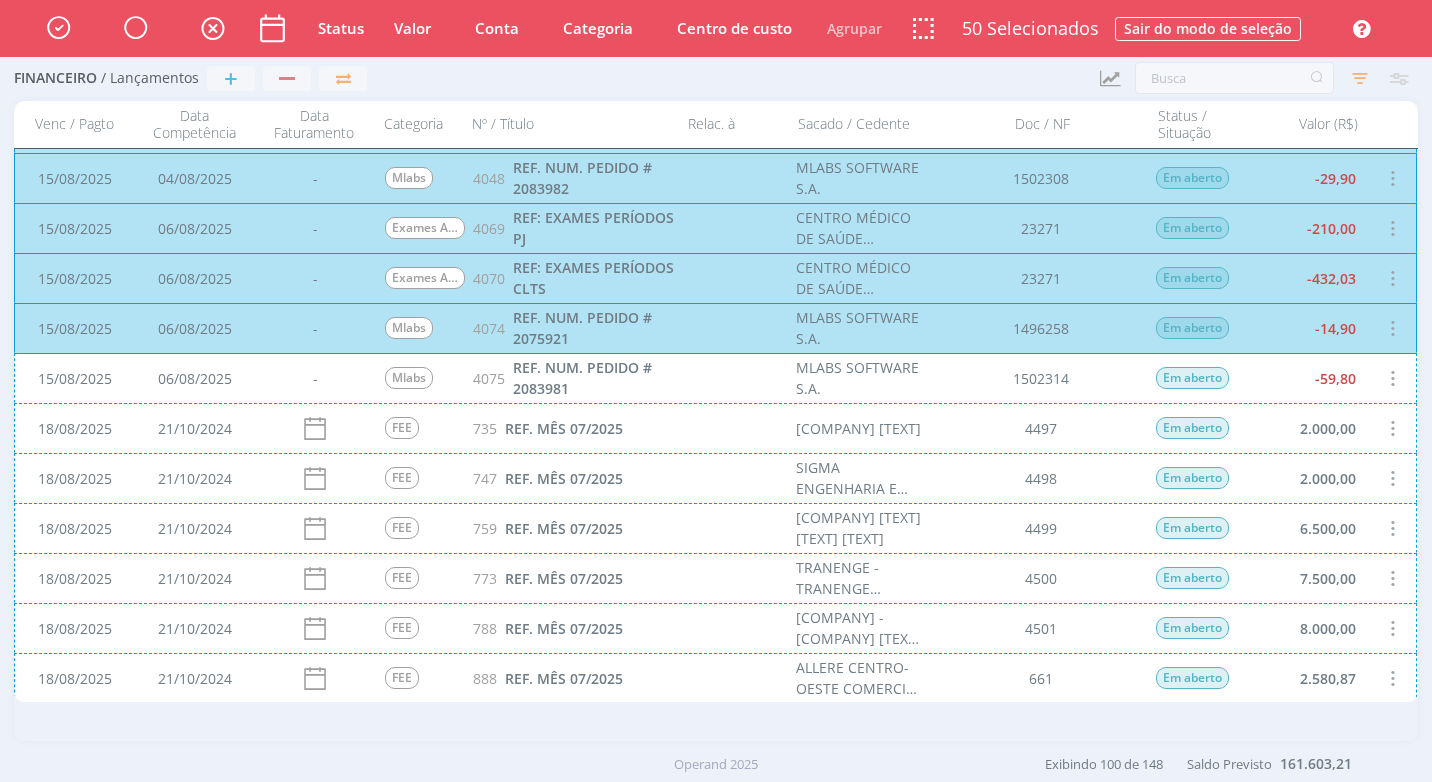 click on "Mlabs
4075
REF. NUM. PEDIDO # 2083981
MLABS SOFTWARE S.A.
1502314
Em aberto
-59,80" at bounding box center (715, 378) 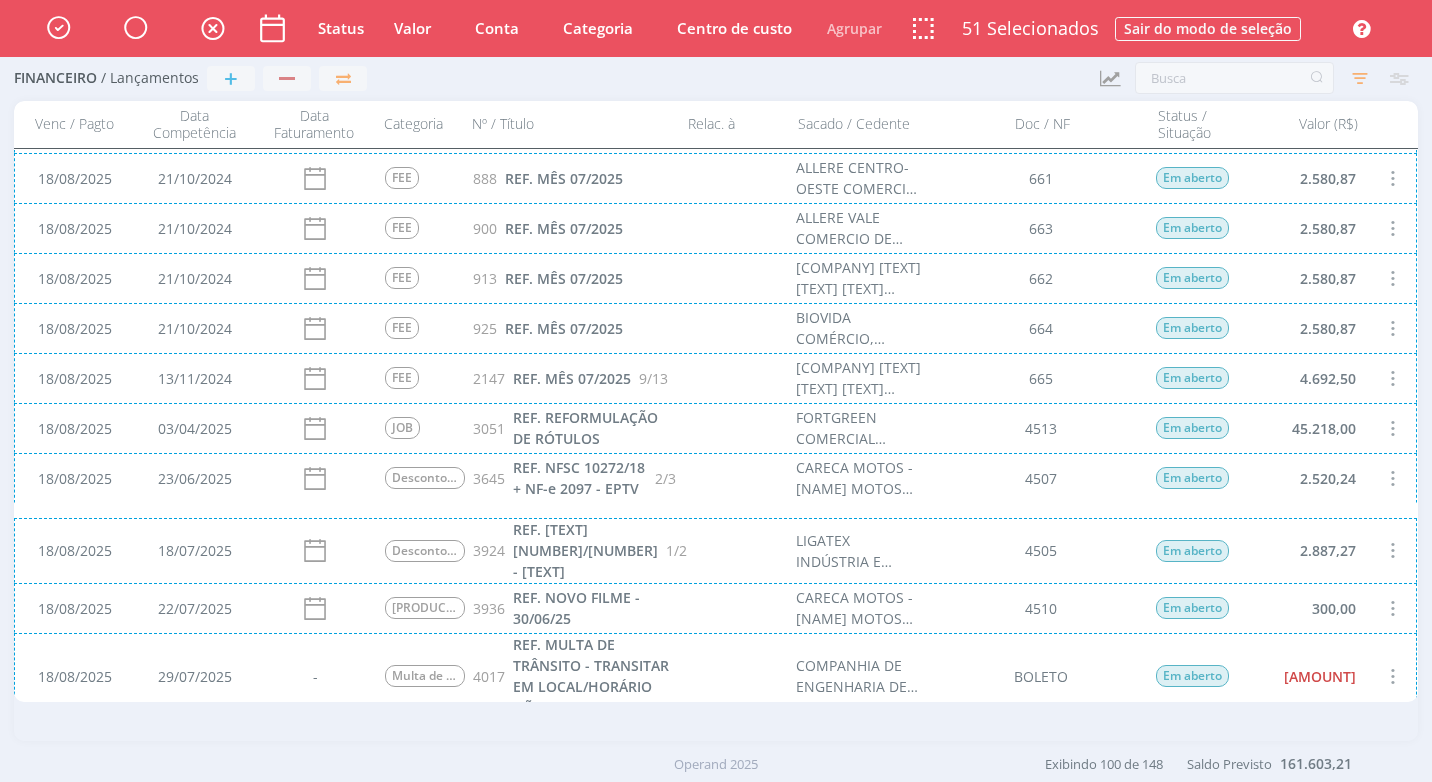 scroll, scrollTop: 4701, scrollLeft: 0, axis: vertical 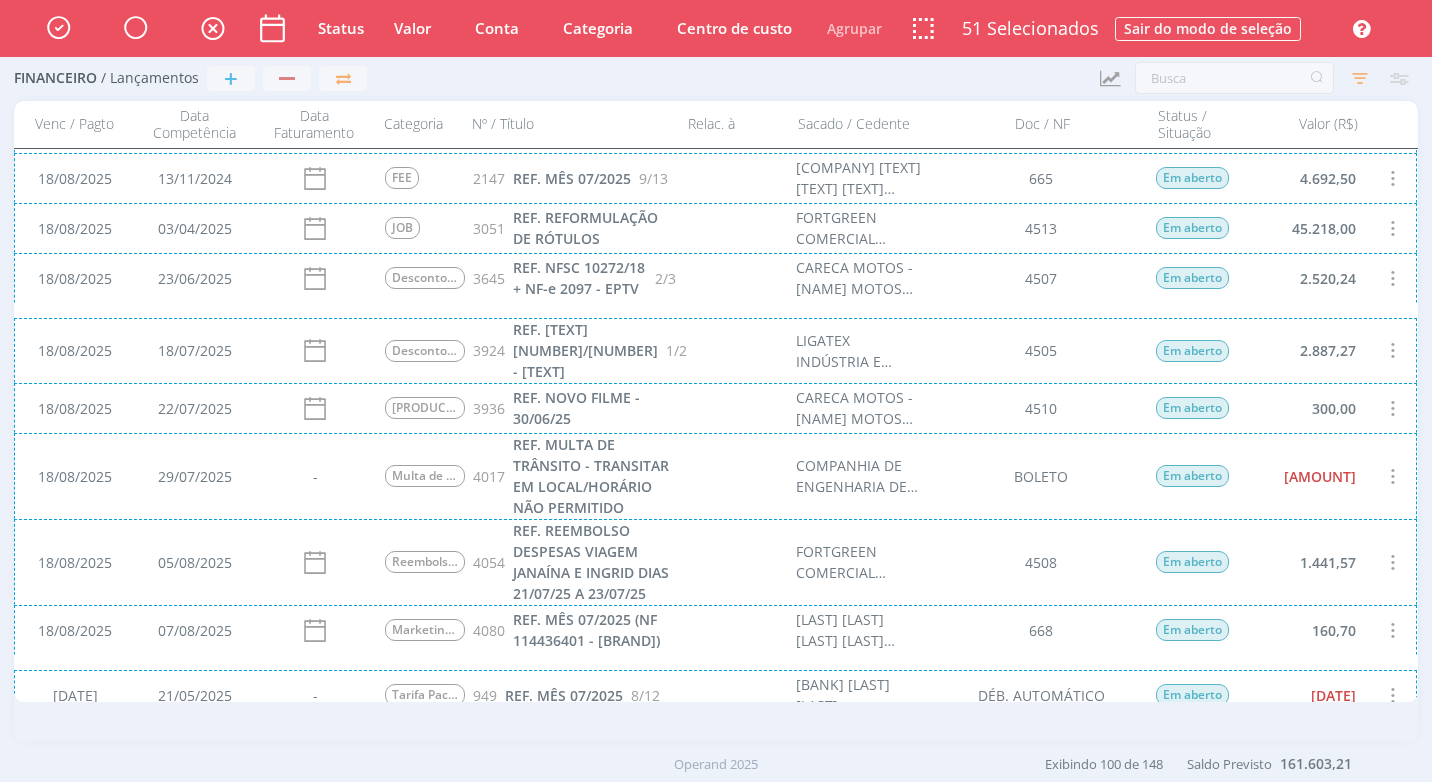 click on "REF. [TEXT] - [TEXT]
[COMPANY] - [TEXT]
[TEXT]
[TEXT]
[PRICE]" at bounding box center [715, 476] 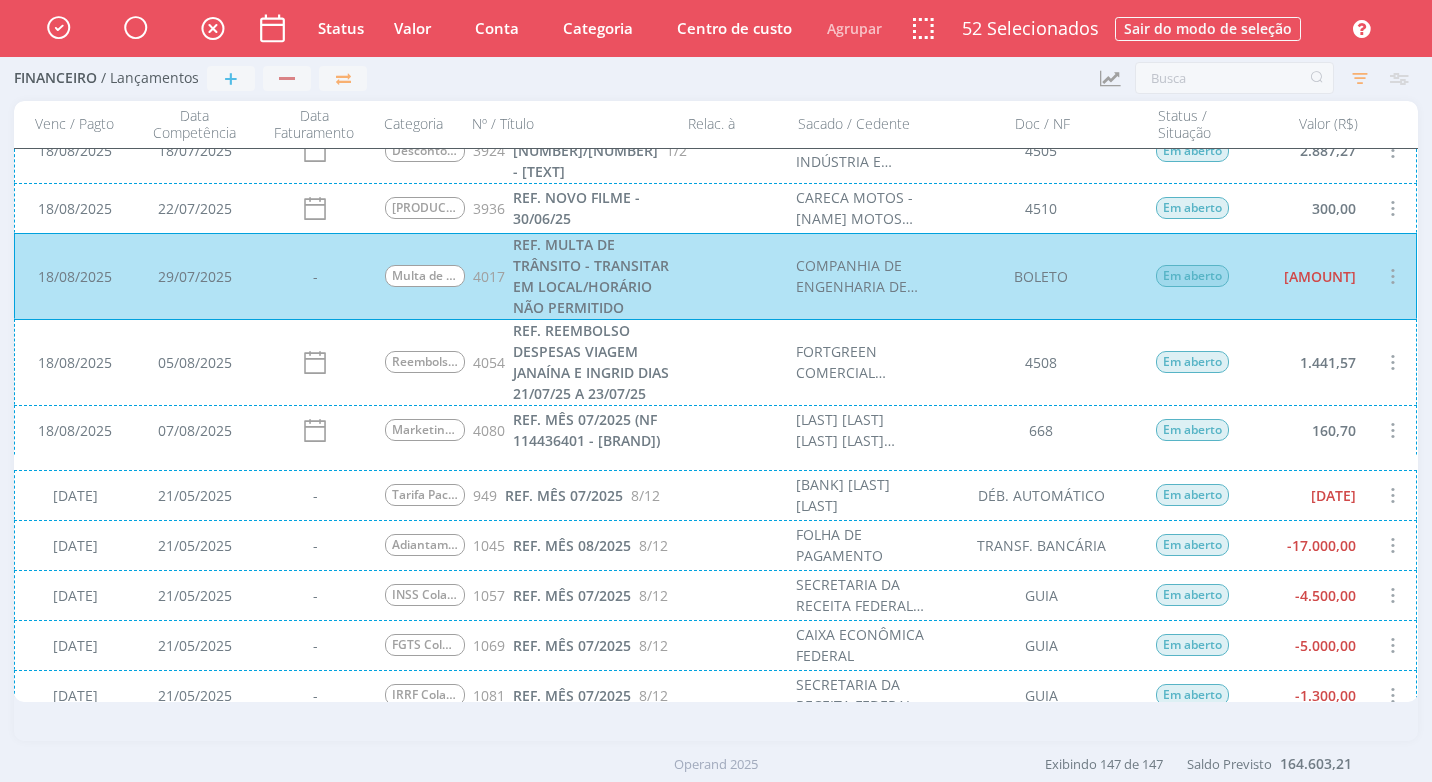 scroll, scrollTop: 5101, scrollLeft: 0, axis: vertical 